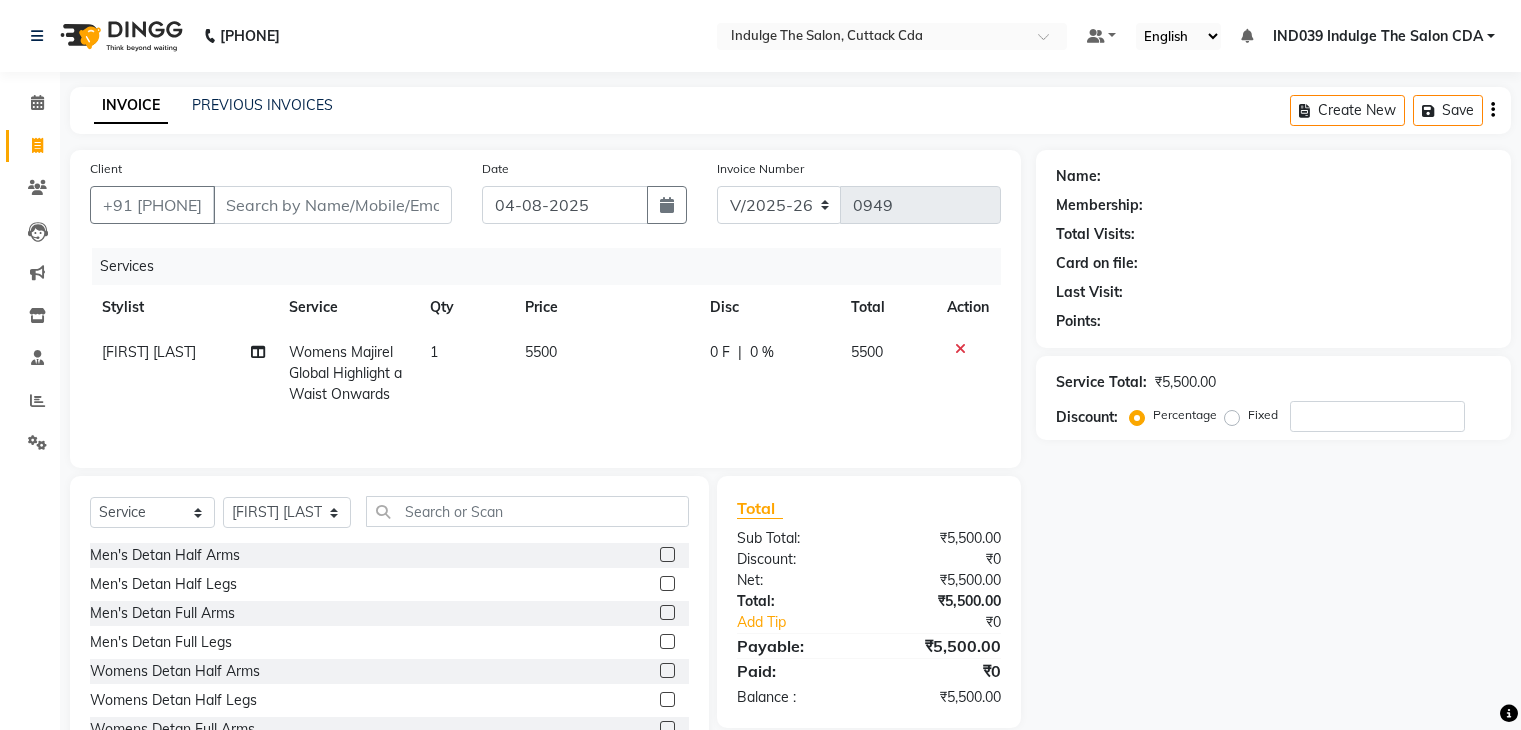 select on "7297" 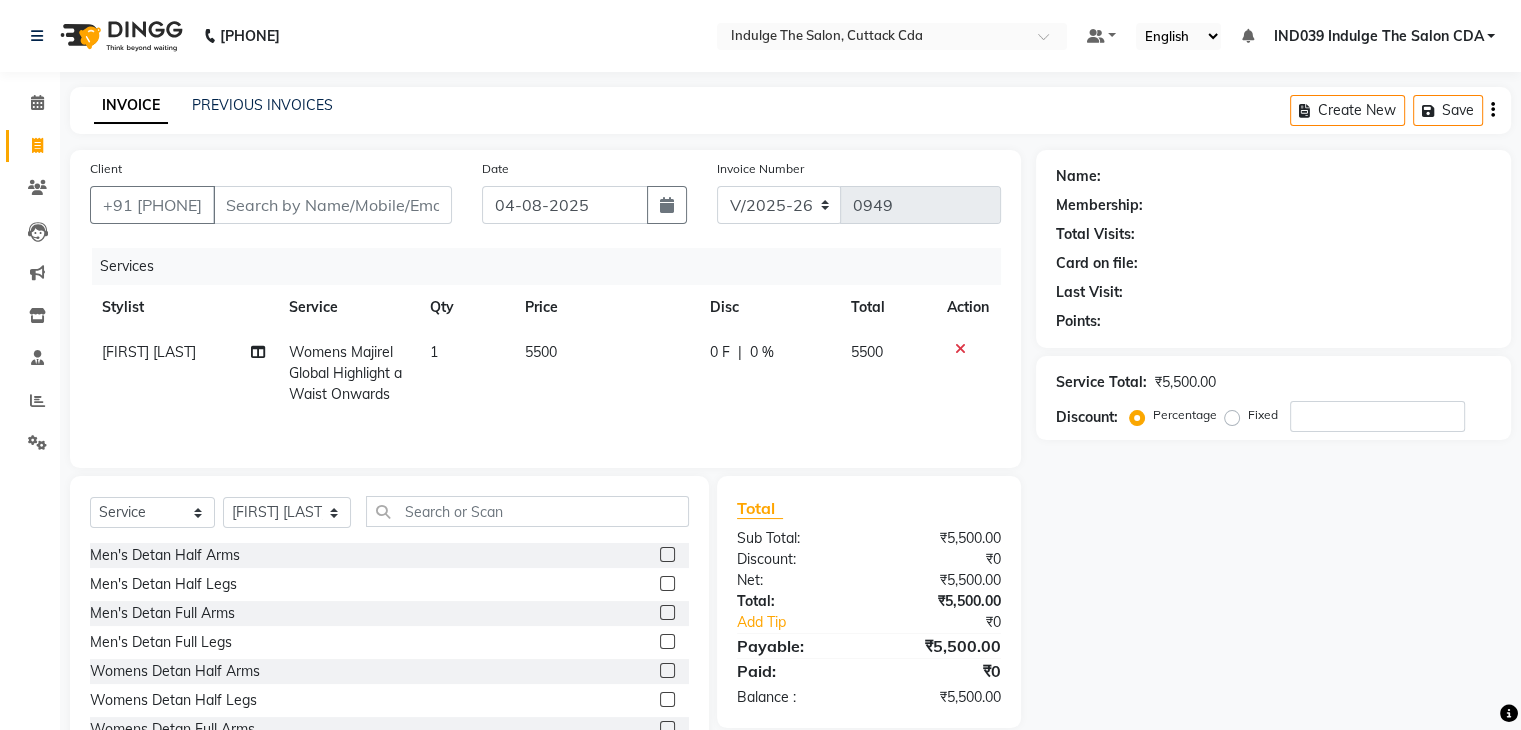 scroll, scrollTop: 0, scrollLeft: 0, axis: both 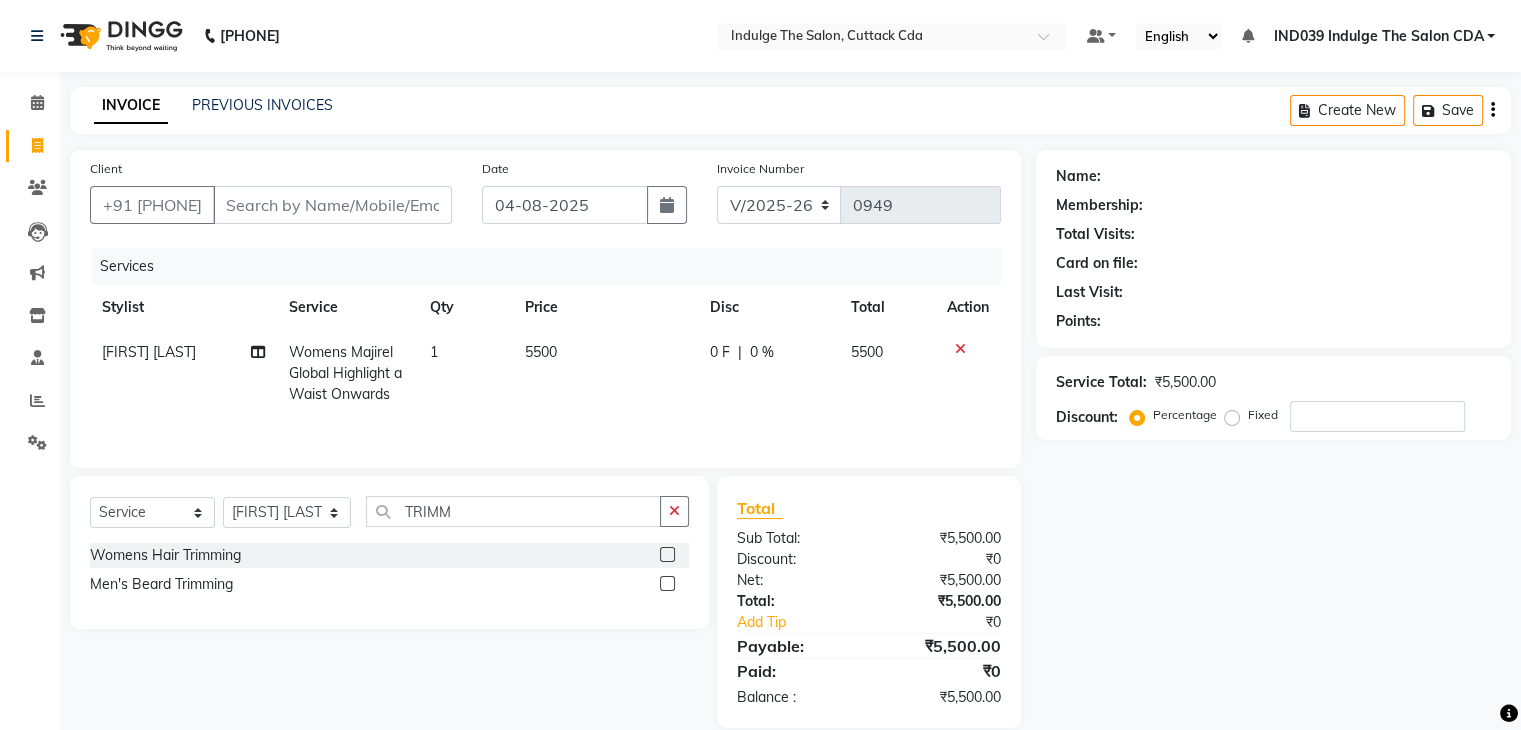 type on "TRIMM" 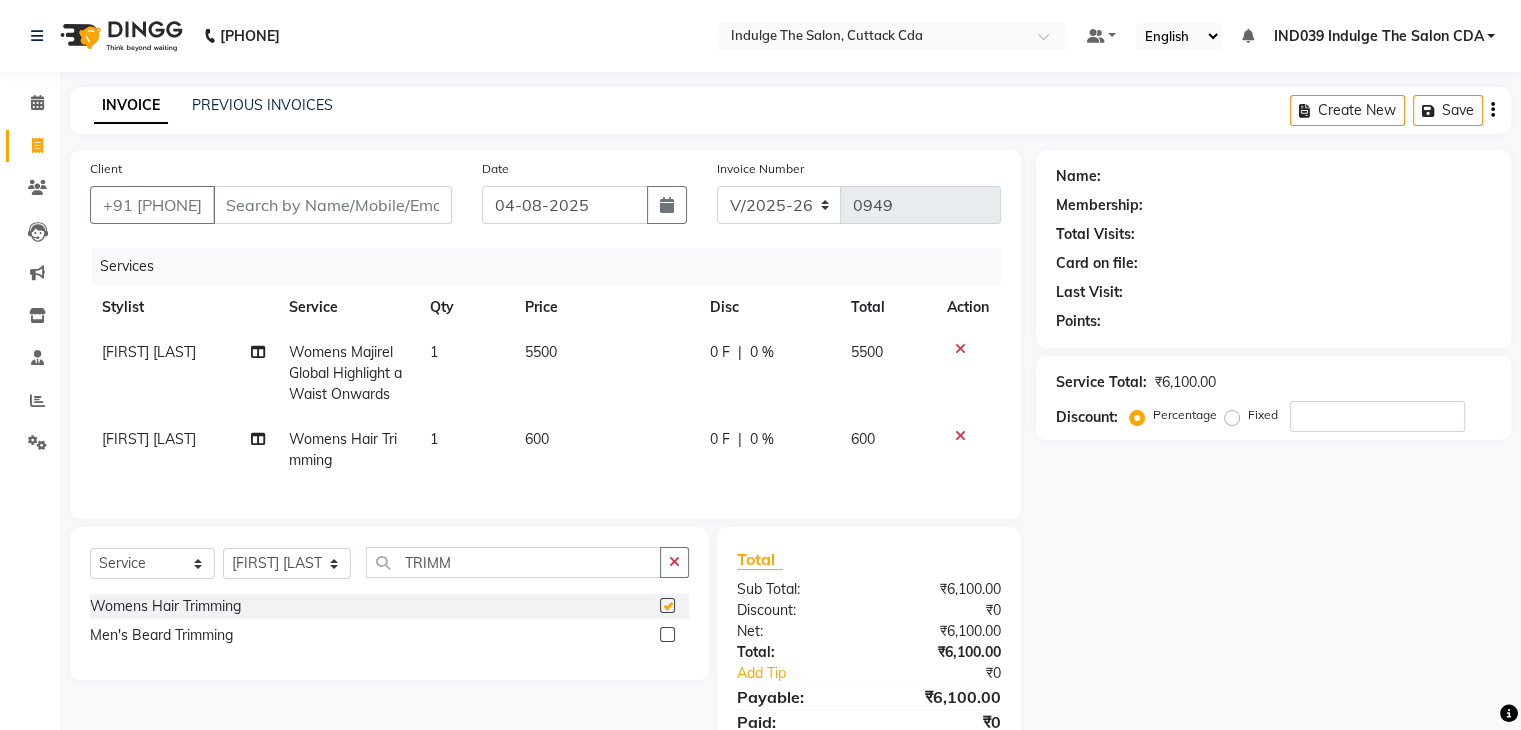 checkbox on "false" 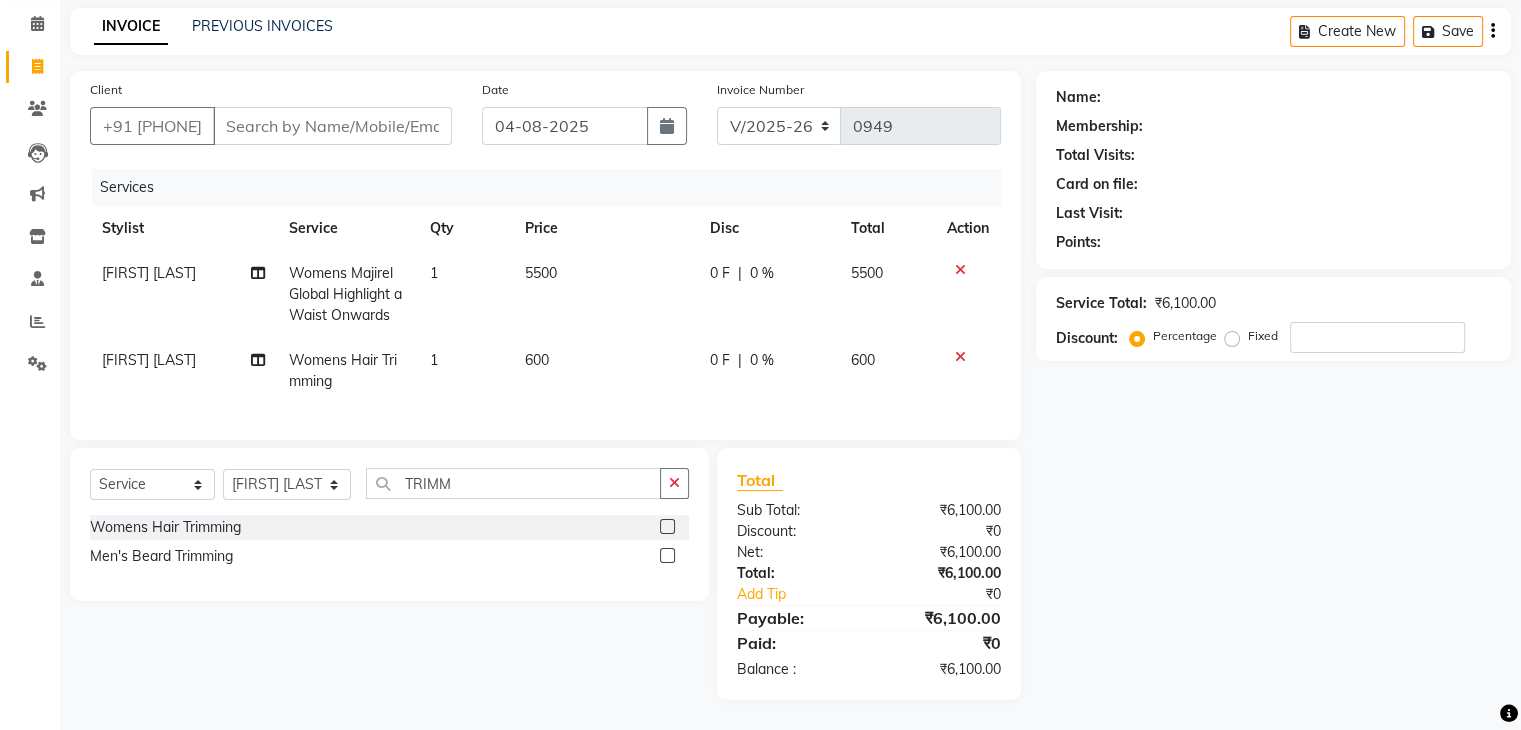 scroll, scrollTop: 0, scrollLeft: 0, axis: both 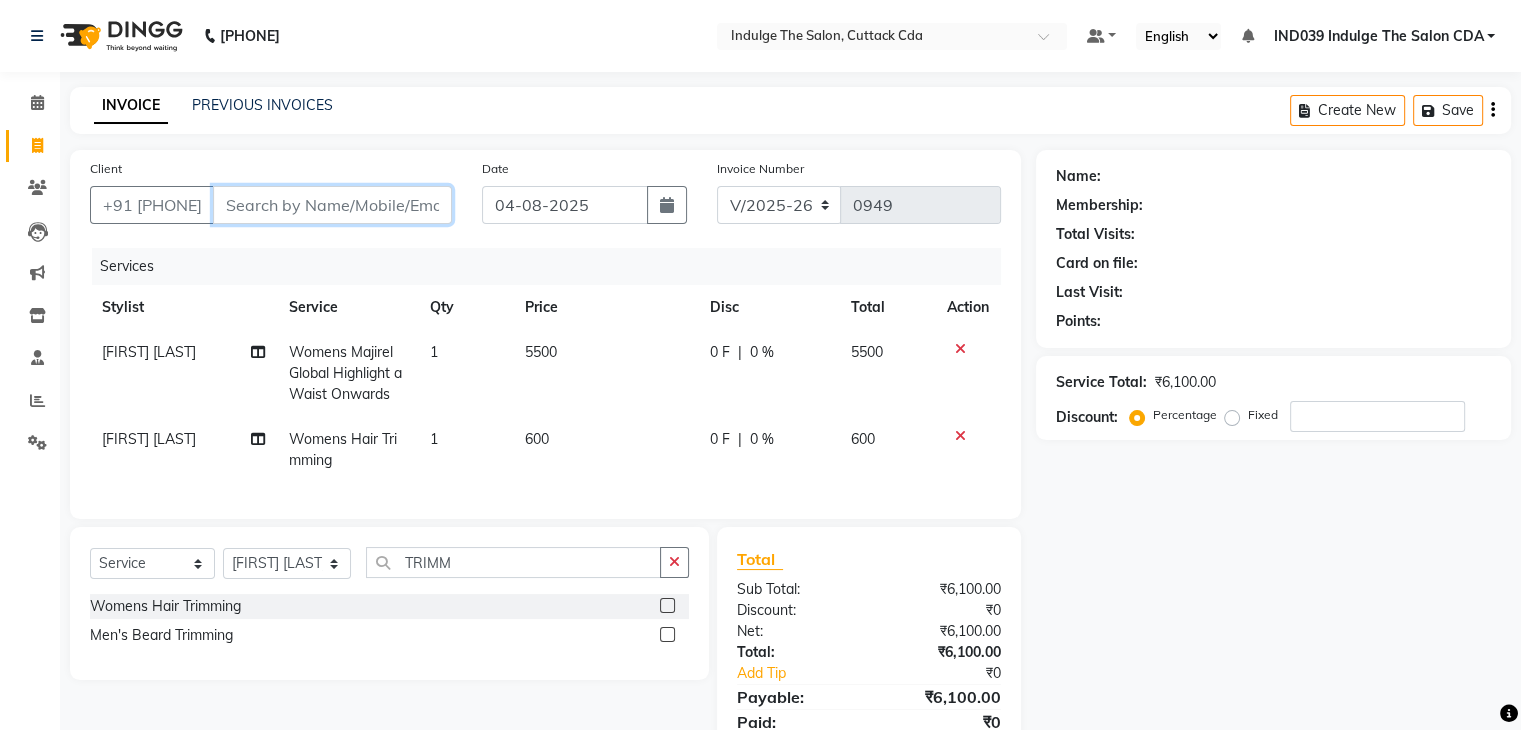 click on "Client" at bounding box center [332, 205] 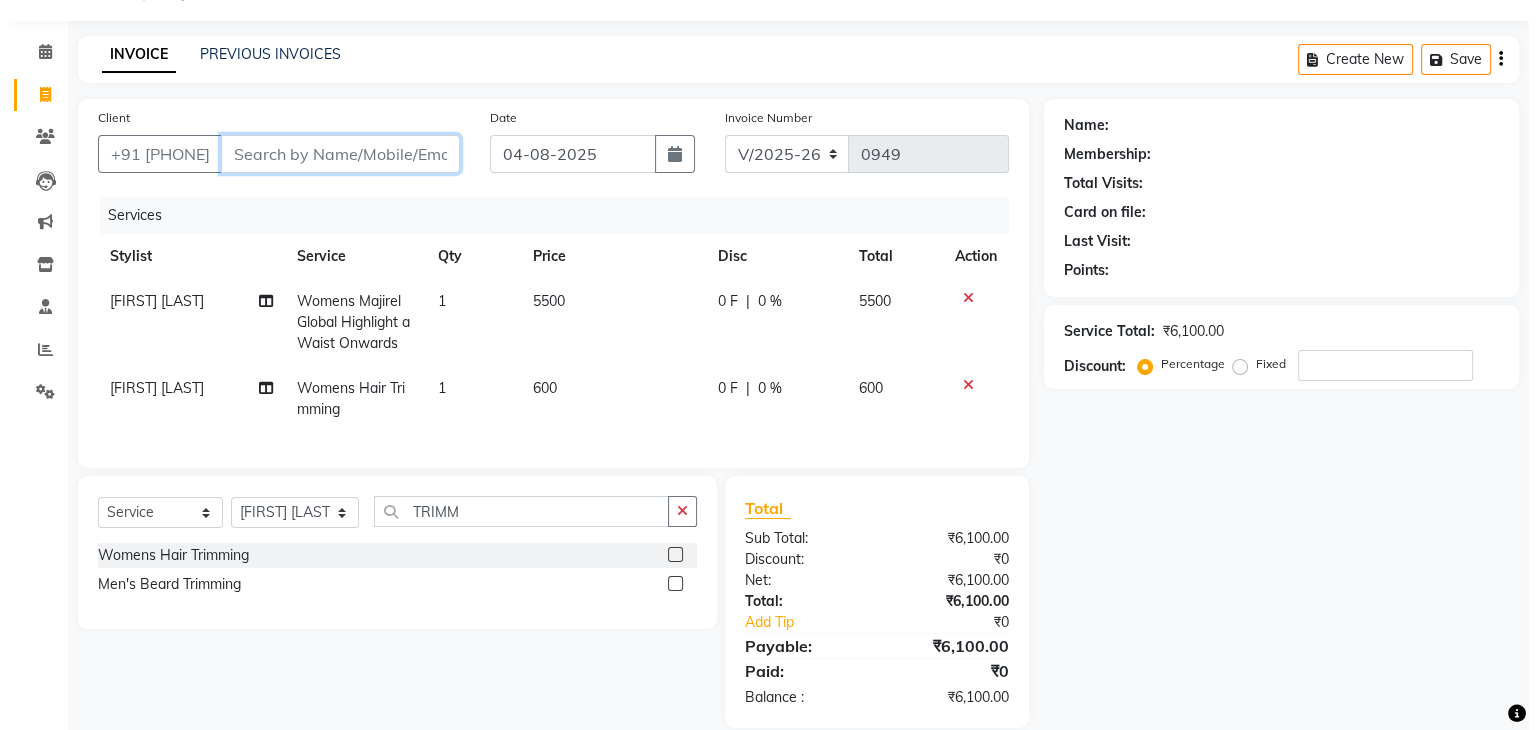scroll, scrollTop: 95, scrollLeft: 0, axis: vertical 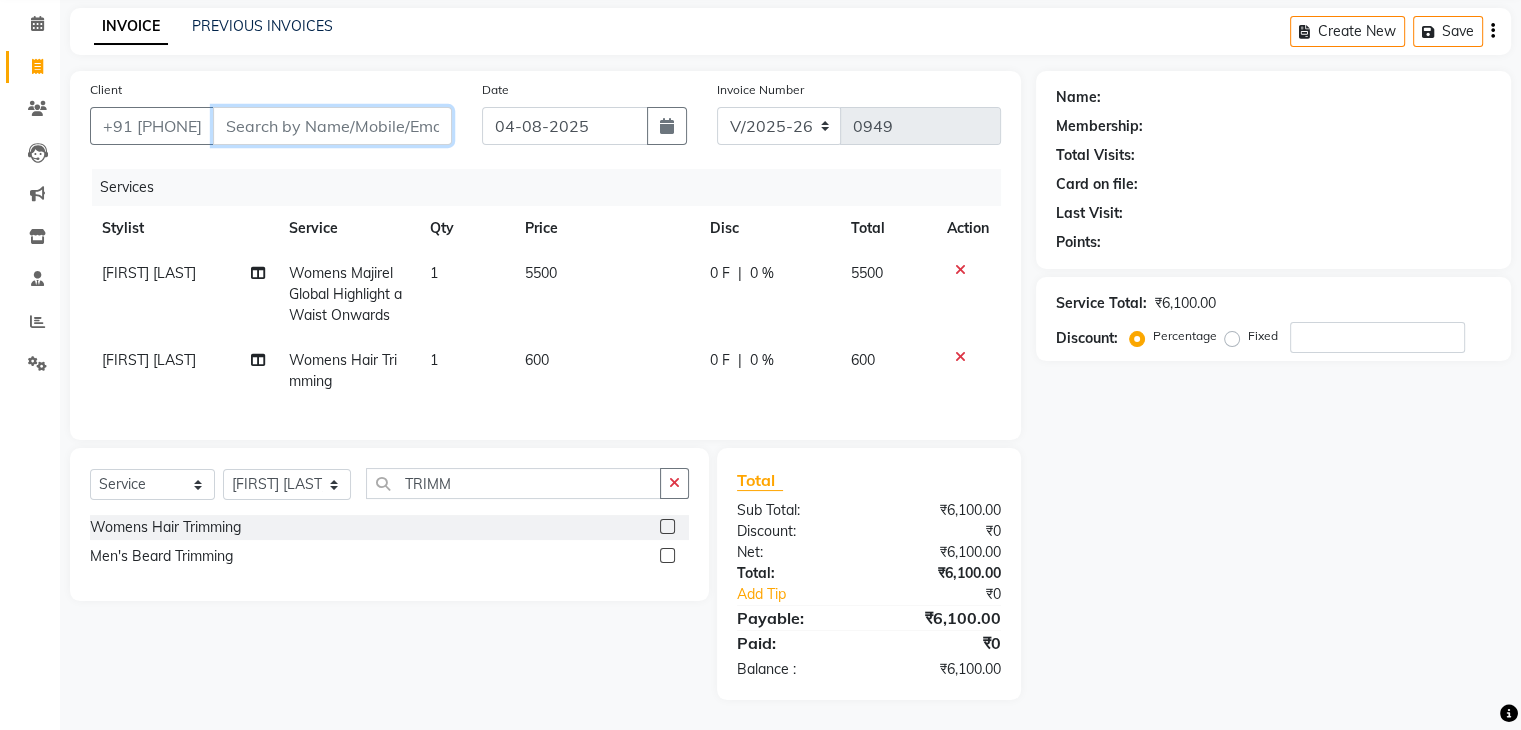 click on "Client" at bounding box center (332, 126) 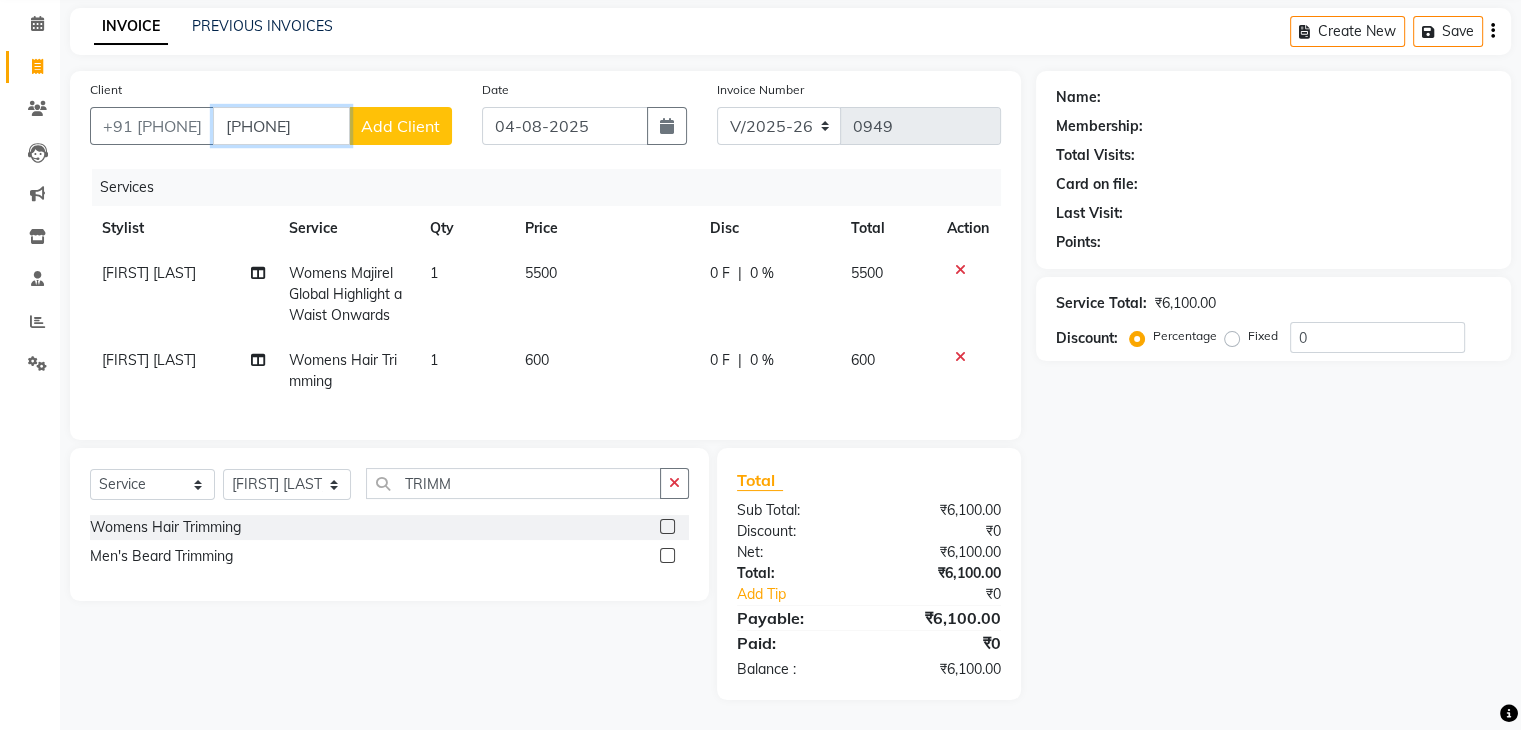 type on "7978048219" 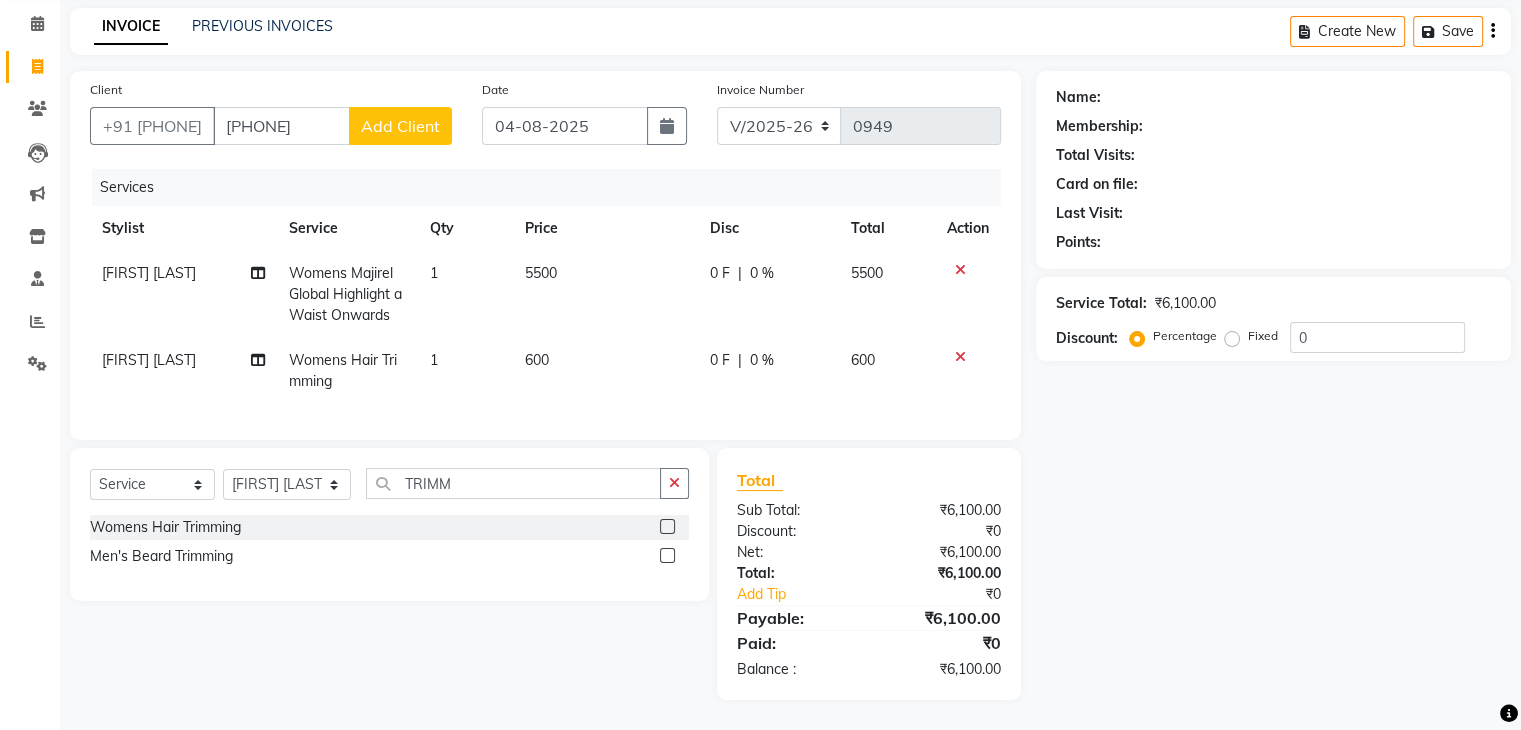 click on "Add Client" 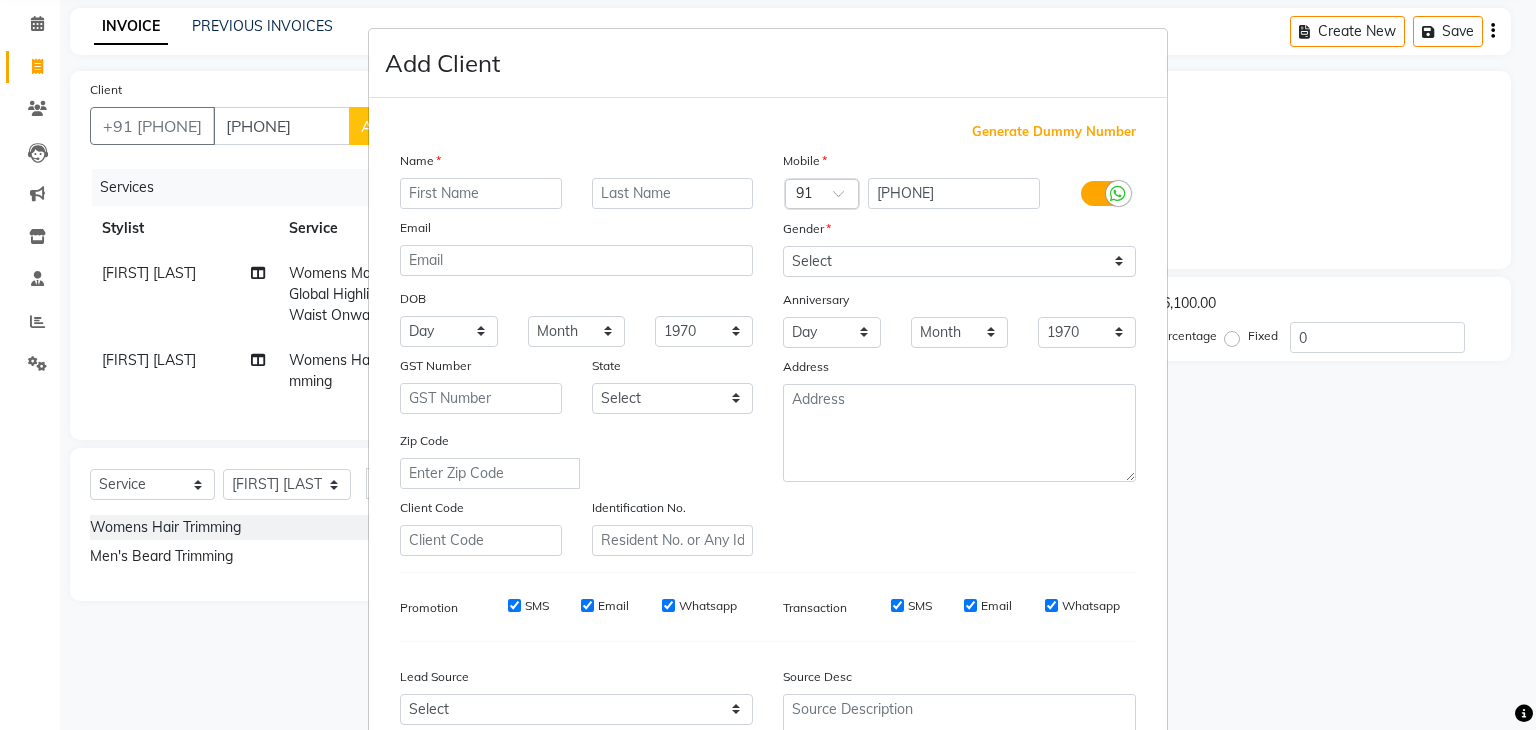 click at bounding box center [481, 193] 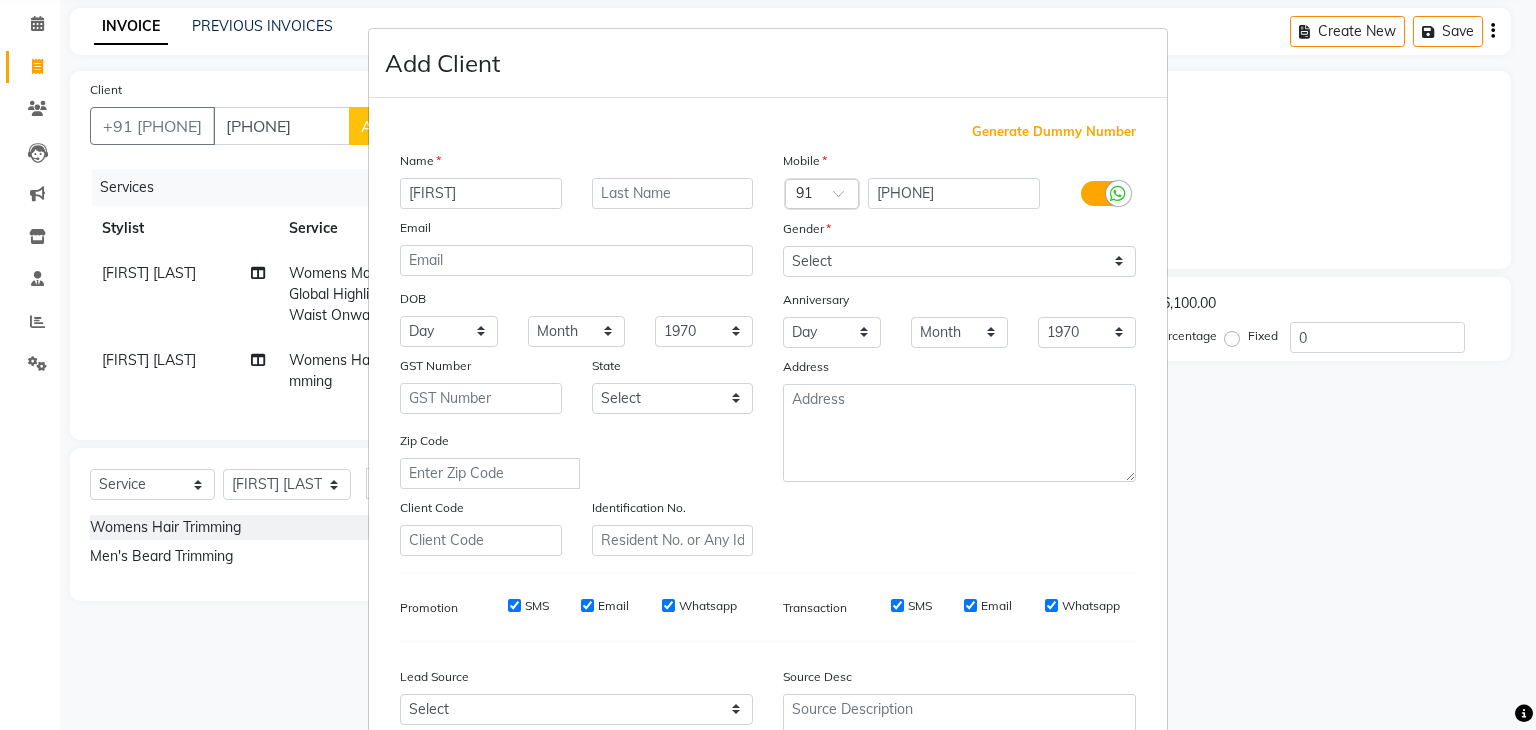 type on "SHRABANI" 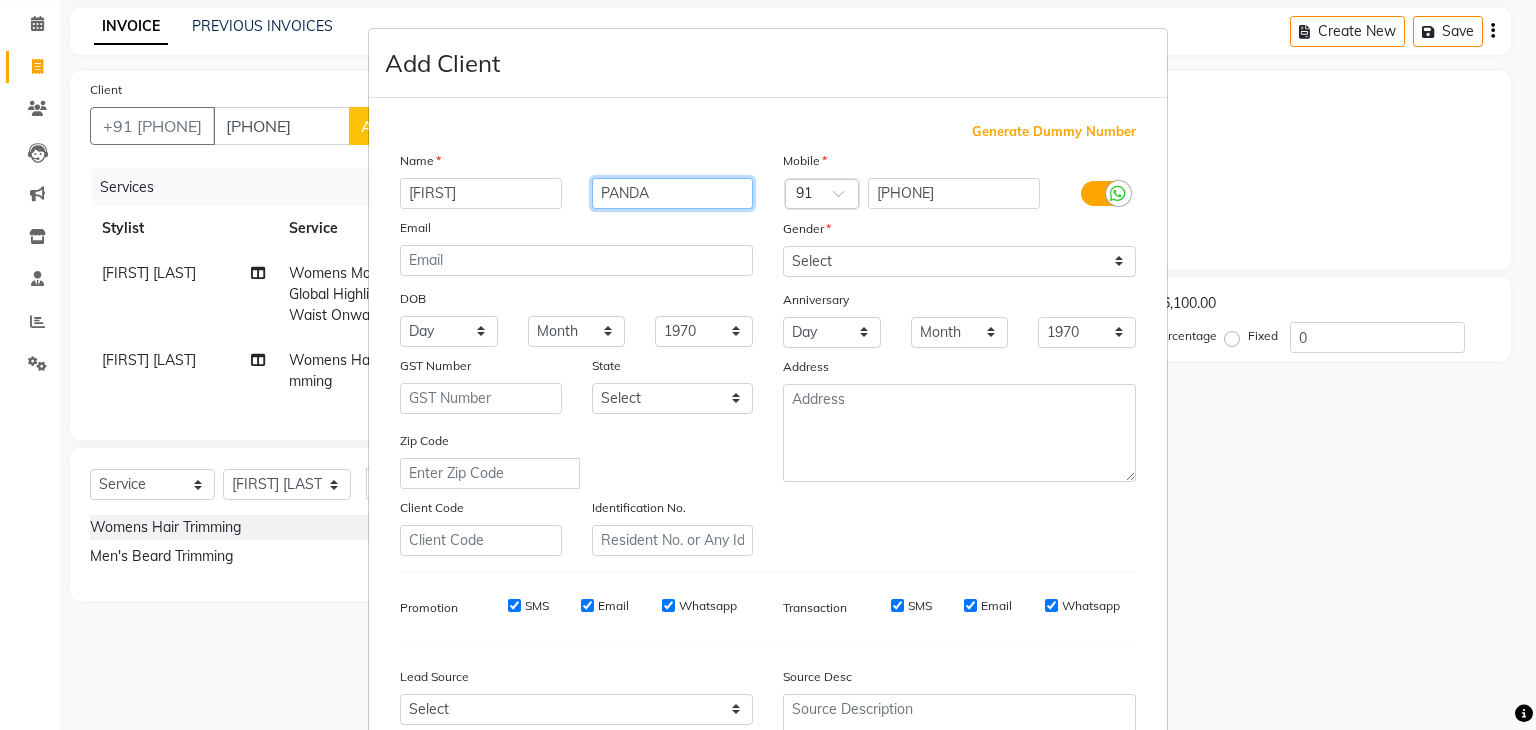 type on "PANDA" 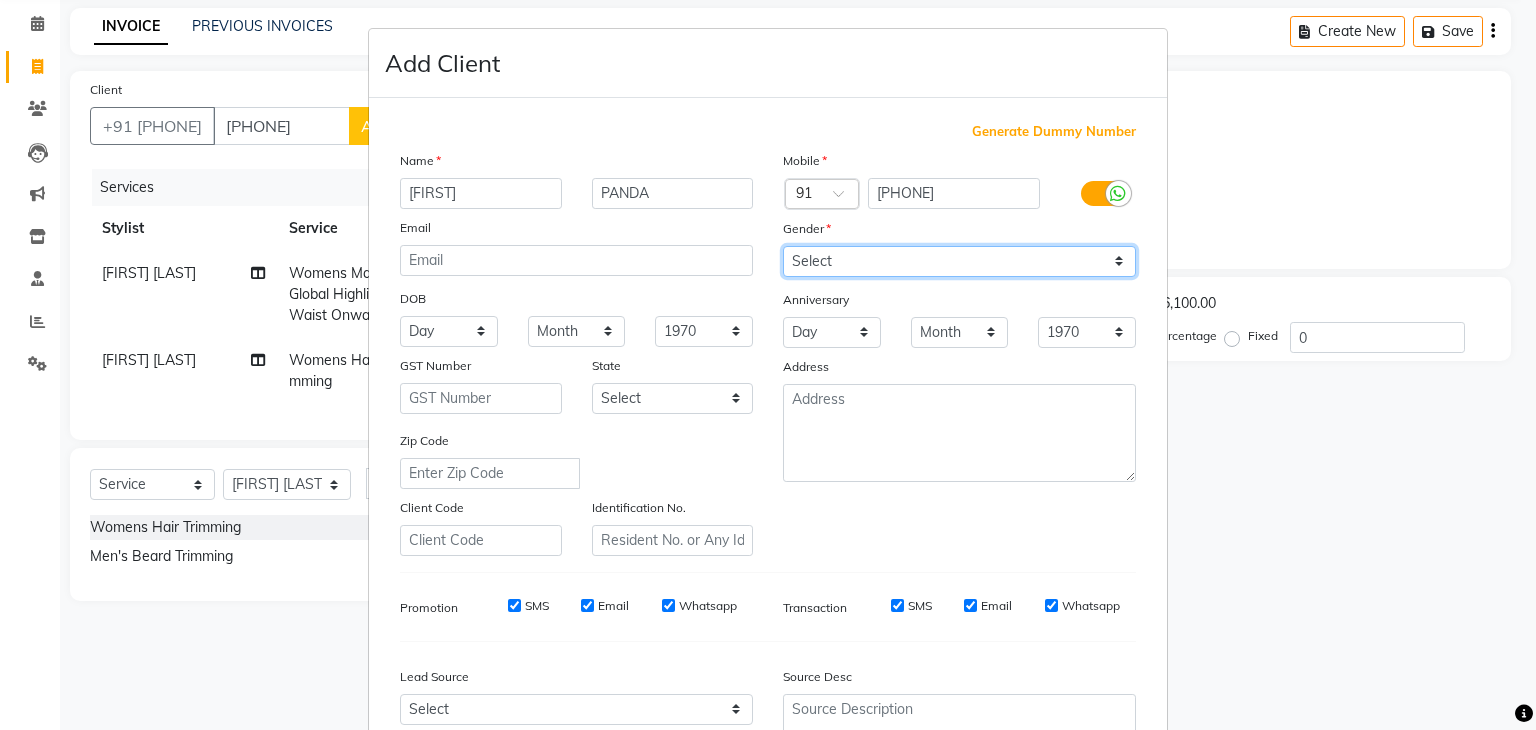 drag, startPoint x: 841, startPoint y: 263, endPoint x: 840, endPoint y: 276, distance: 13.038404 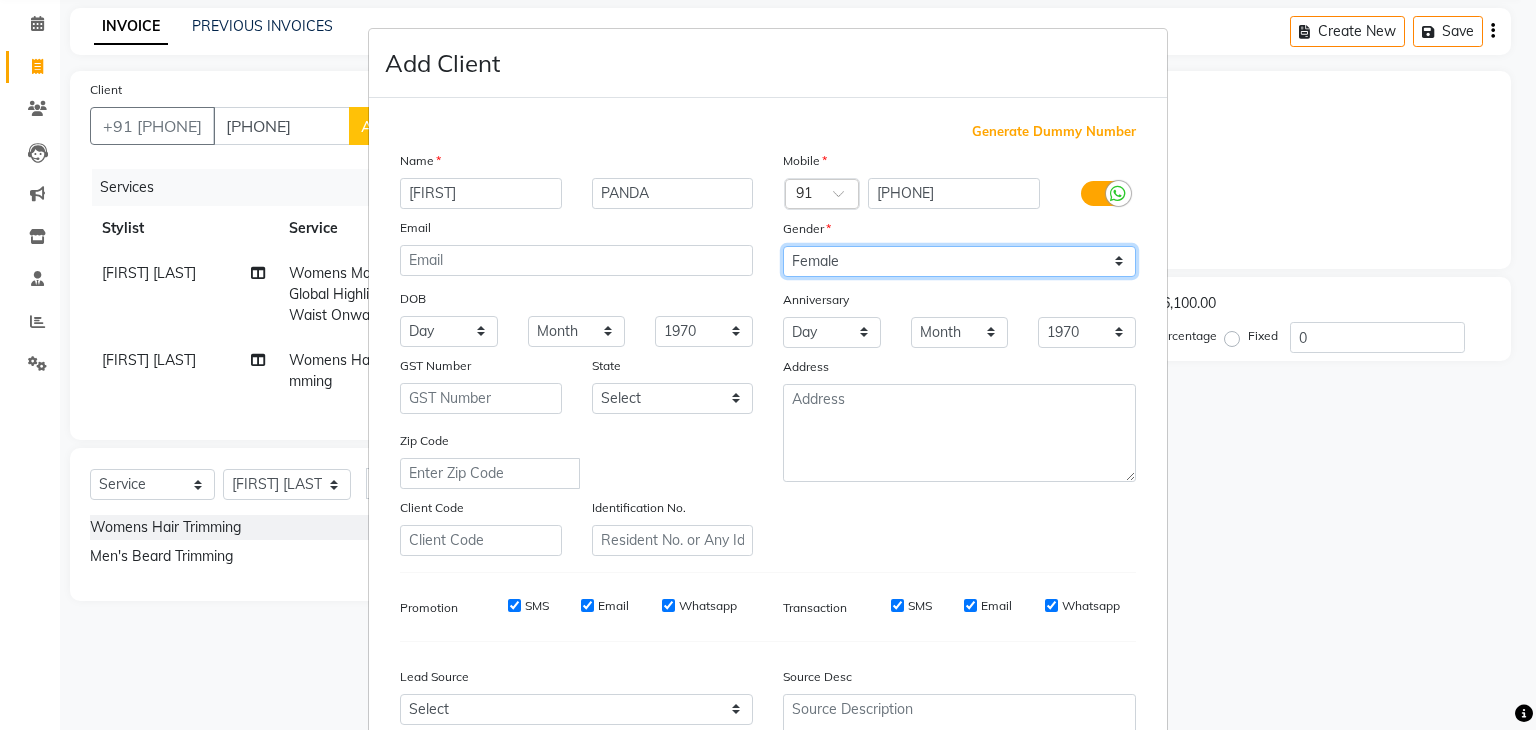 click on "Select Male Female Other Prefer Not To Say" at bounding box center [959, 261] 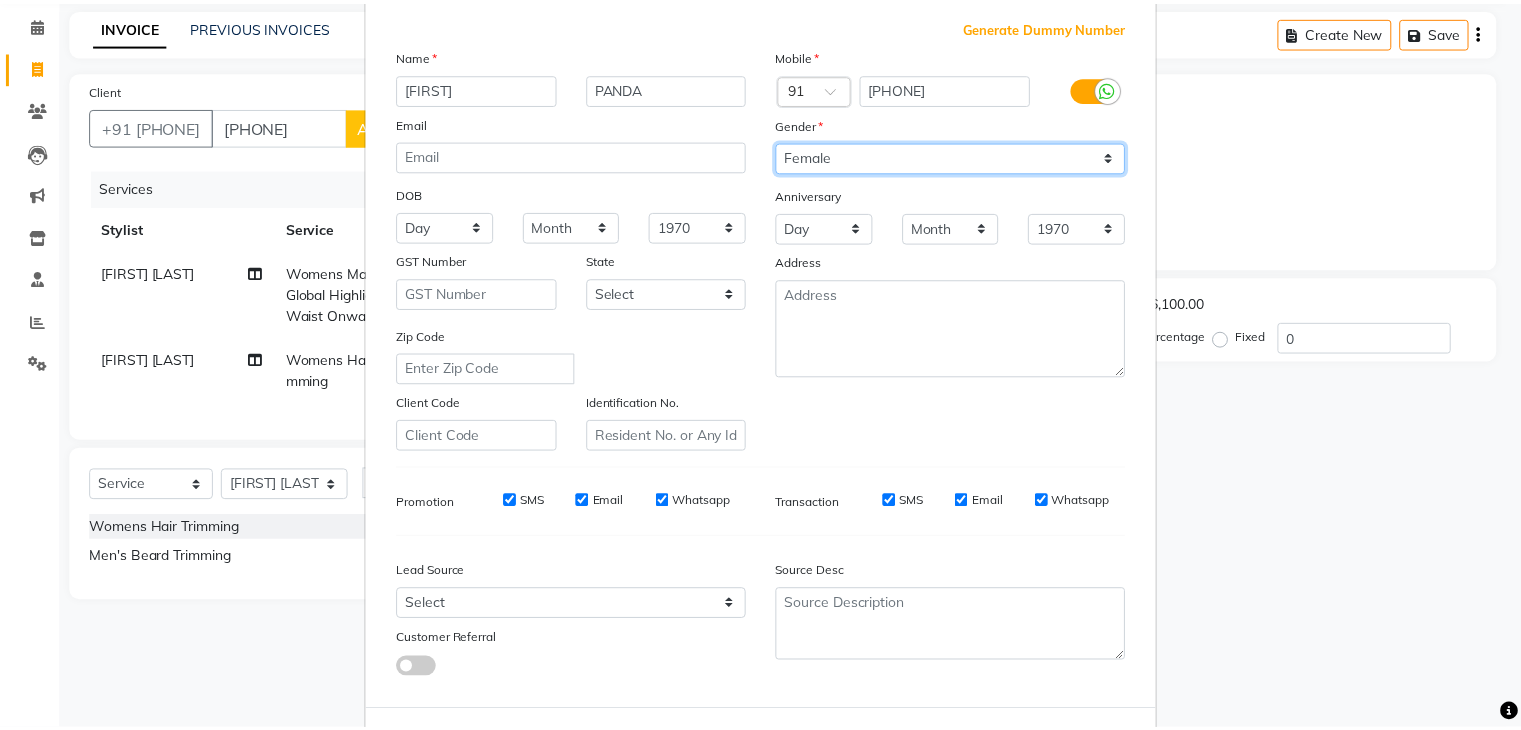 scroll, scrollTop: 203, scrollLeft: 0, axis: vertical 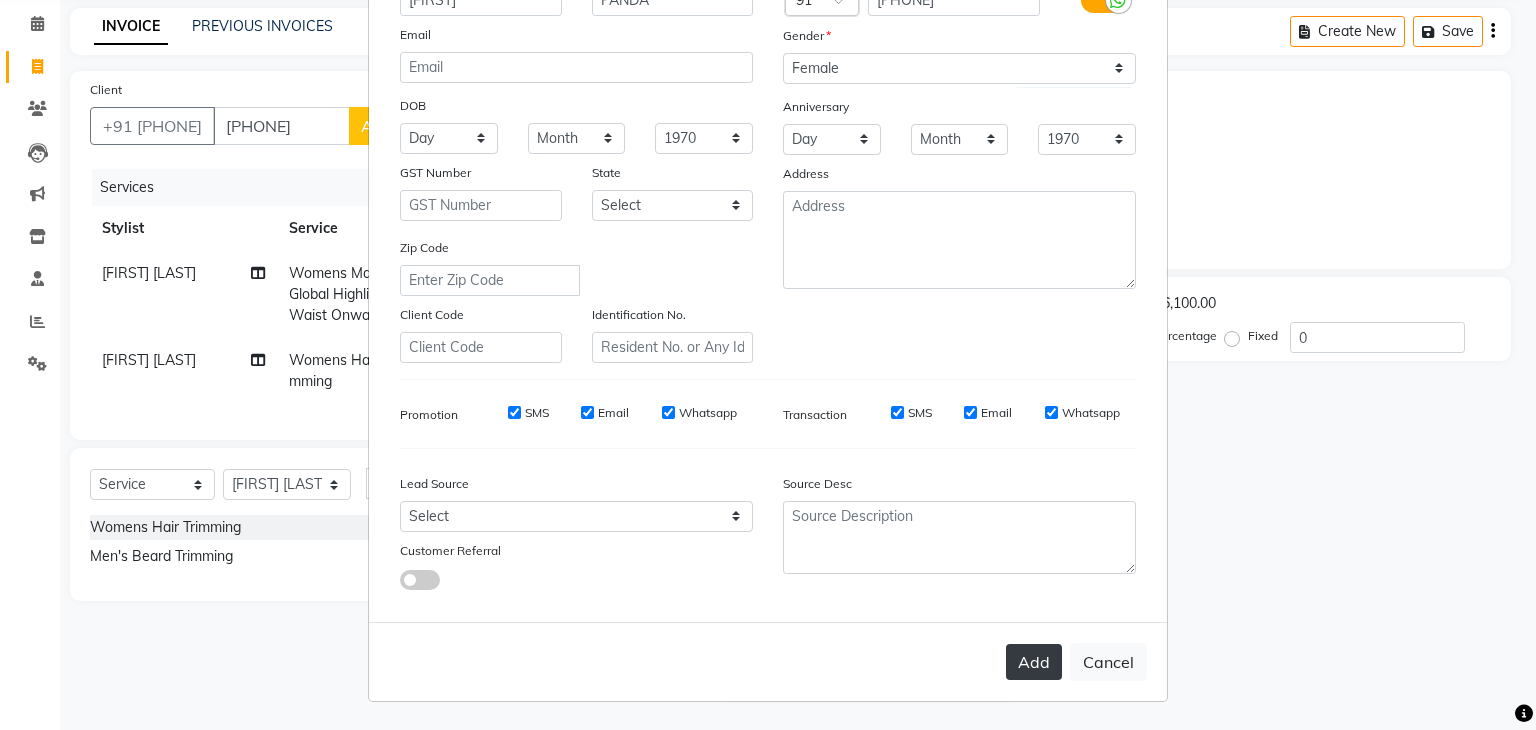 click on "Add" at bounding box center (1034, 662) 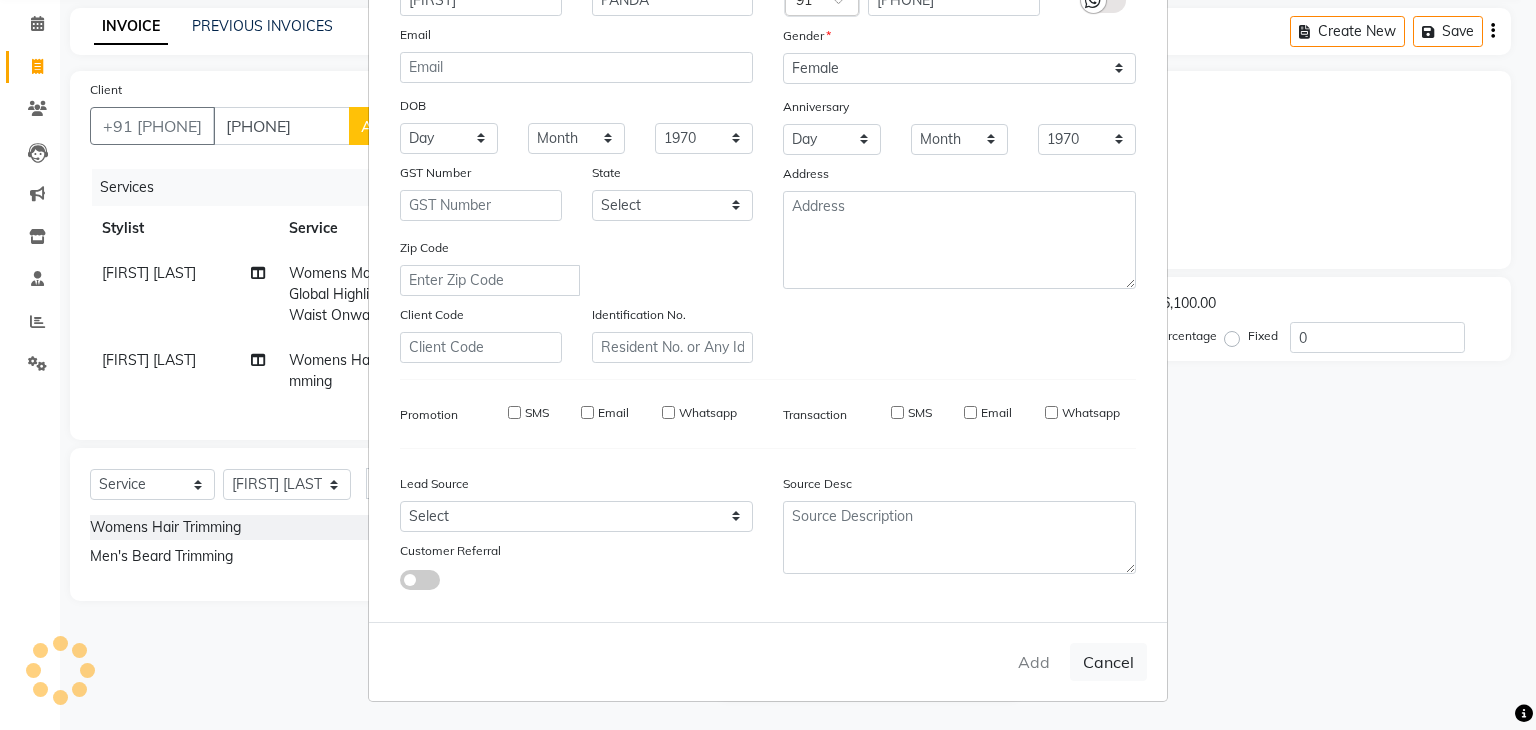 type 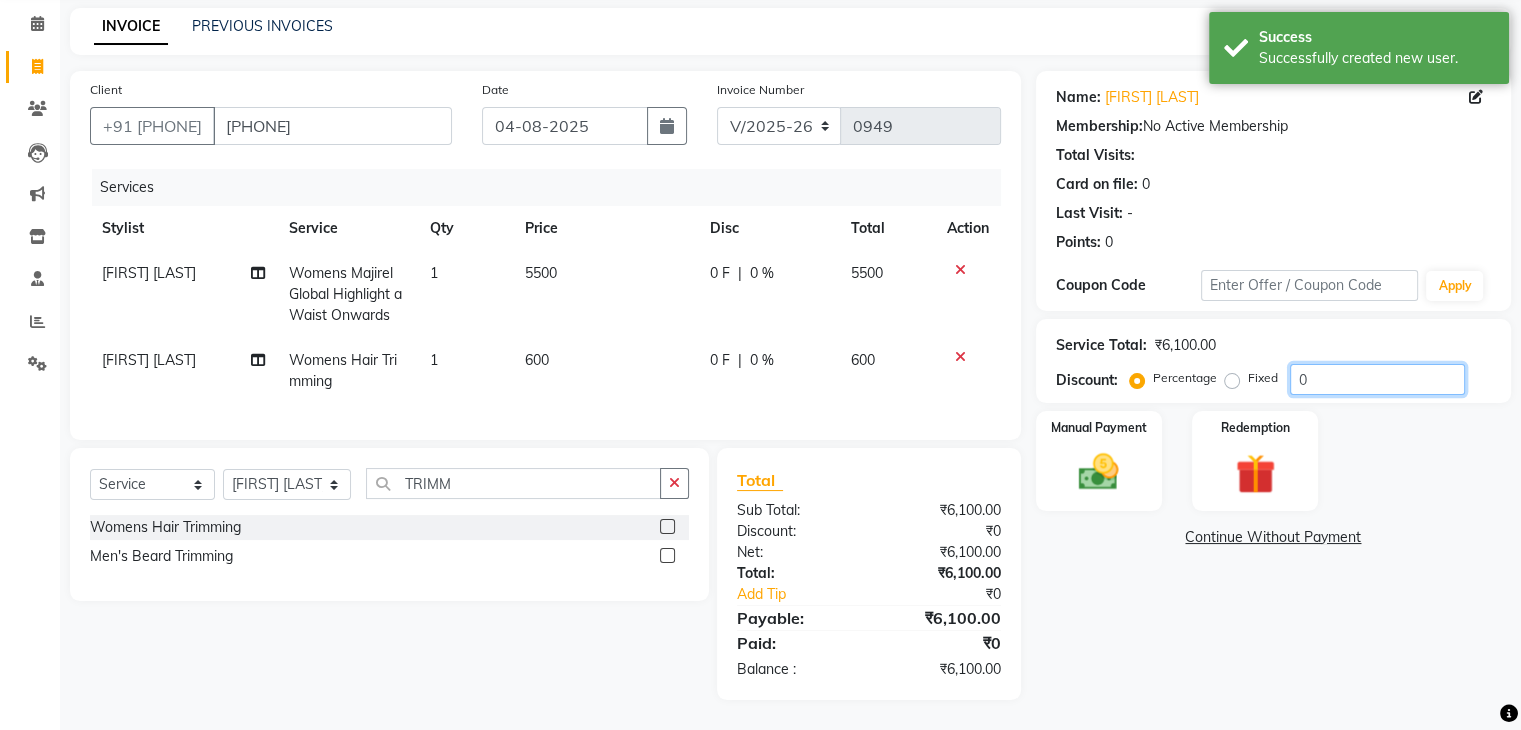 click on "0" 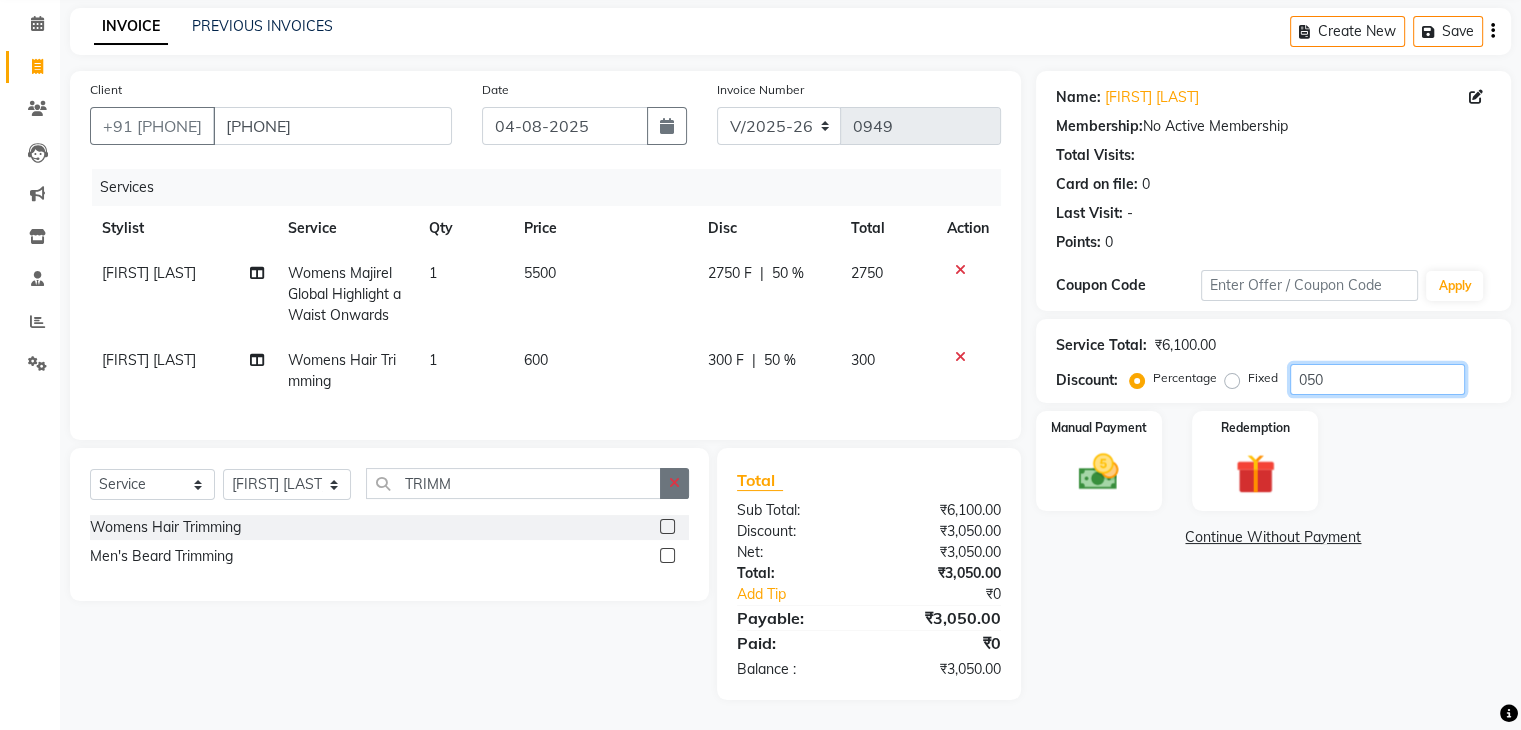 type on "050" 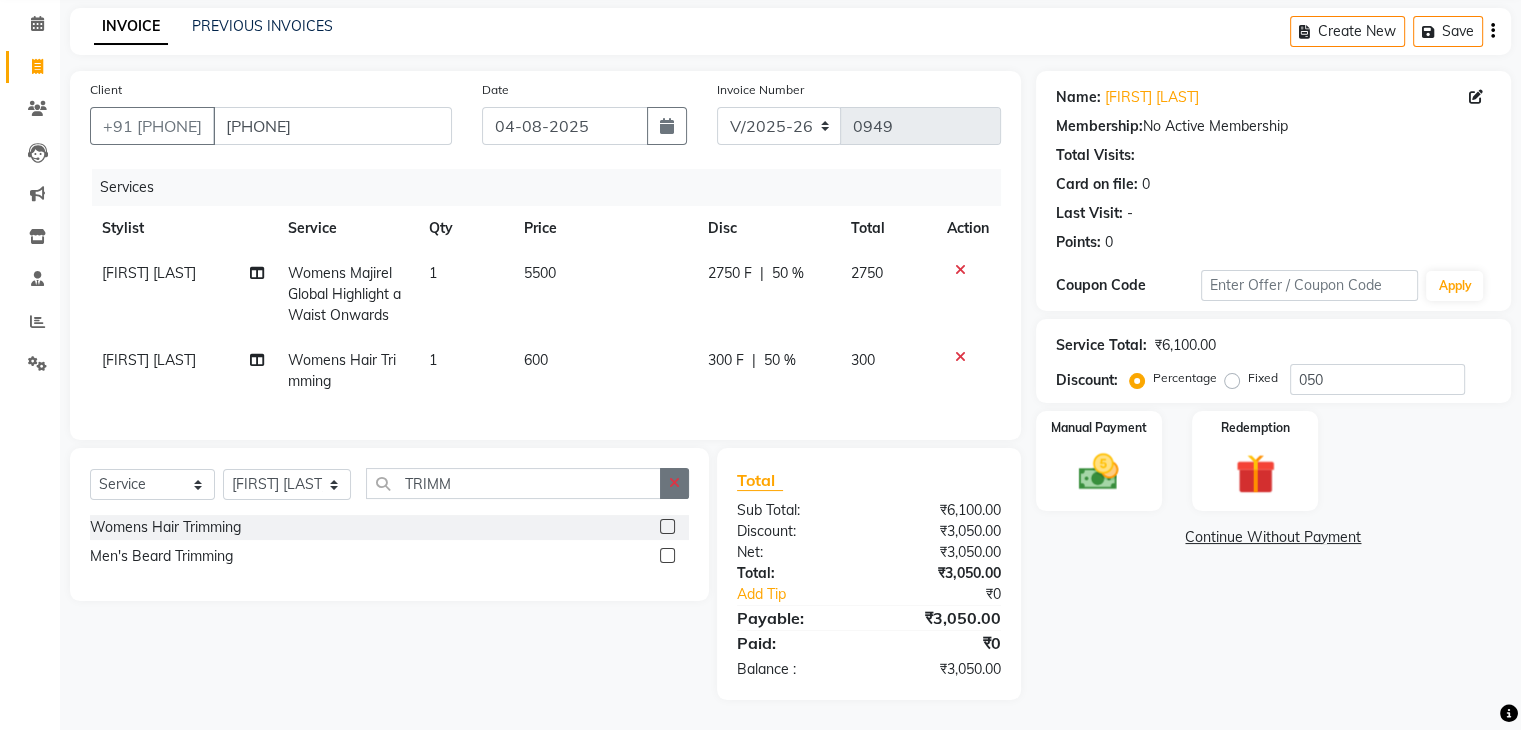 click 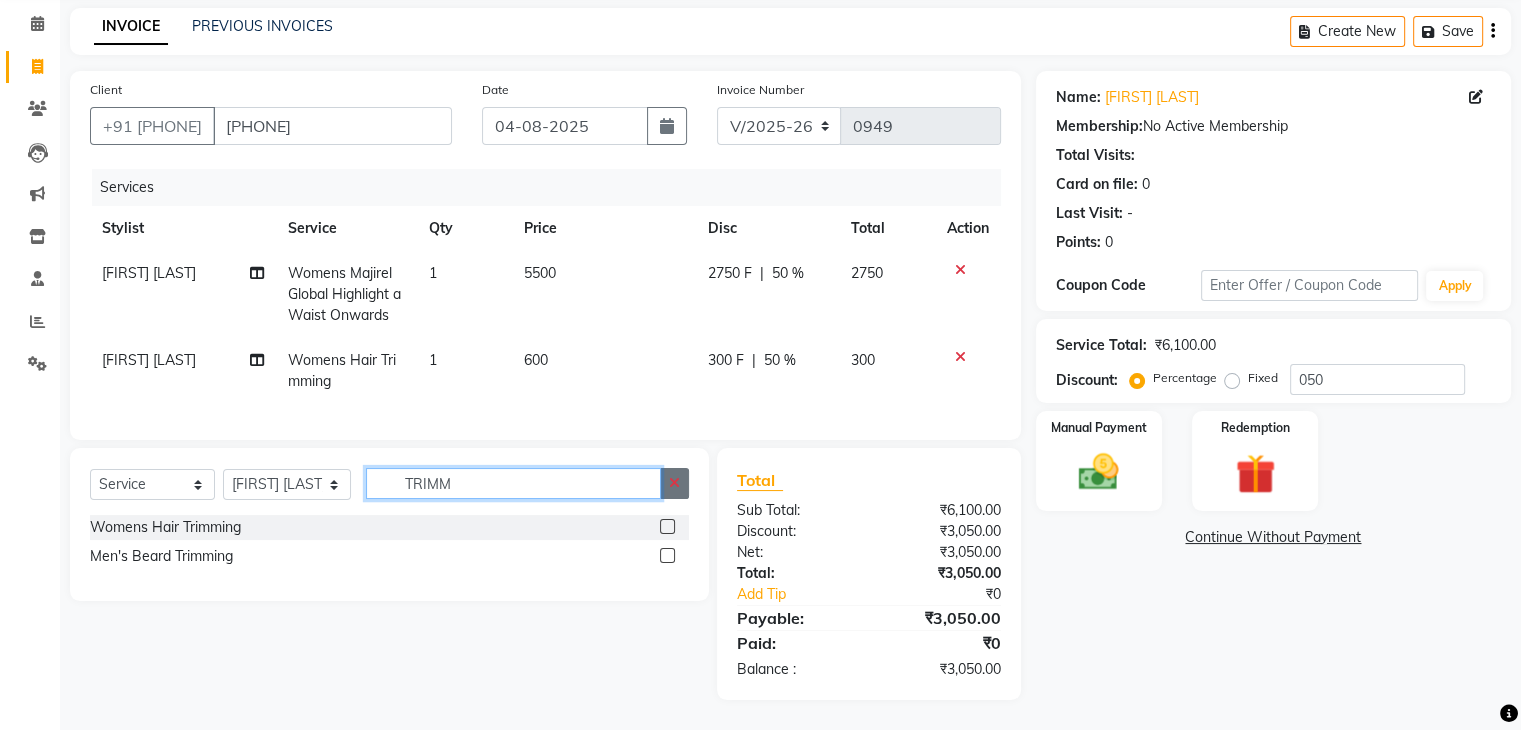 type 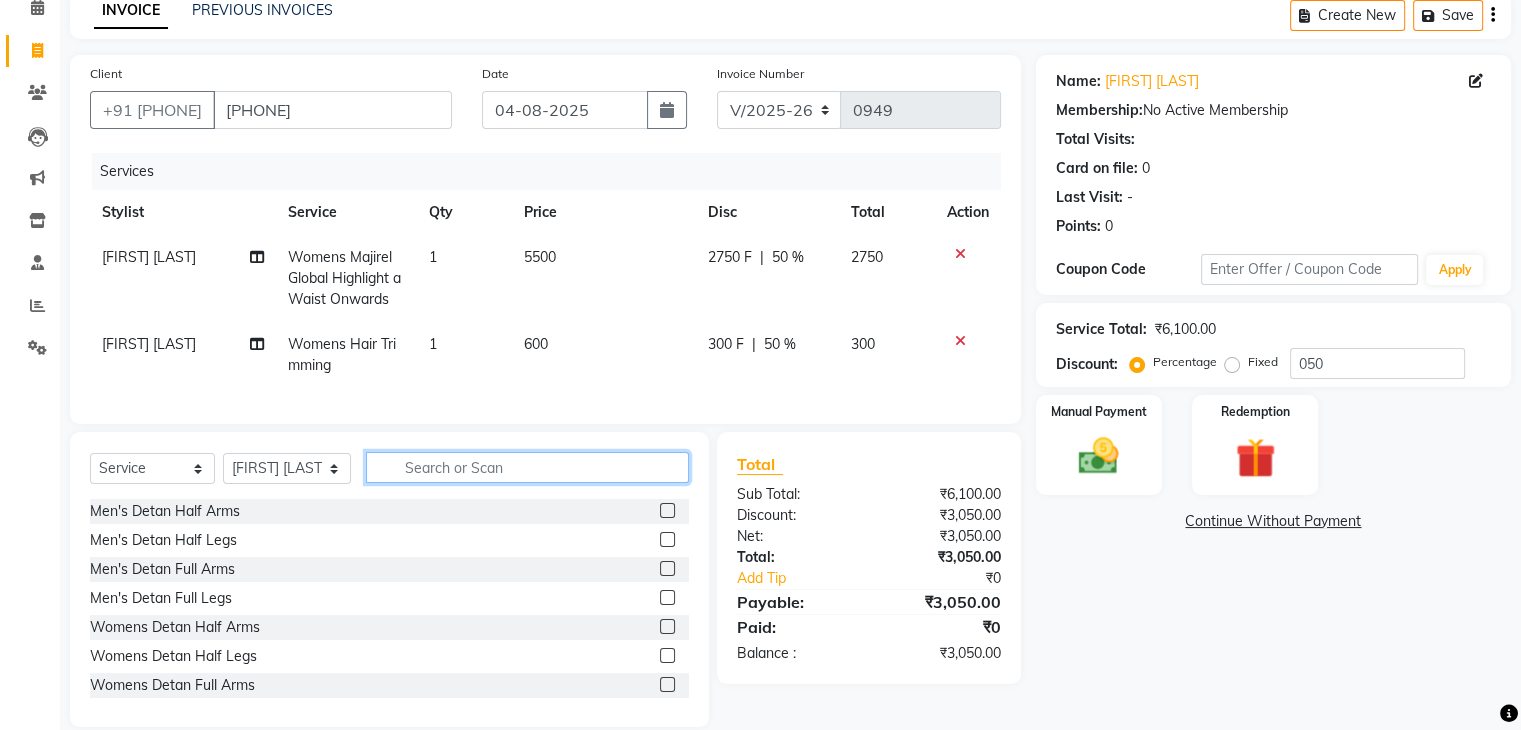 scroll, scrollTop: 138, scrollLeft: 0, axis: vertical 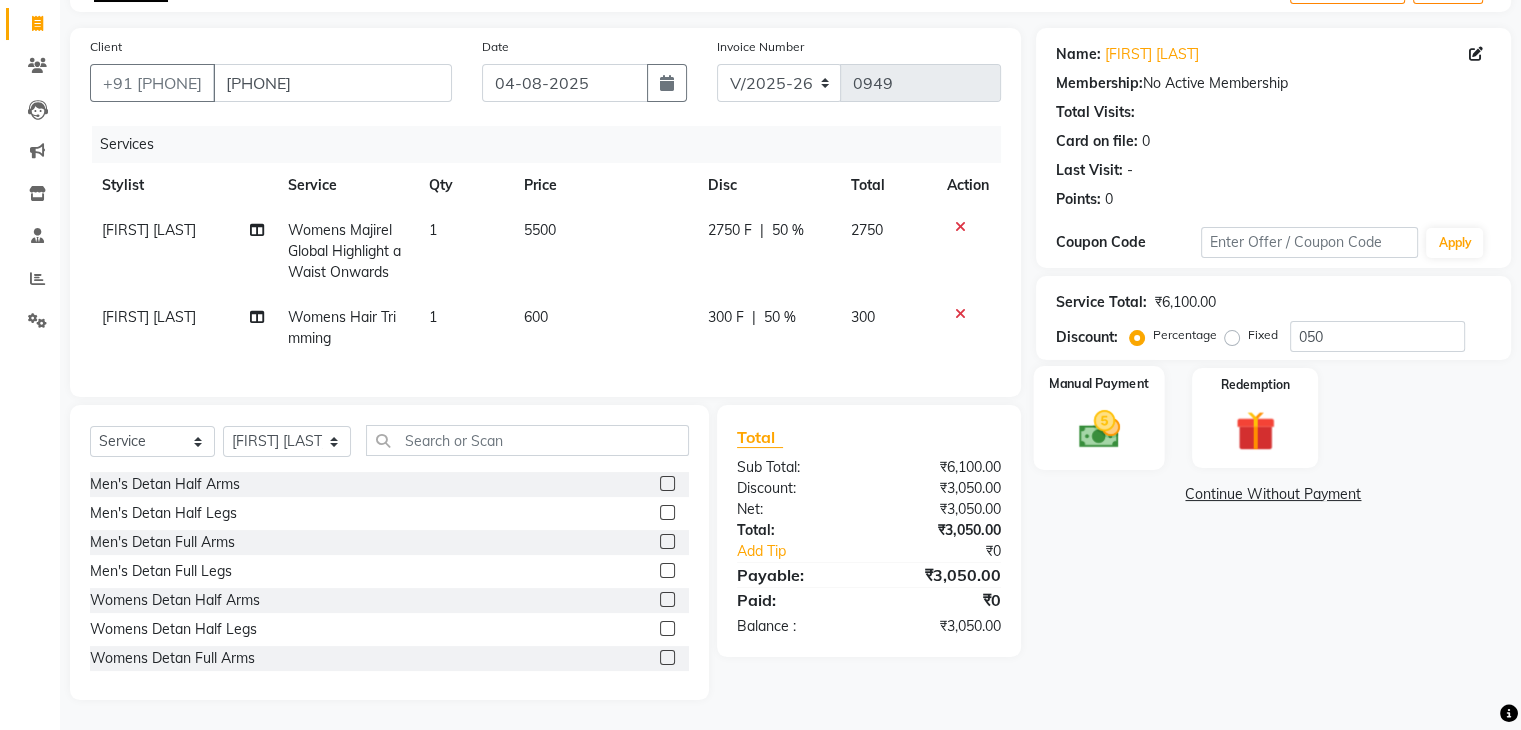 click 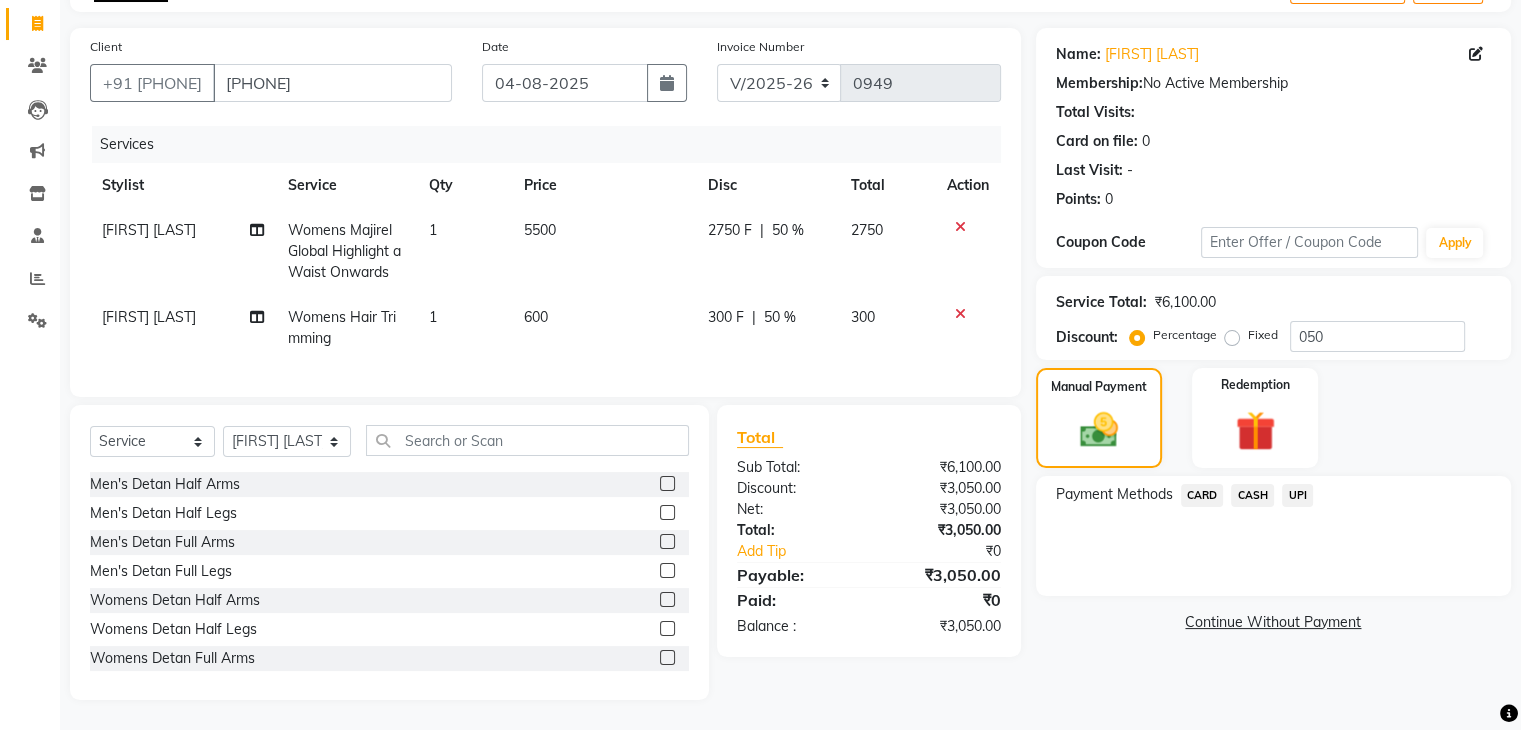 click on "UPI" 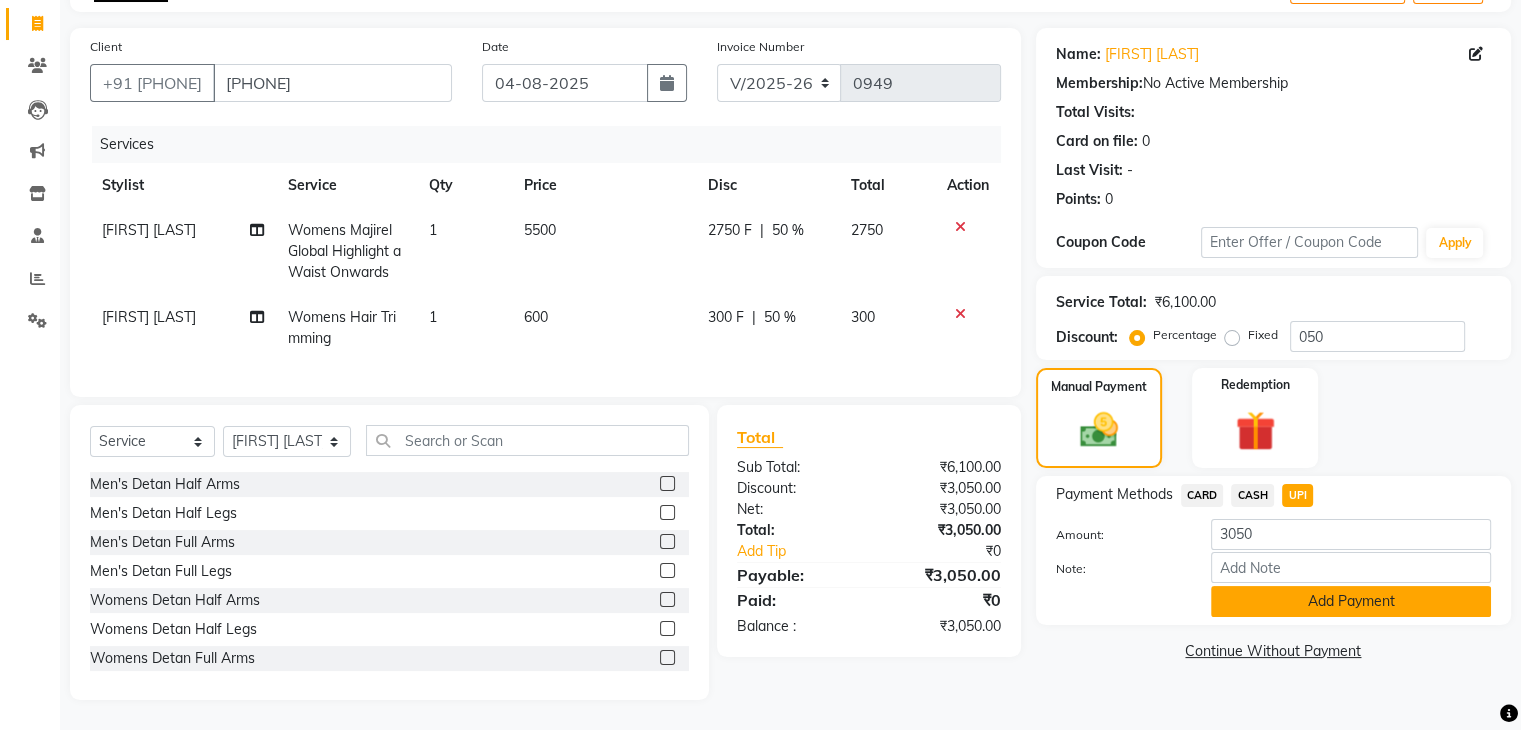 click on "Add Payment" 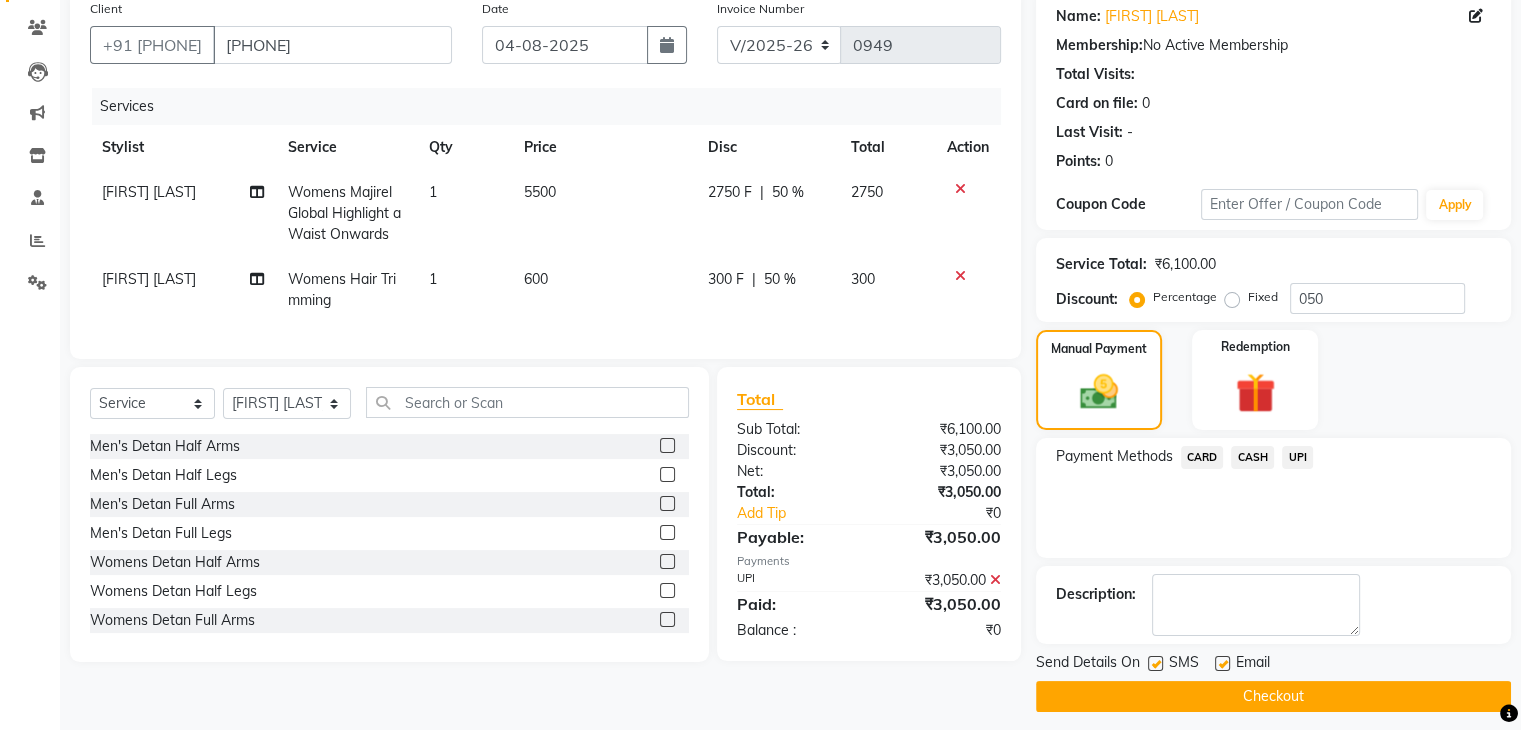 scroll, scrollTop: 171, scrollLeft: 0, axis: vertical 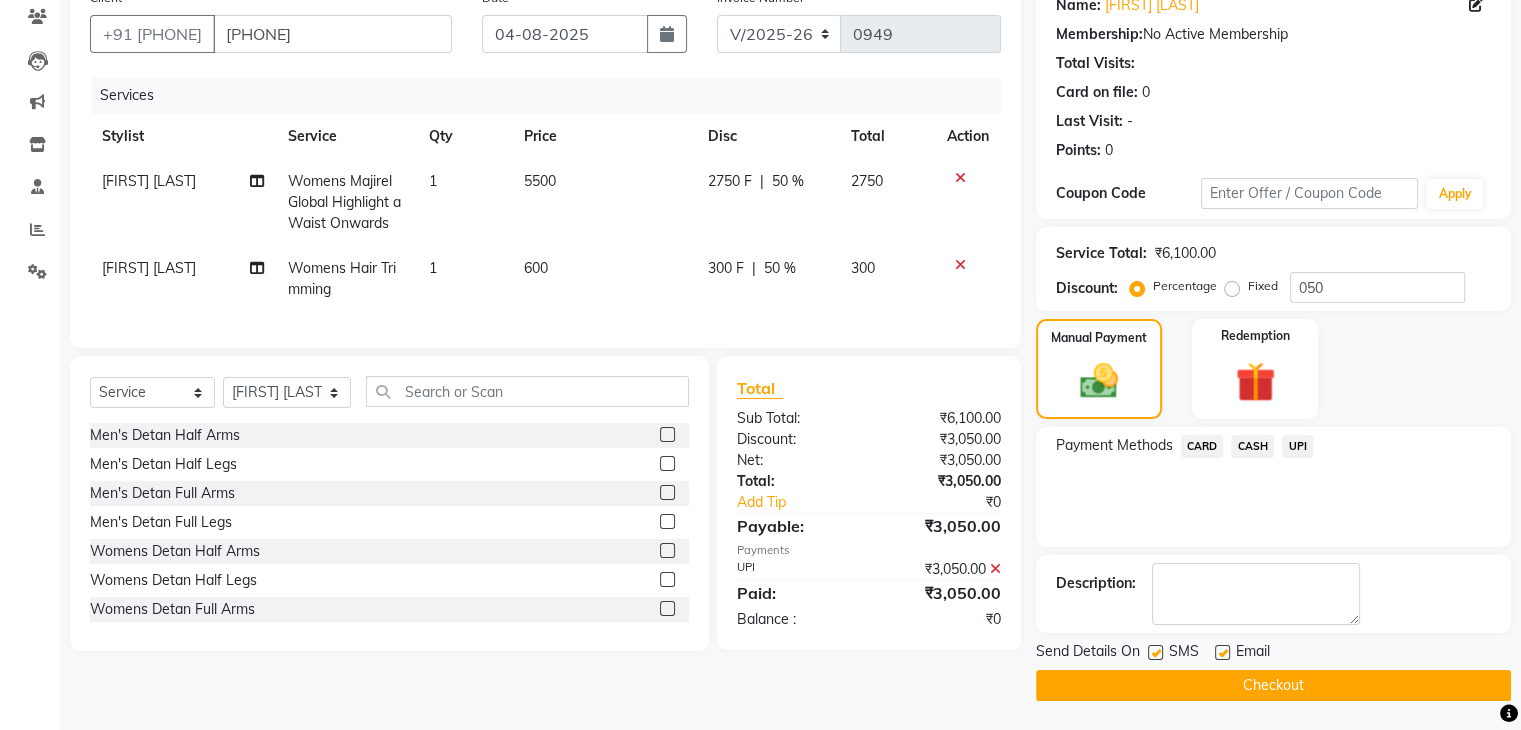click on "Checkout" 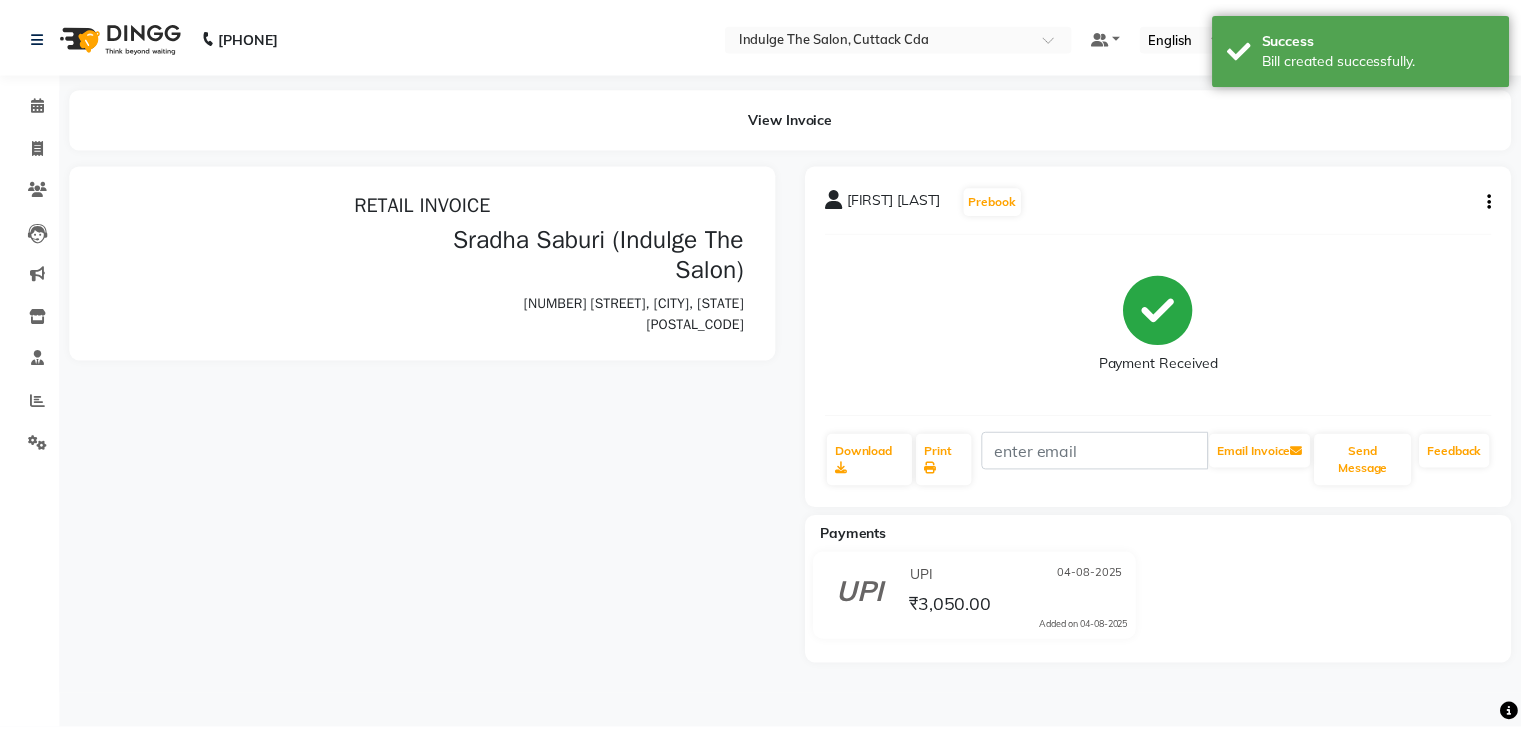 scroll, scrollTop: 0, scrollLeft: 0, axis: both 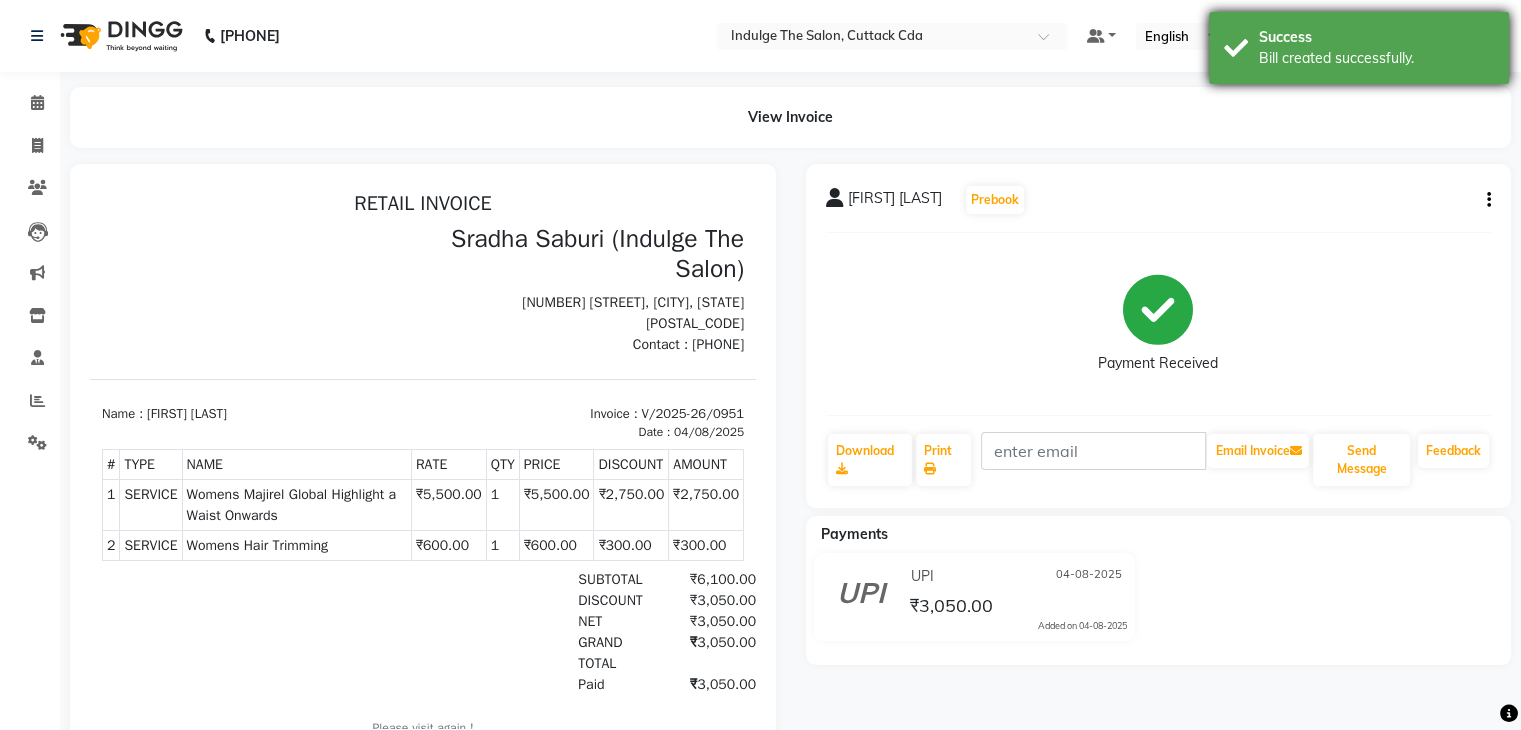 click on "Success   Bill created successfully." at bounding box center (1359, 48) 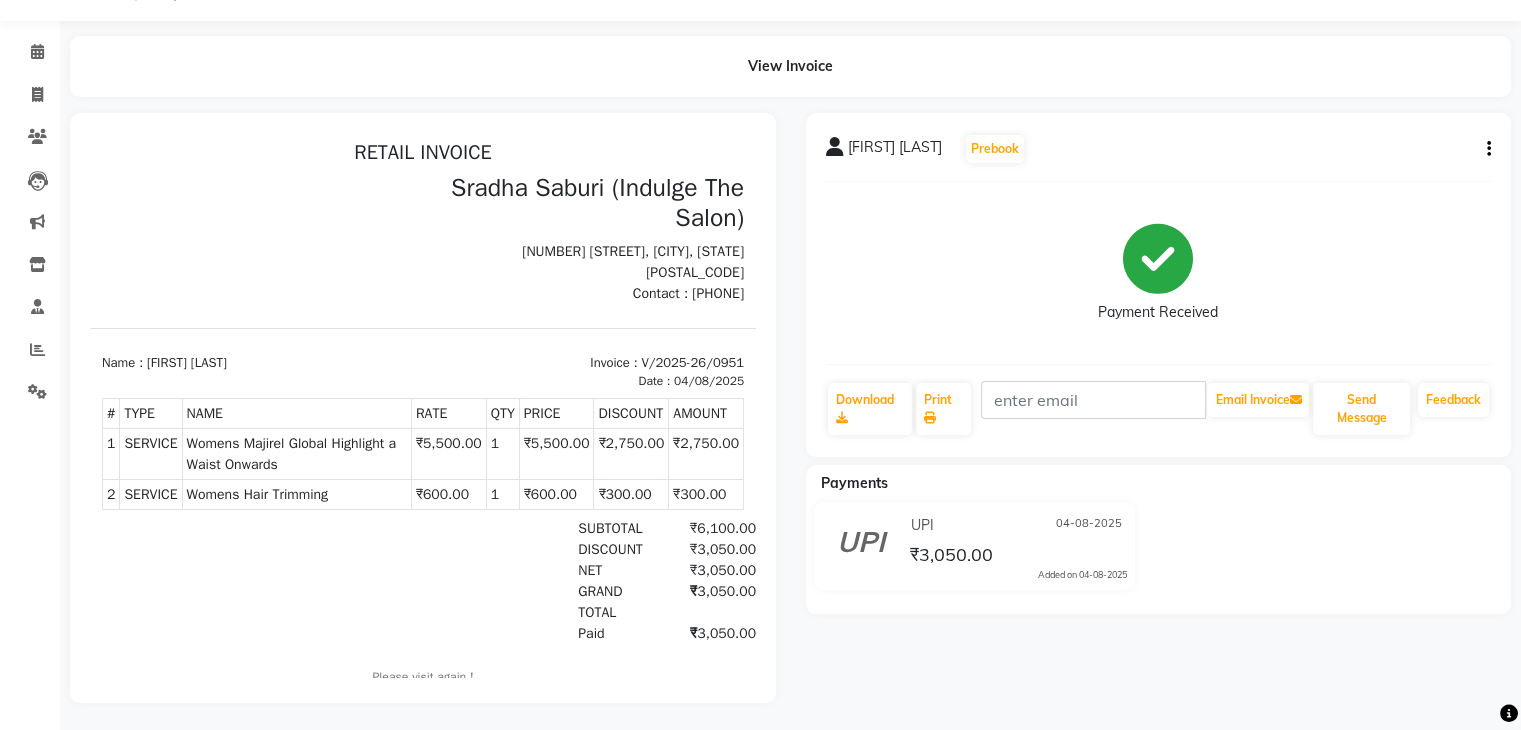 scroll, scrollTop: 50, scrollLeft: 0, axis: vertical 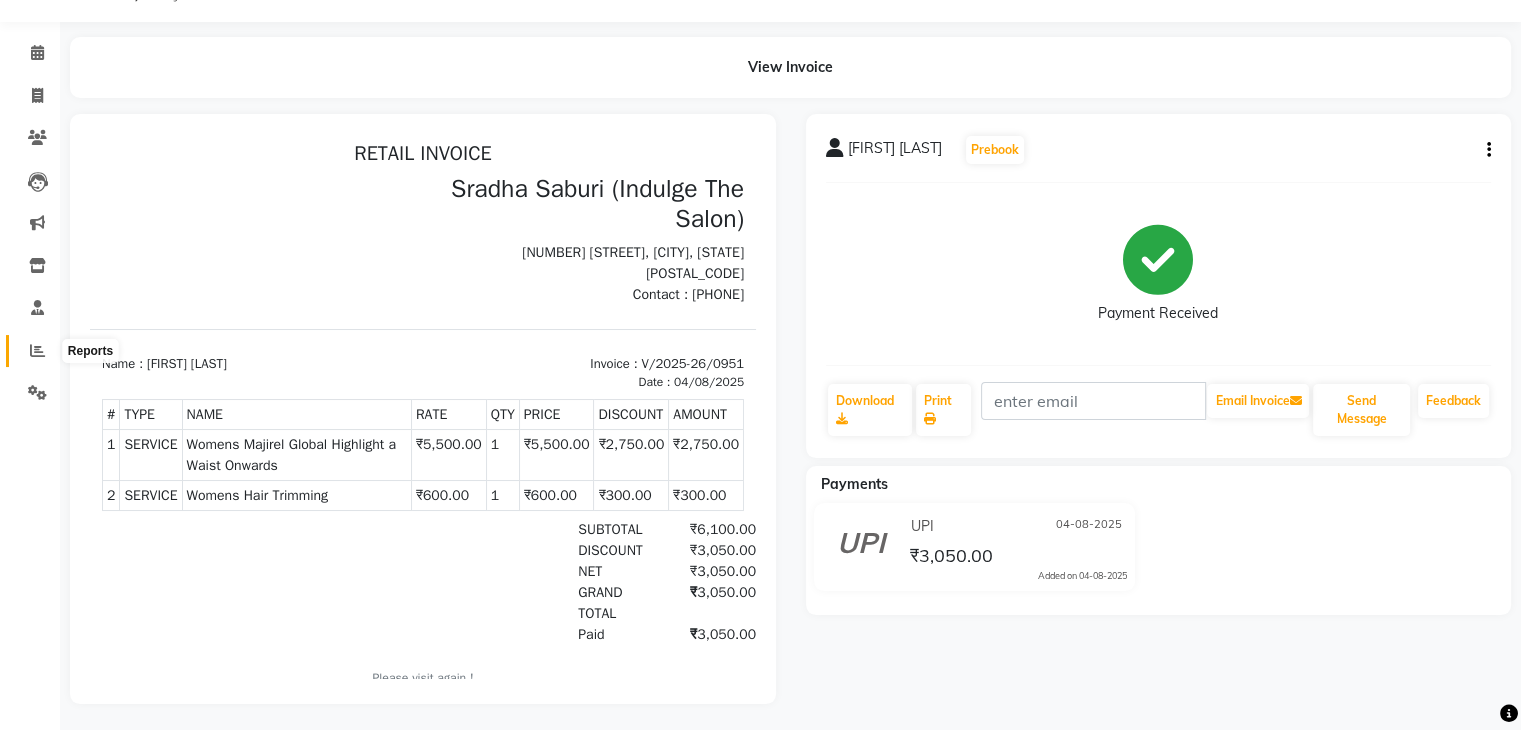 click 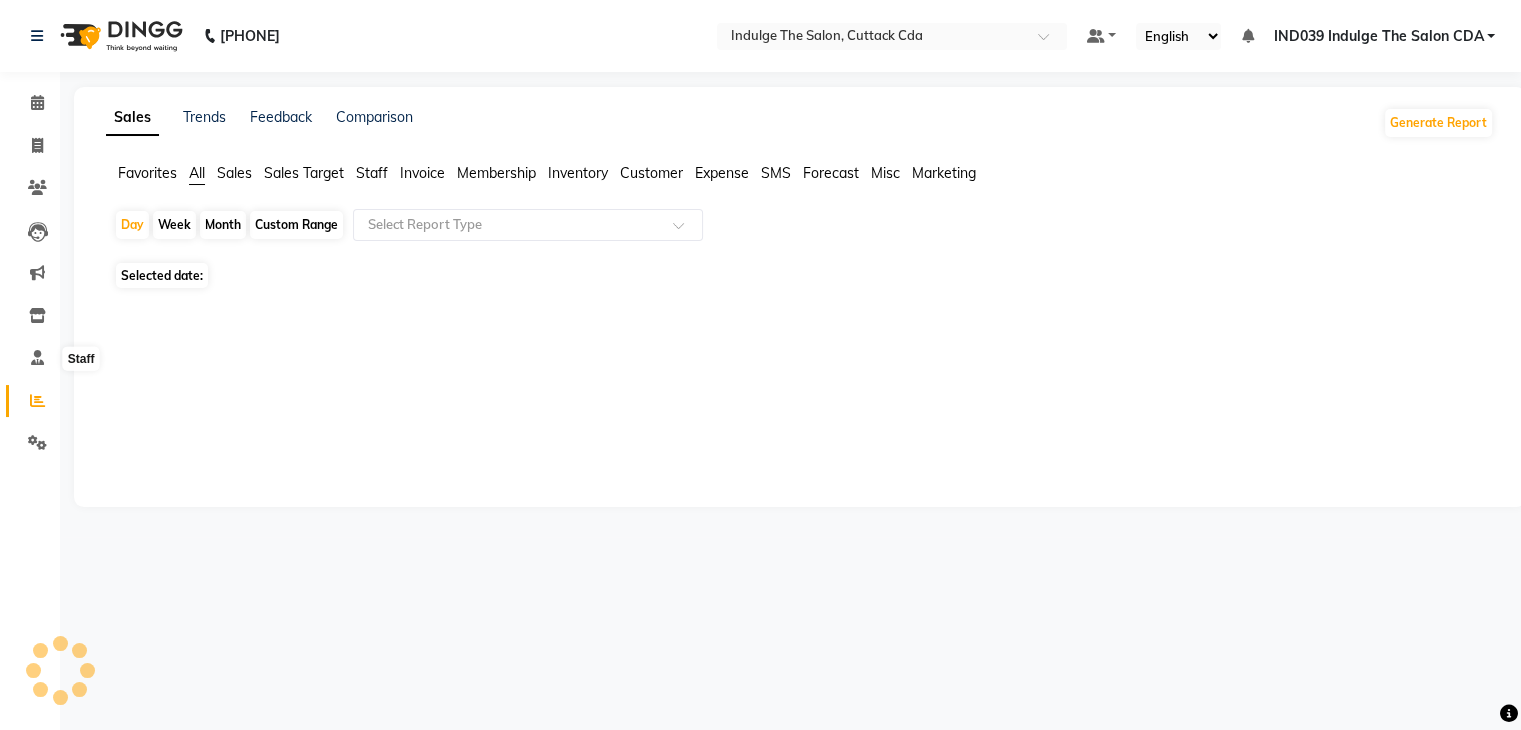 scroll, scrollTop: 0, scrollLeft: 0, axis: both 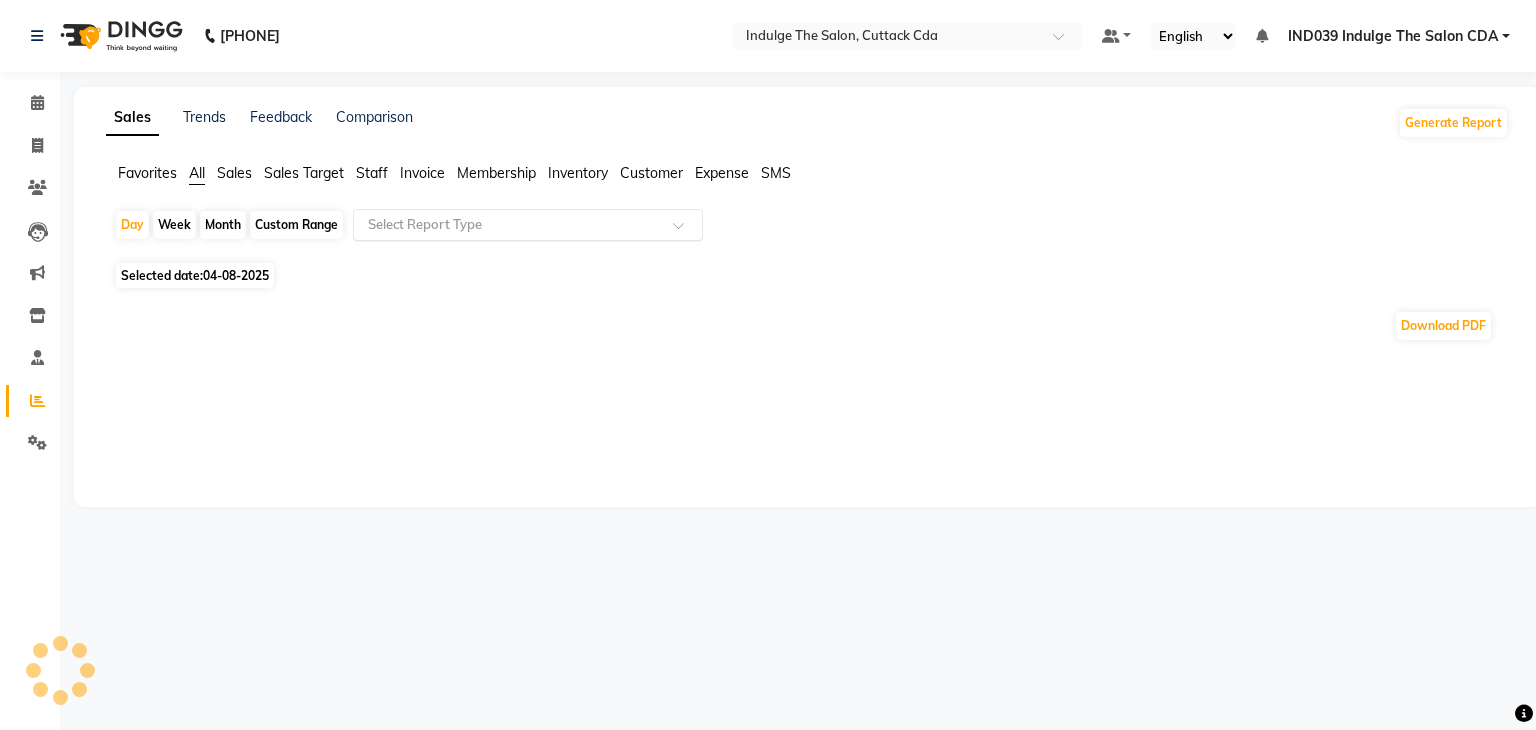 click 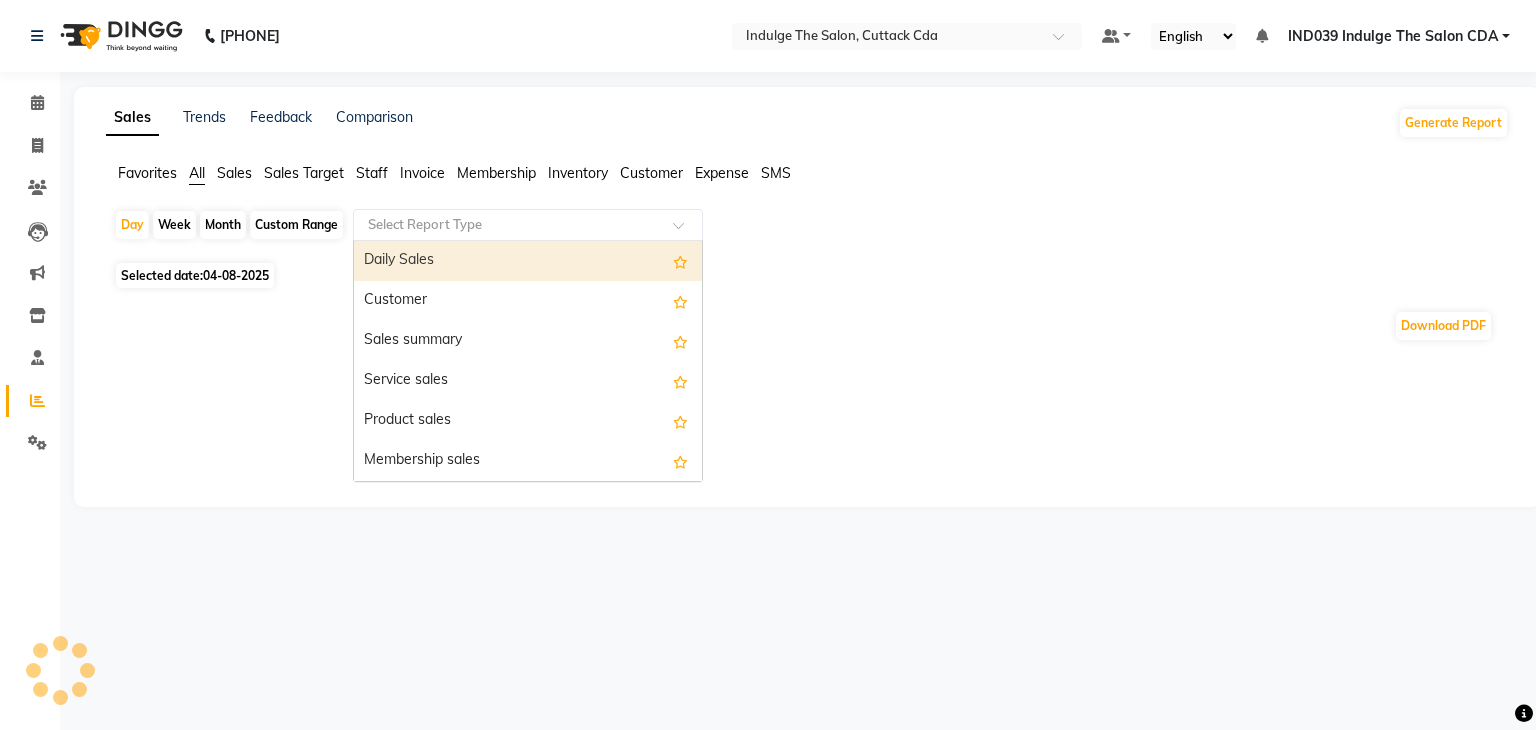 click on "Daily Sales" at bounding box center [528, 261] 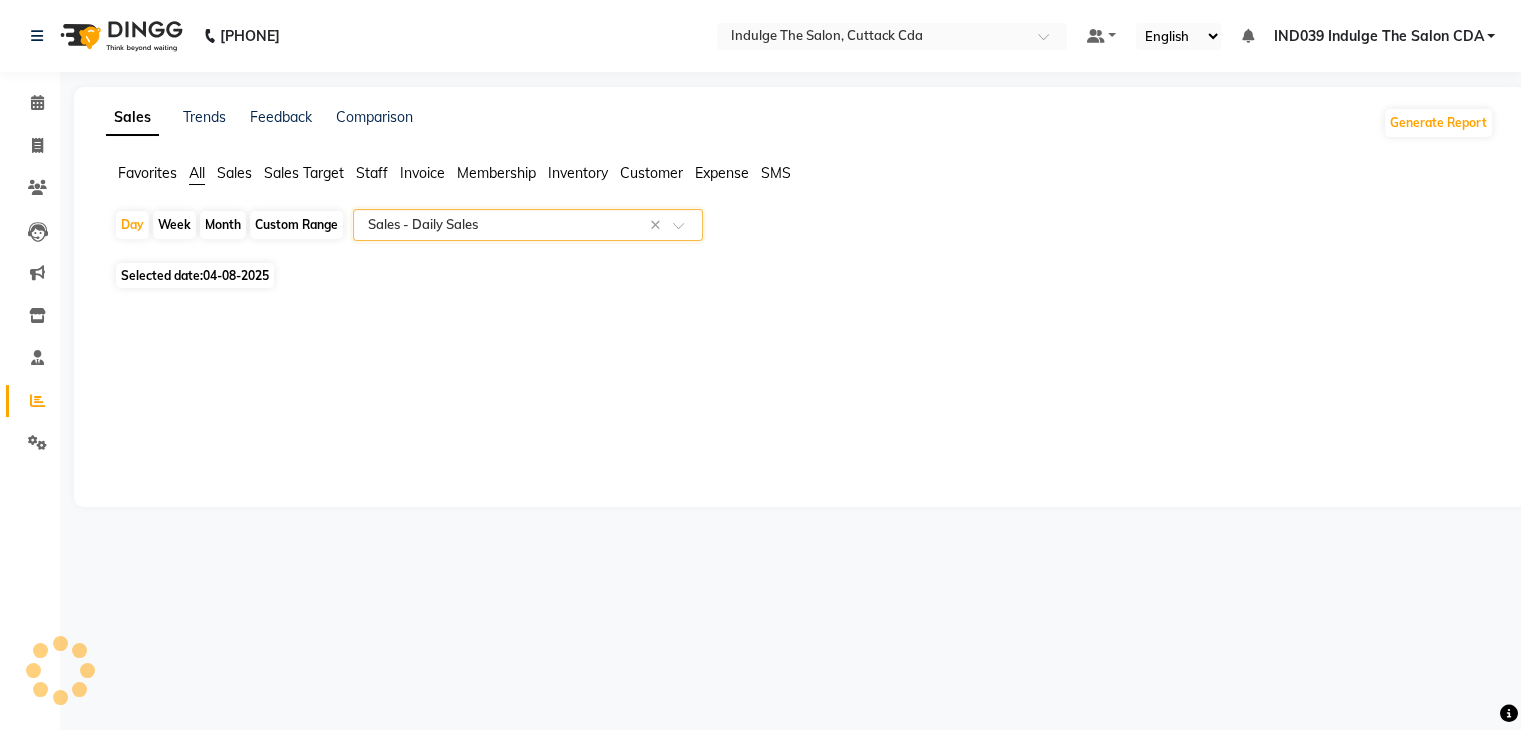 select on "full_report" 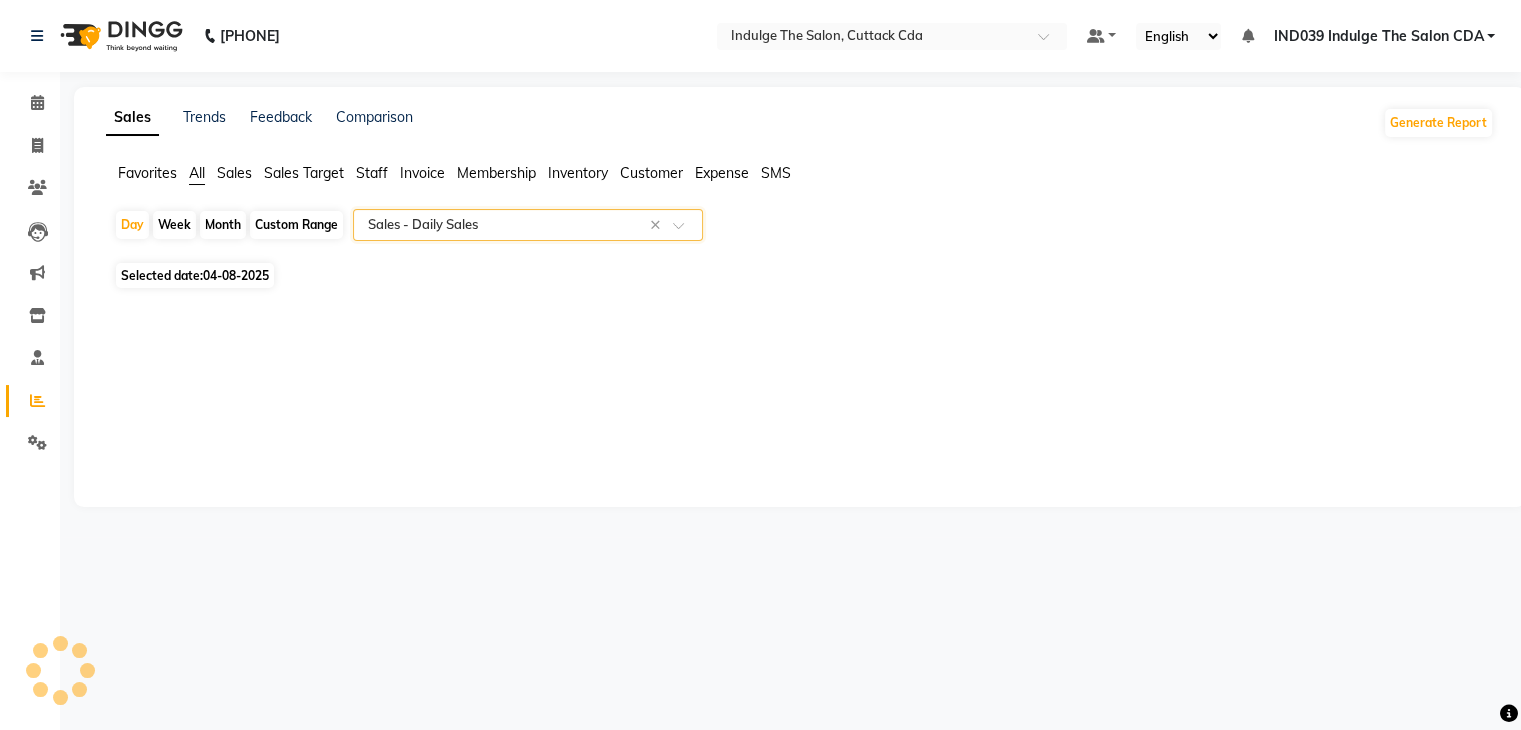 select on "csv" 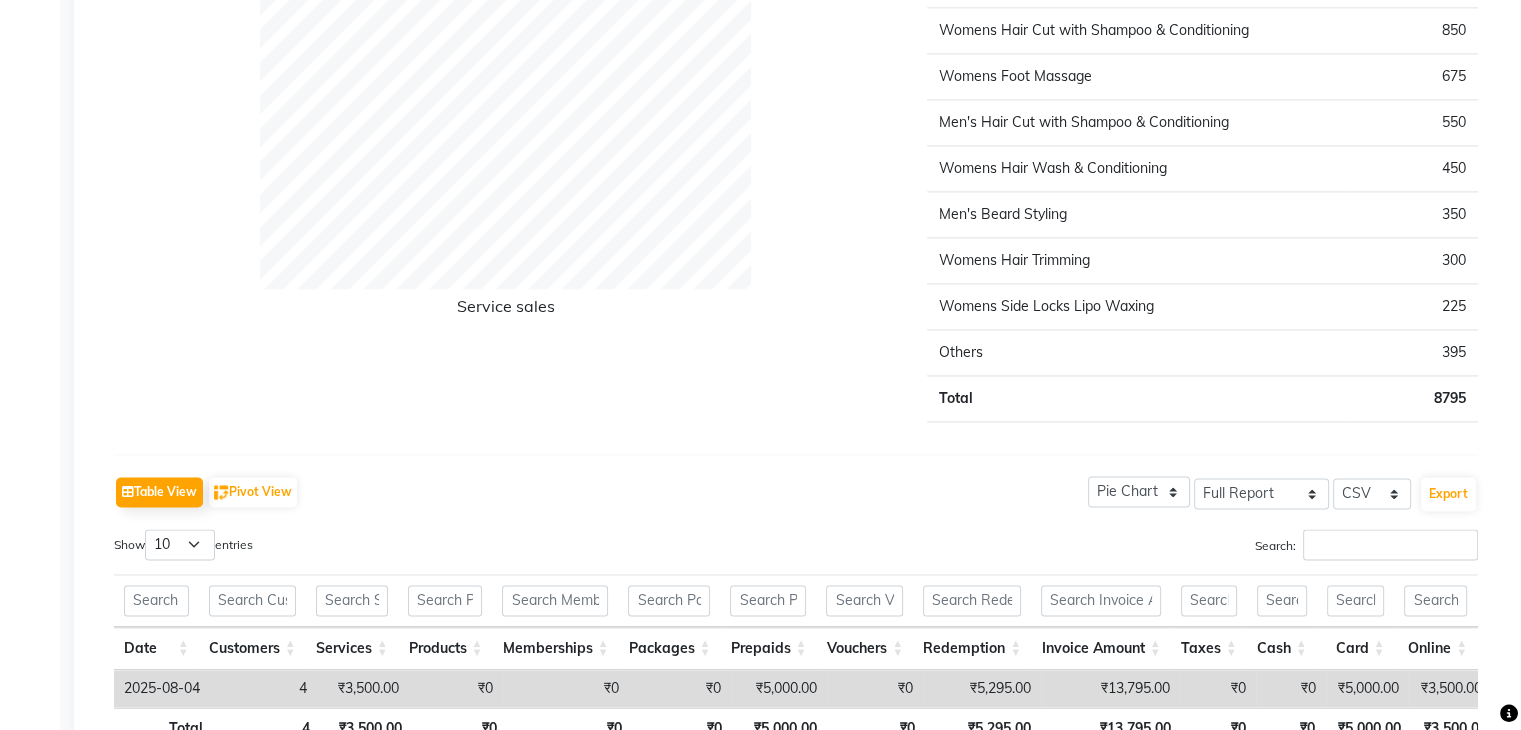 scroll, scrollTop: 3037, scrollLeft: 0, axis: vertical 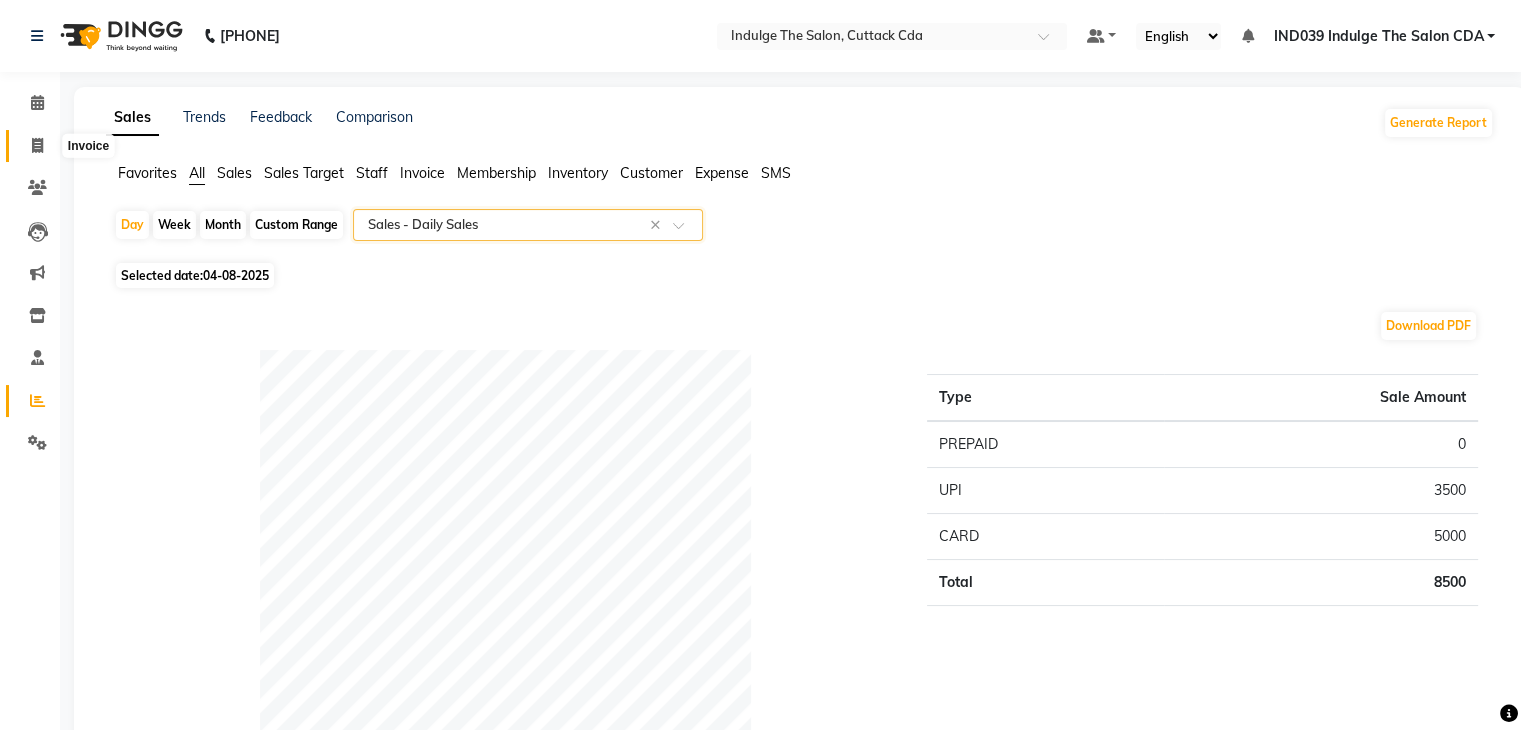 click 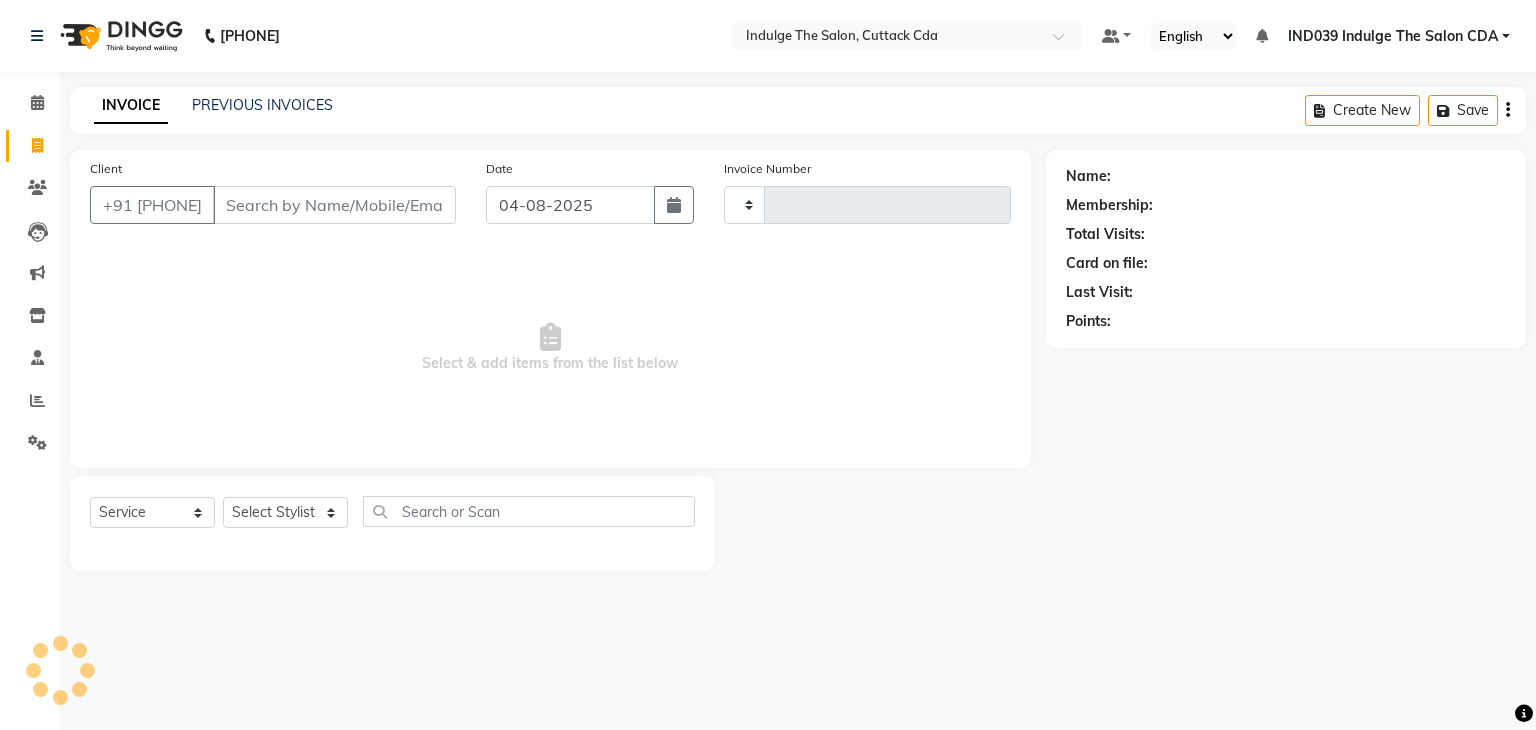 type on "0952" 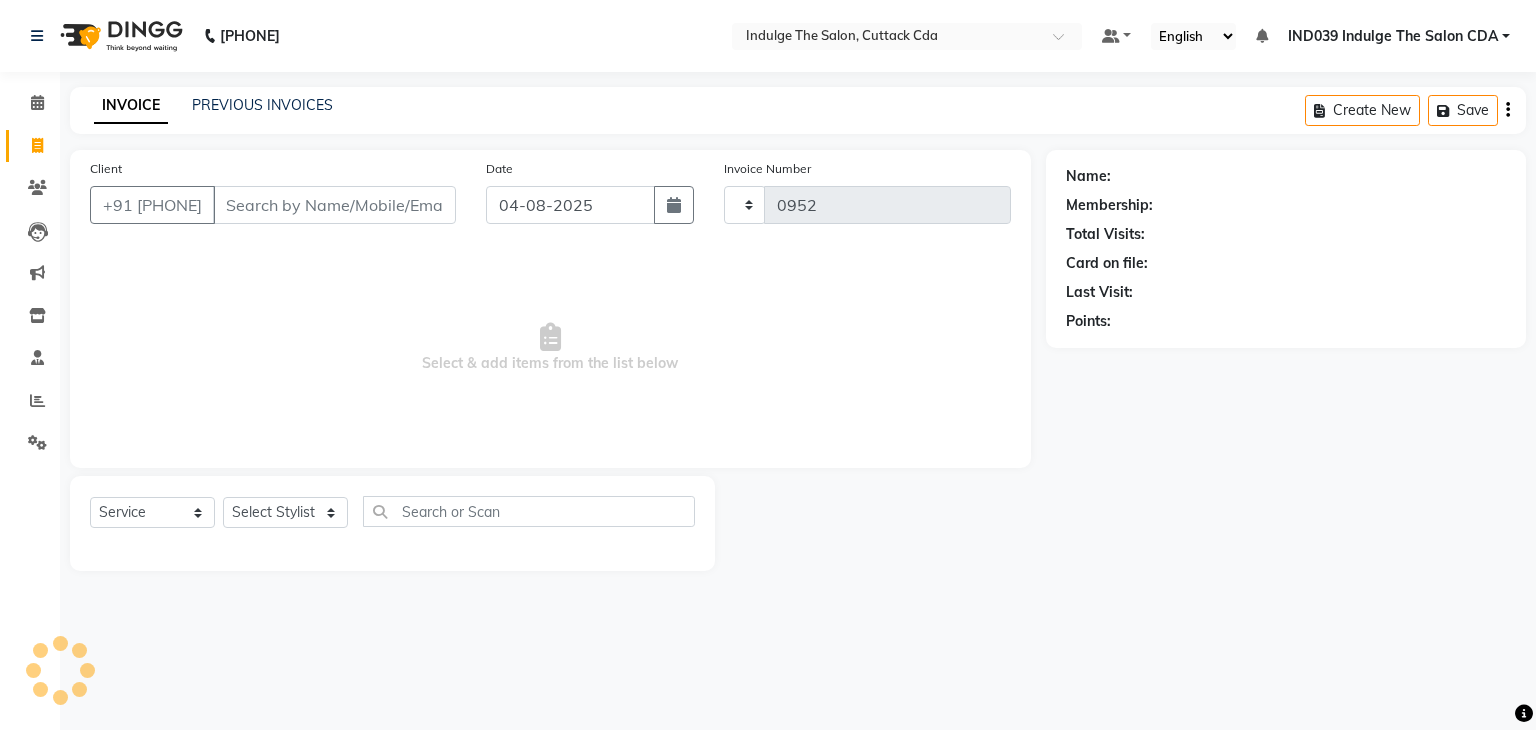 select on "7297" 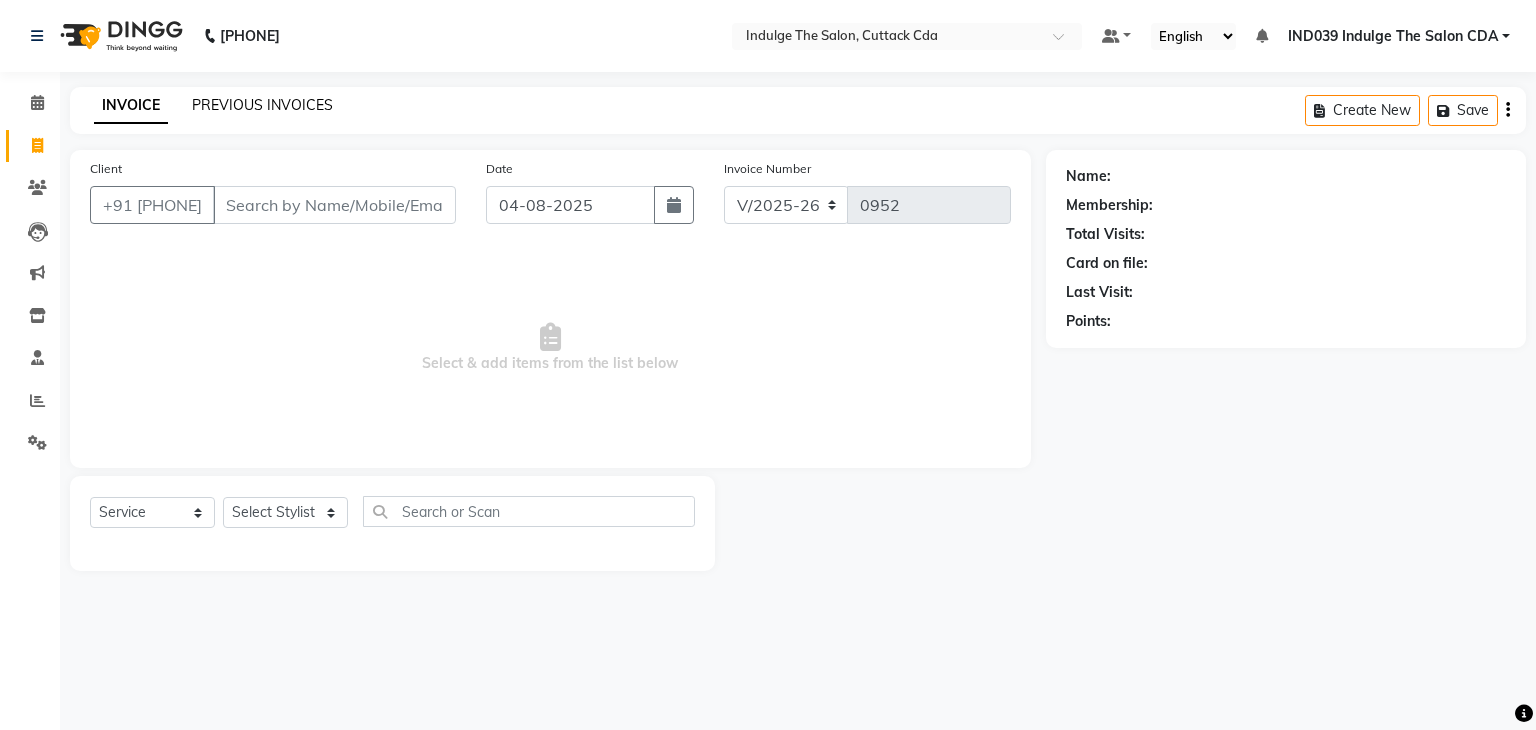 click on "PREVIOUS INVOICES" 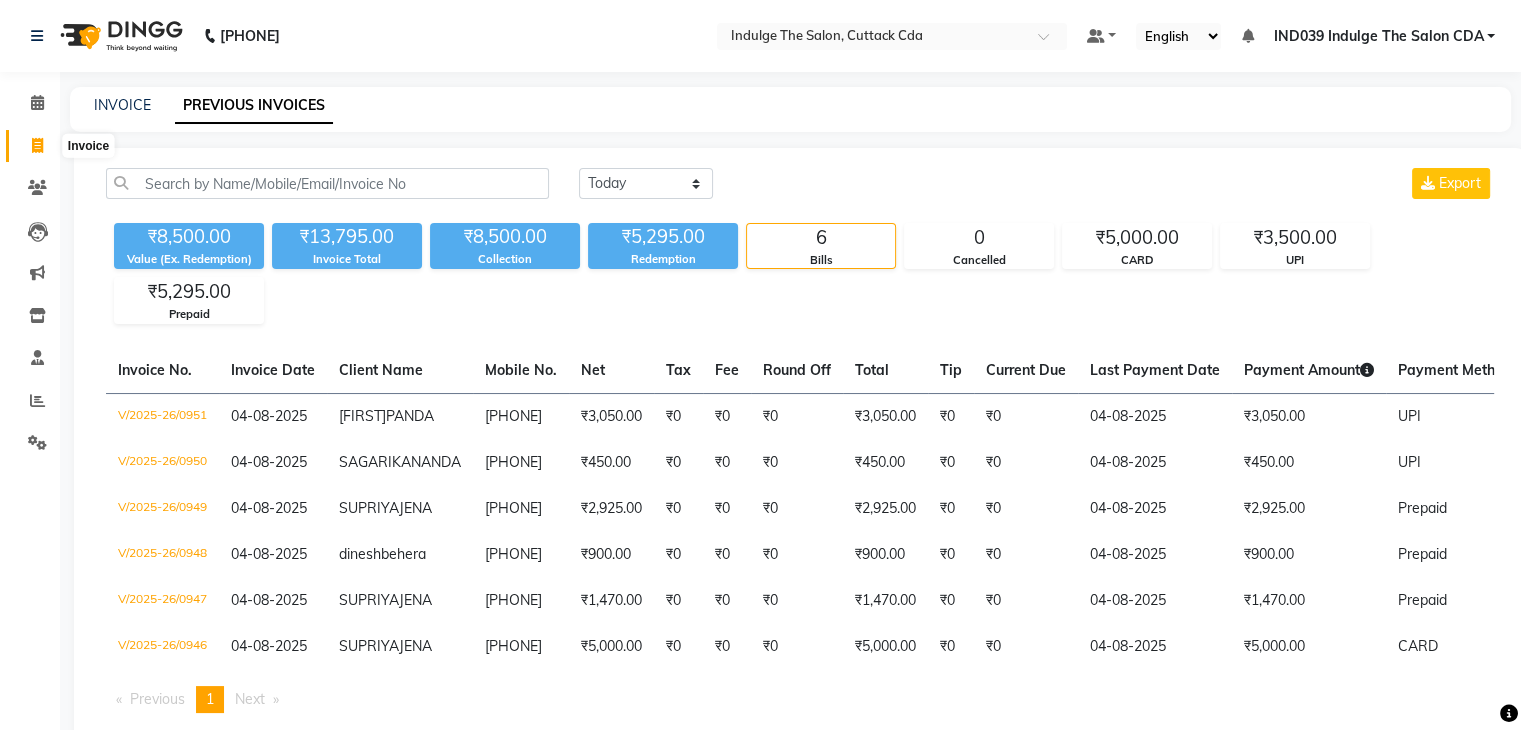 click 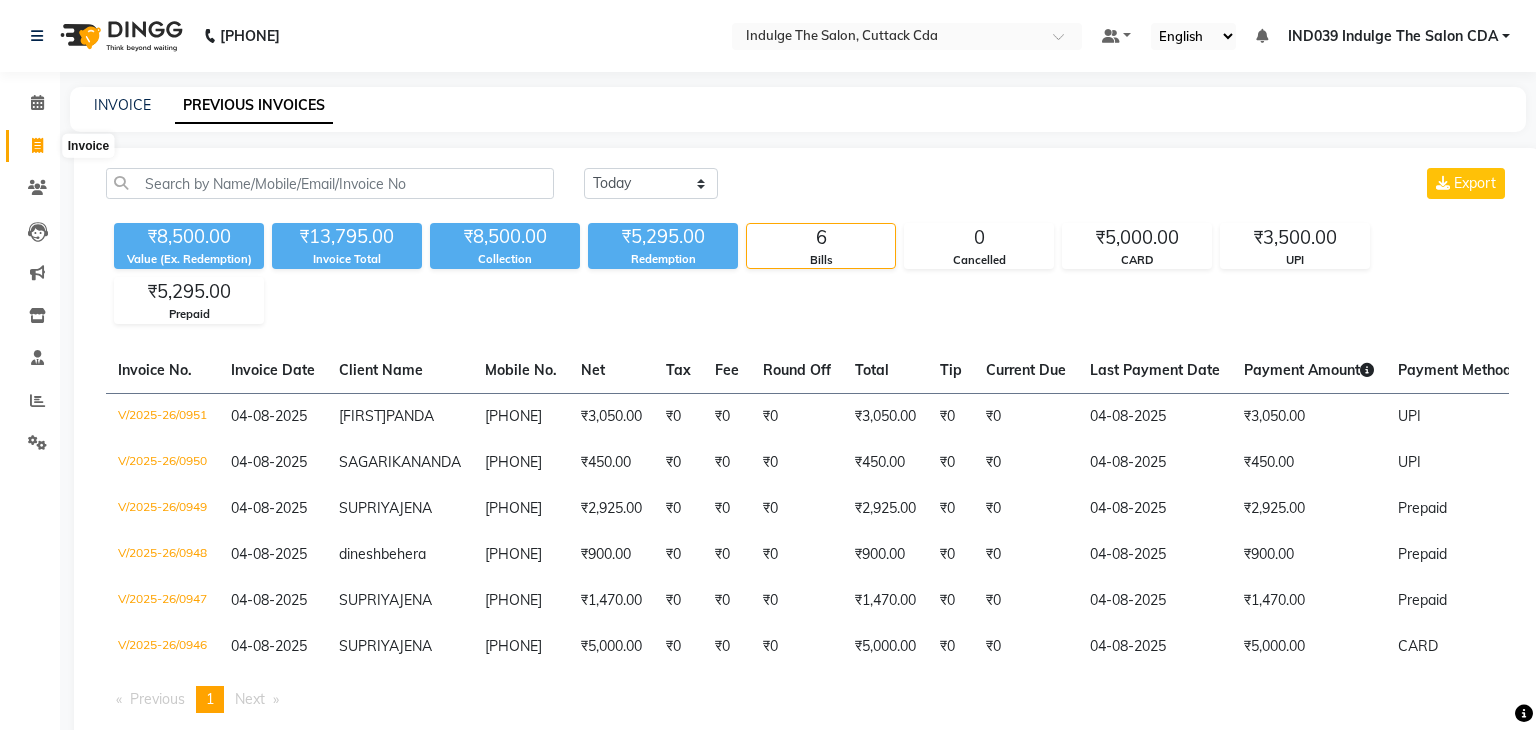 select on "service" 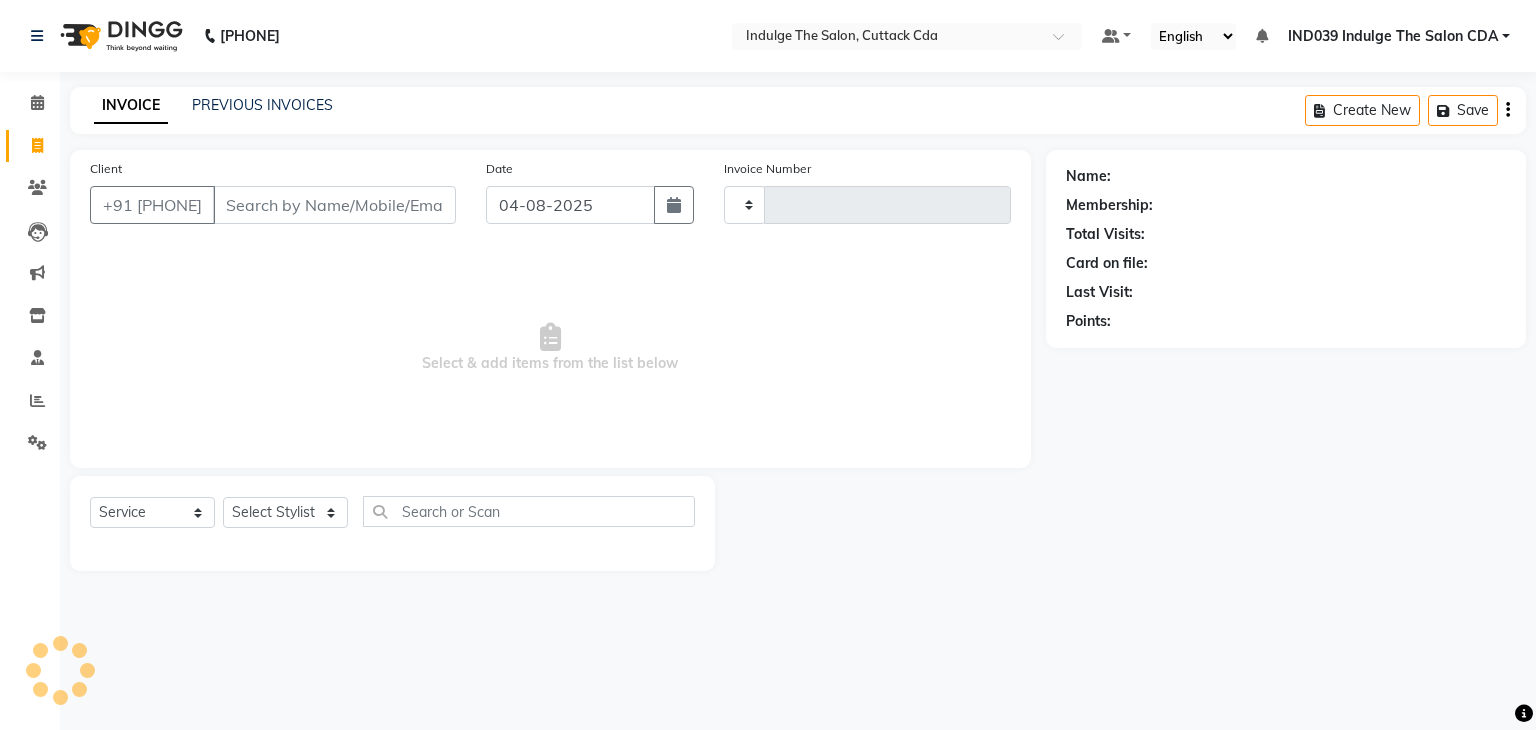 type on "0952" 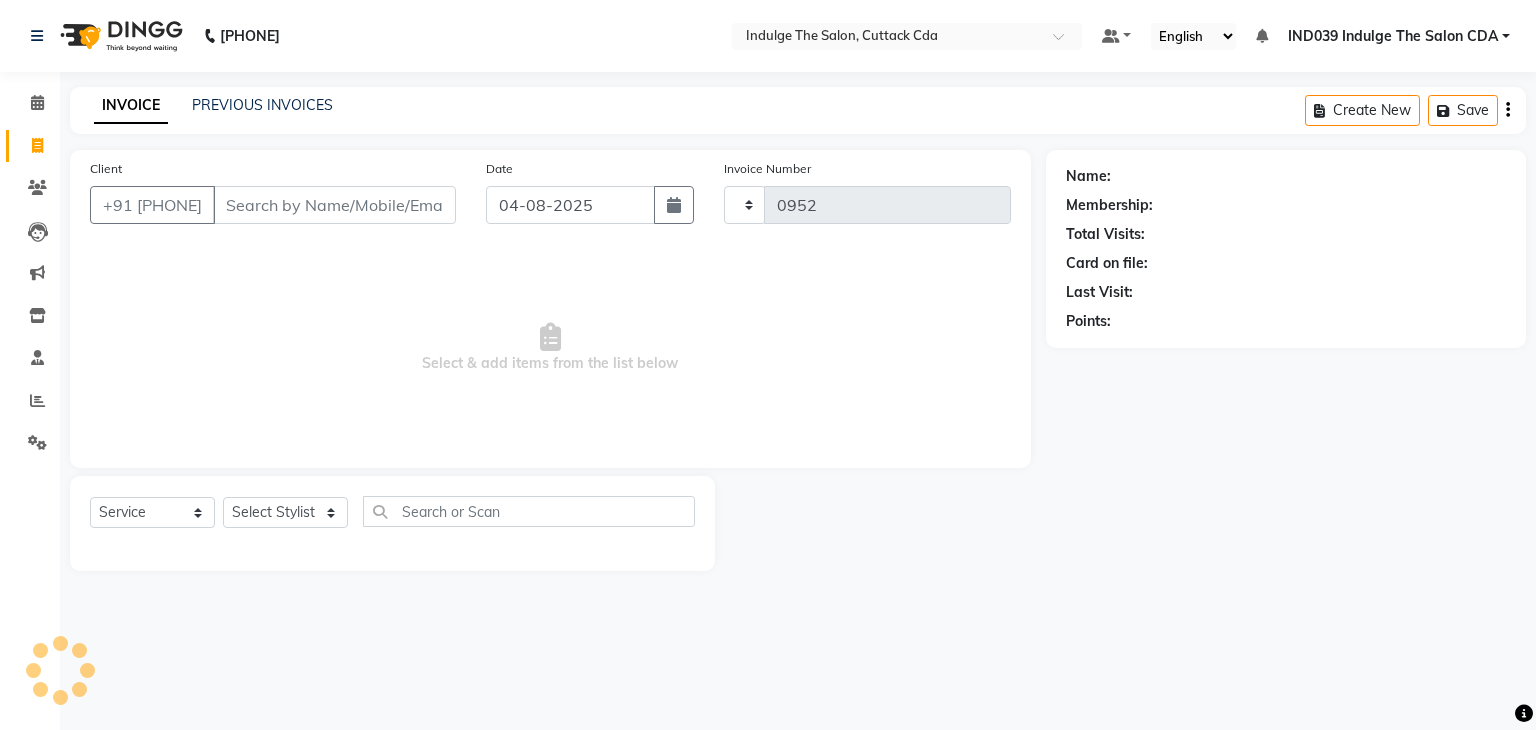select on "7297" 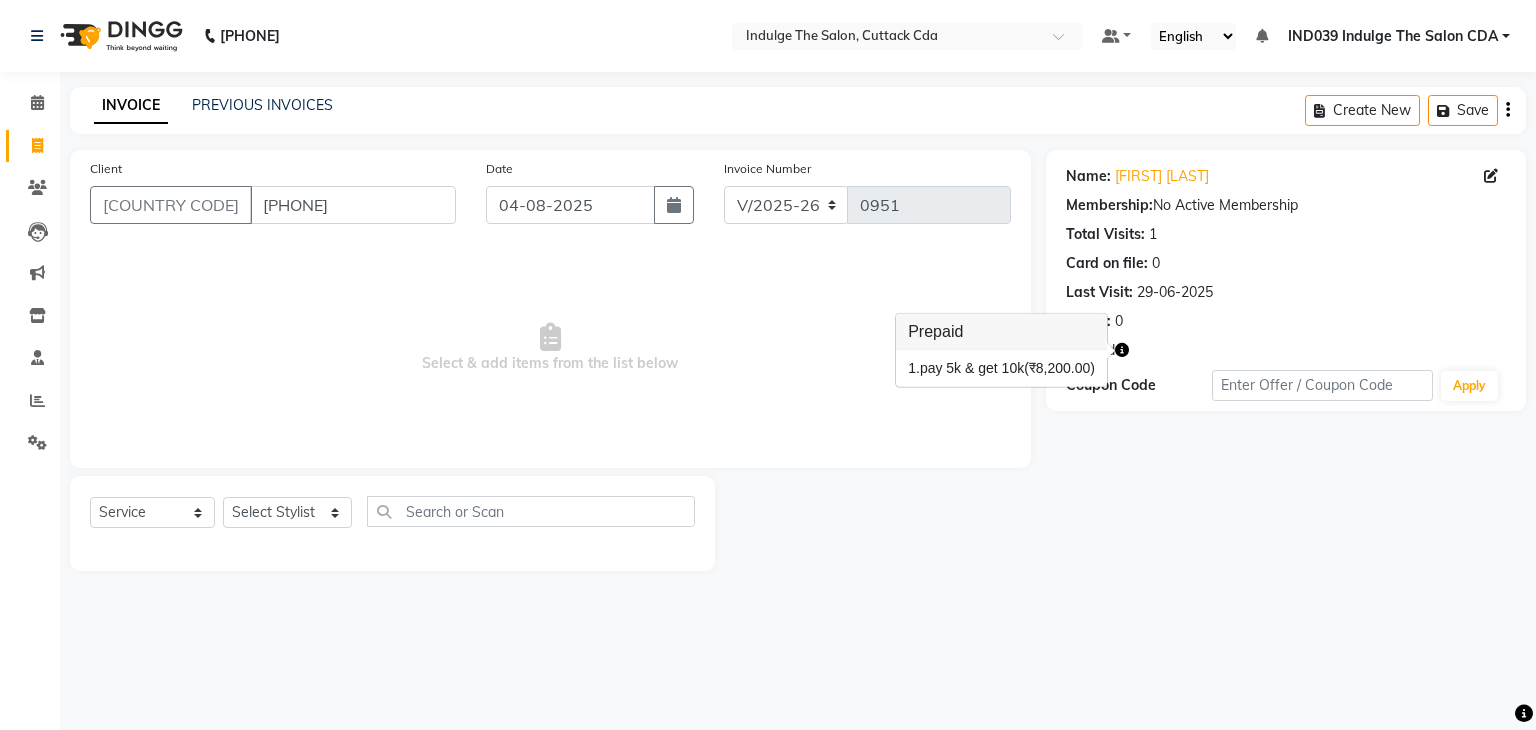select on "7297" 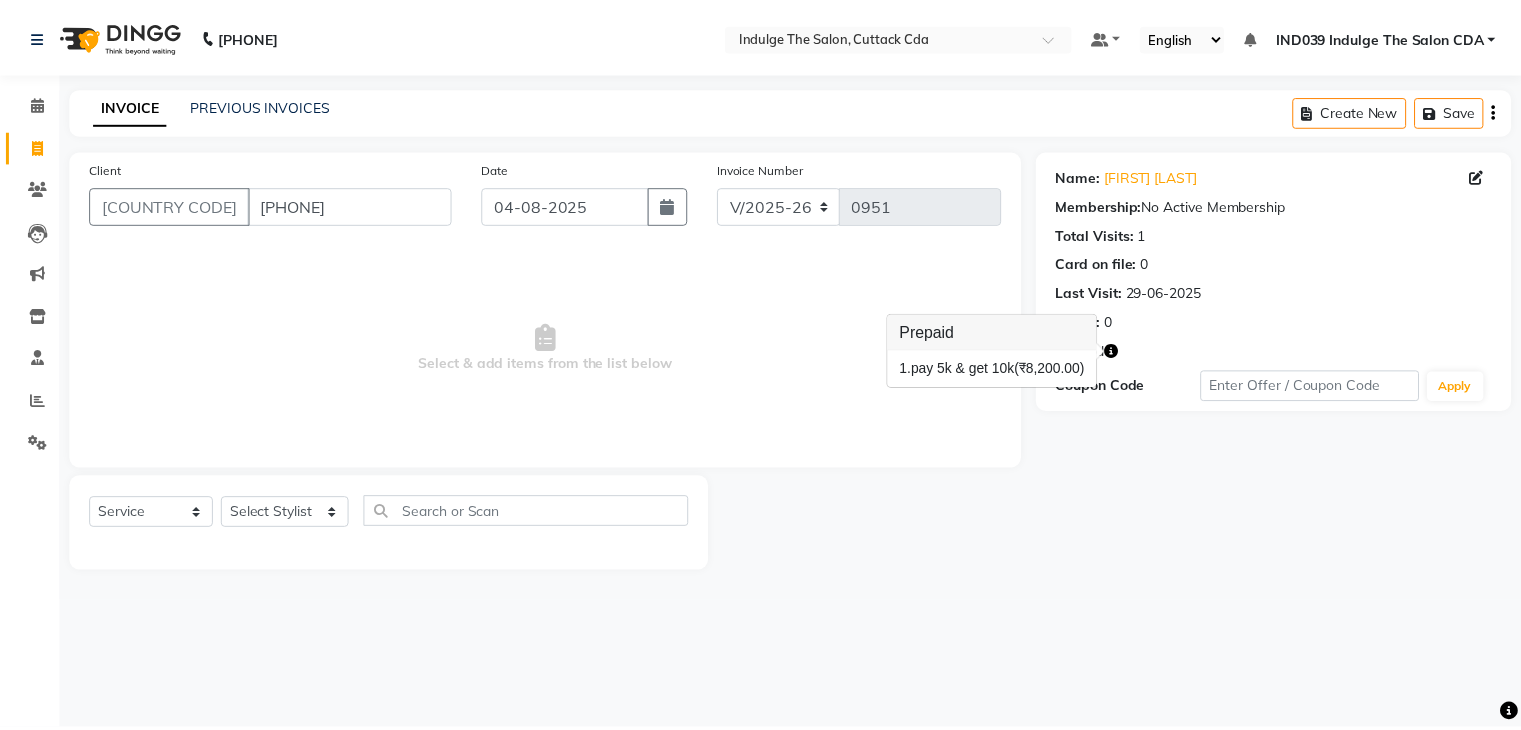 scroll, scrollTop: 0, scrollLeft: 0, axis: both 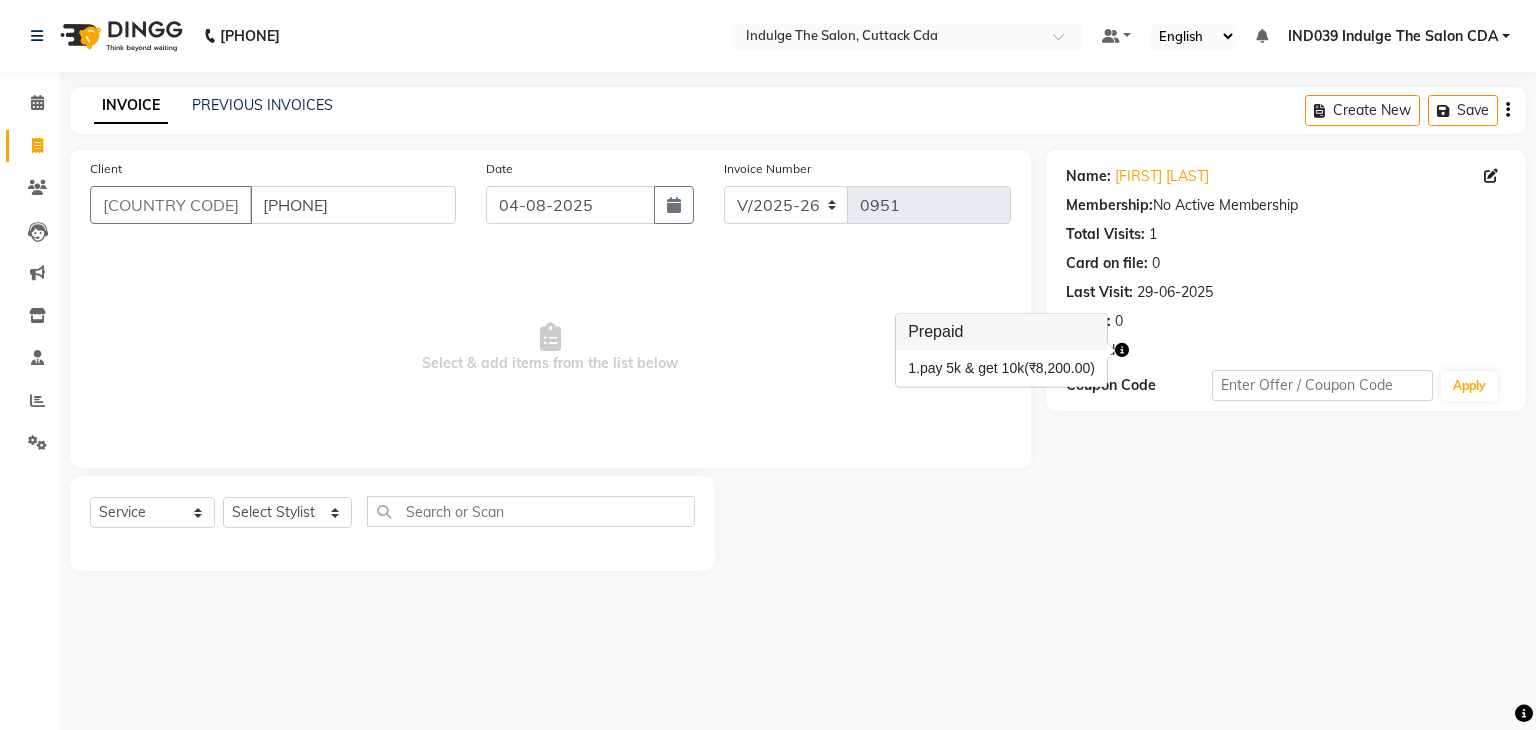 click 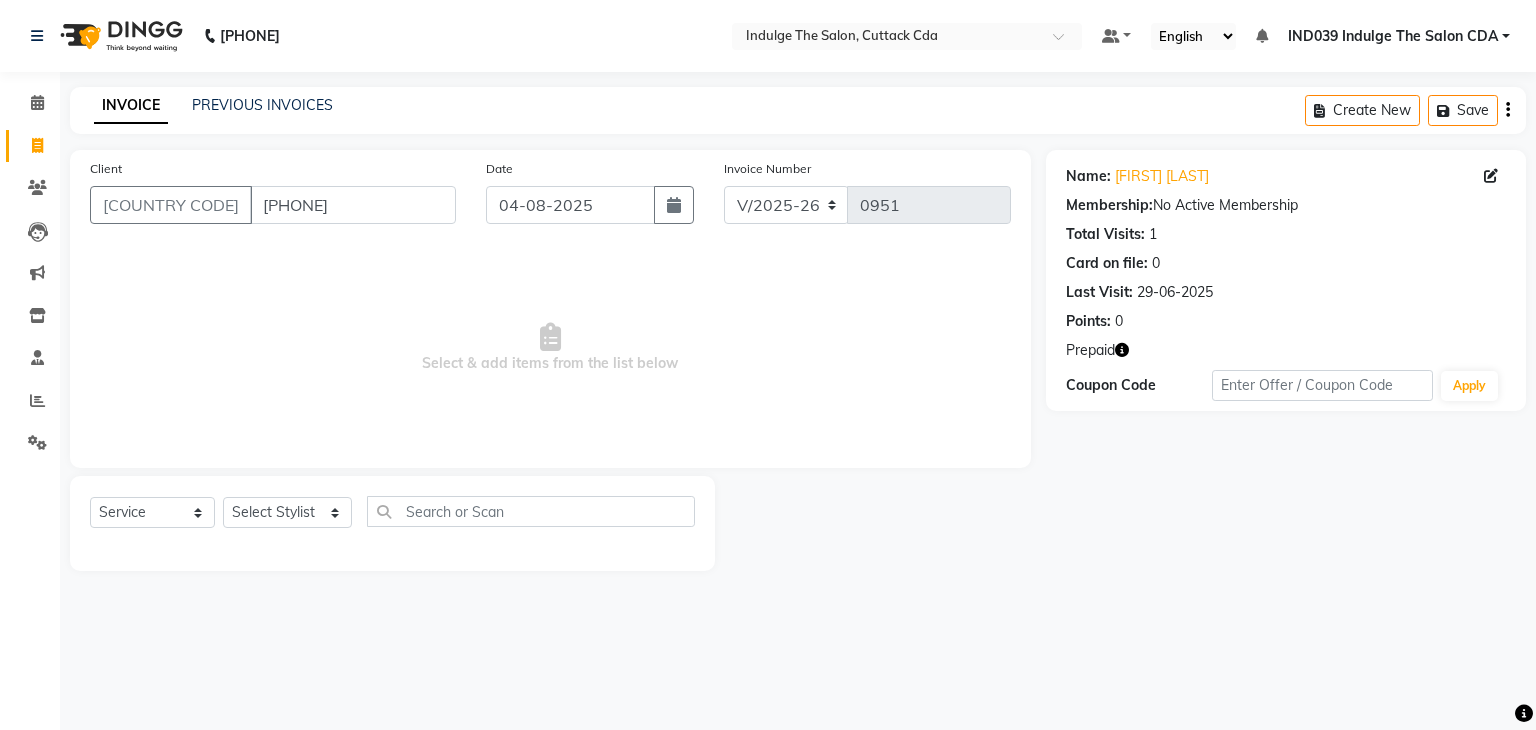 click 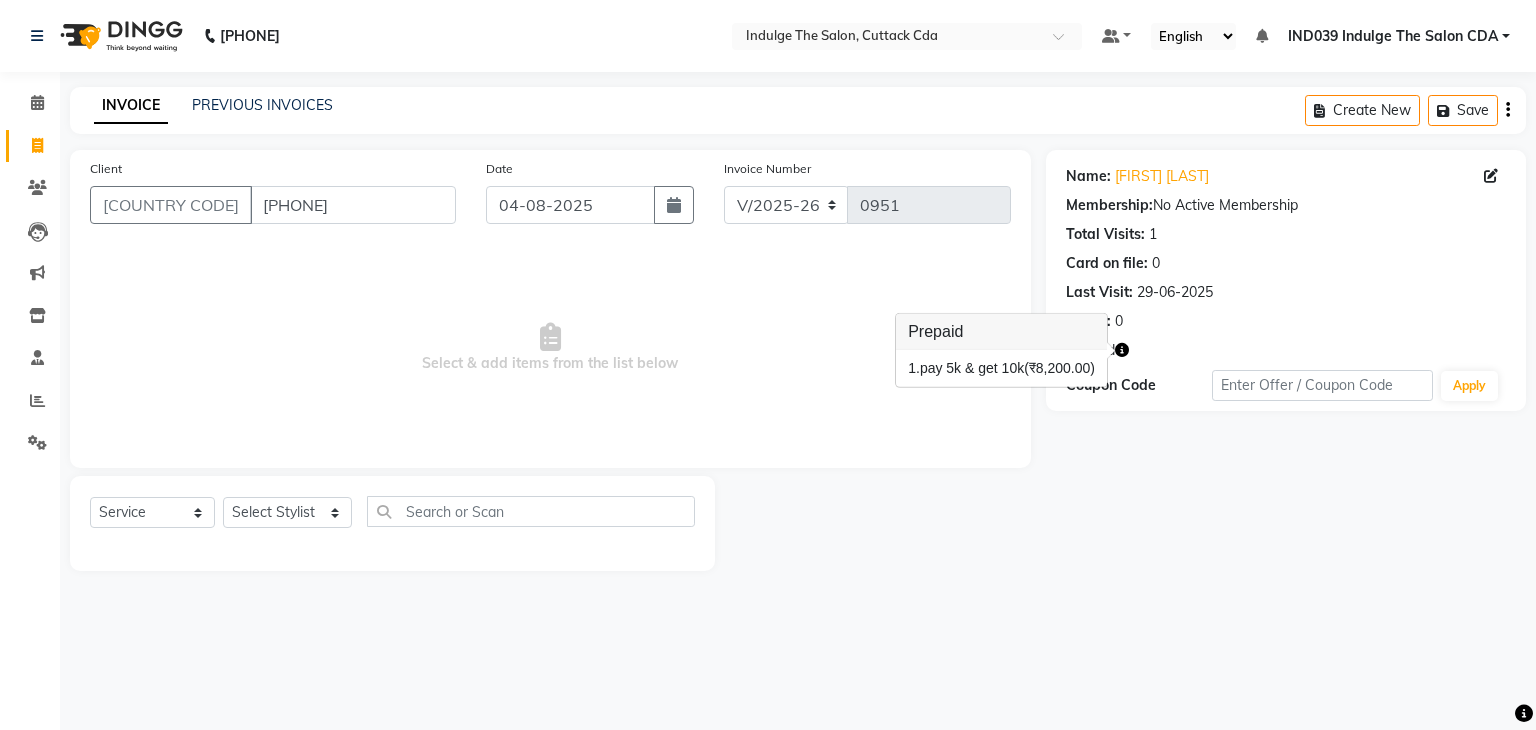 click on "08047224946 Select Location × Indulge The Salon, Cuttack Cda Default Panel My Panel English ENGLISH Español العربية मराठी हिंदी ગુજરાતી தமிழ் 中文 Notifications nothing to show IND039 Indulge The Salon CDA Manage Profile Change Password Sign out  Version:3.16.0  ☀ Indulge The Salon, Cuttack CDA  Calendar  Invoice  Clients  Leads   Marketing  Inventory  Staff  Reports  Settings Completed InProgress Upcoming Dropped Tentative Check-In Confirm Bookings Generate Report Segments Page Builder INVOICE PREVIOUS INVOICES Create New   Save  Client +91 8328862823 Date 04-08-2025 Invoice Number V/2025 V/2025-26 0951  Select & add items from the list below  Select  Service  Product  Membership  Package Voucher Prepaid Gift Card  Select Stylist Ajay Sethy( Therapist ) GOURAHARI BARIK IND039 Indulge The Salon CDA Mohd Shahrukh Mohit Patial Pravat Kumar Das Sudipa Daptari SUMAN DAS  SUNNY ASHVANI Name: Sweta Panda Membership:  No Active Membership  Total Visits:" at bounding box center [768, 365] 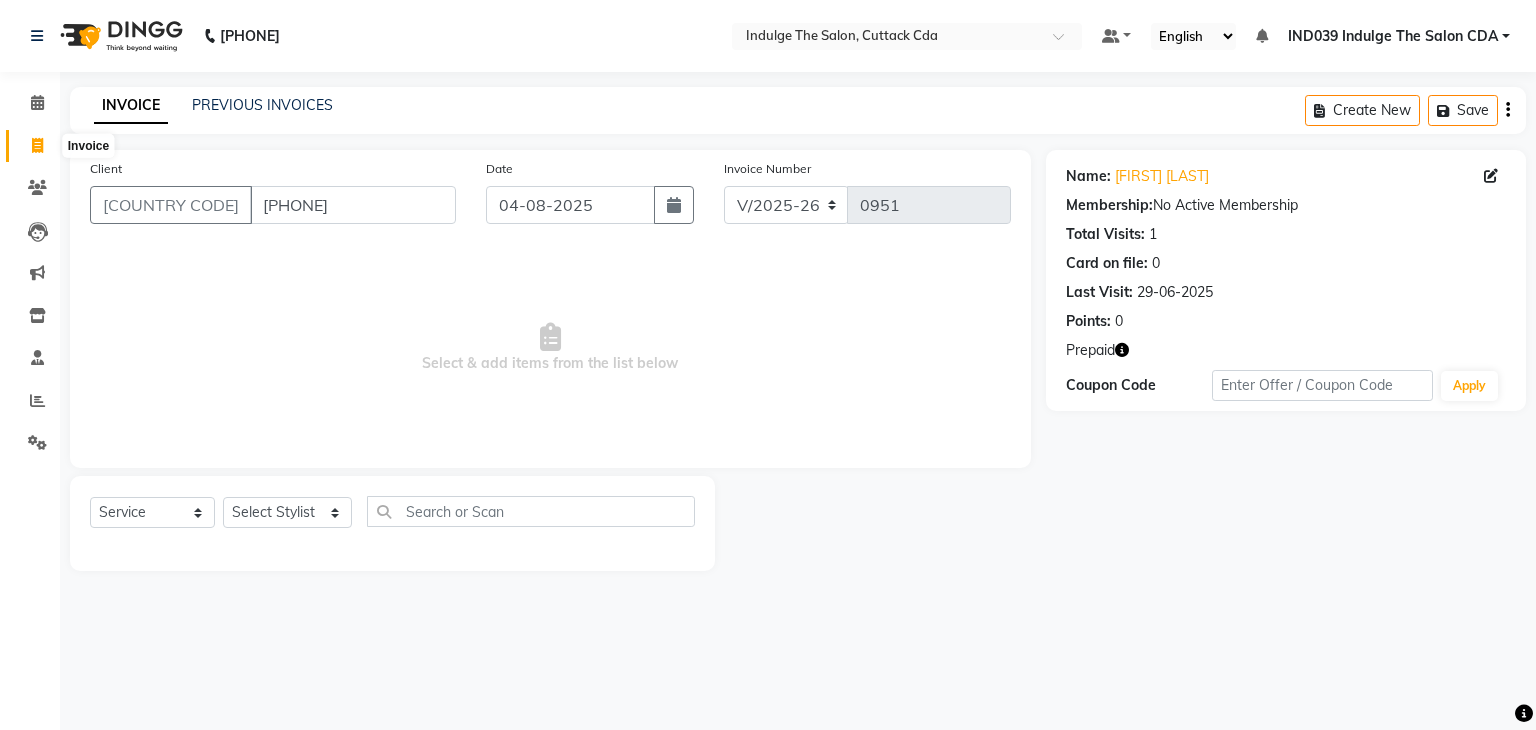 click 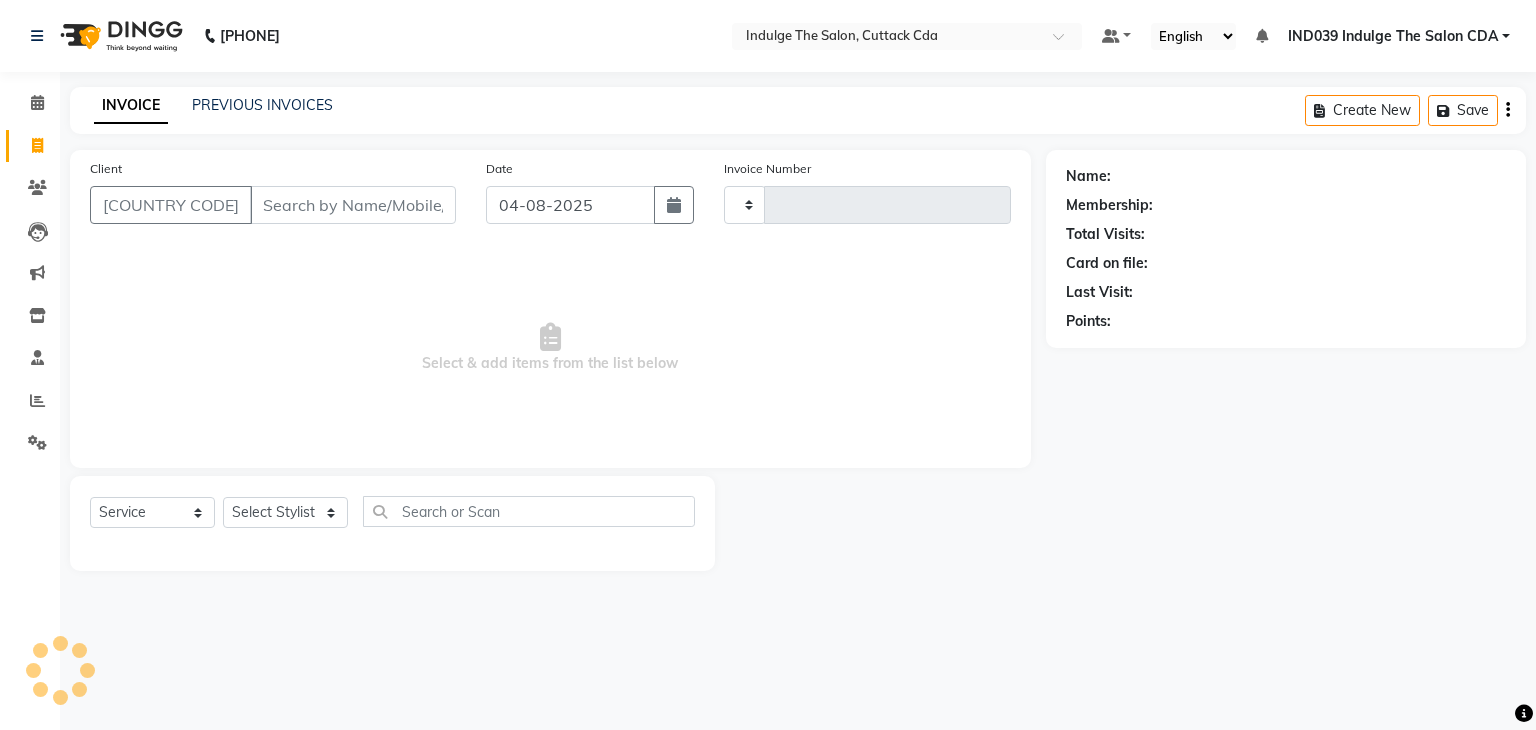 type on "0952" 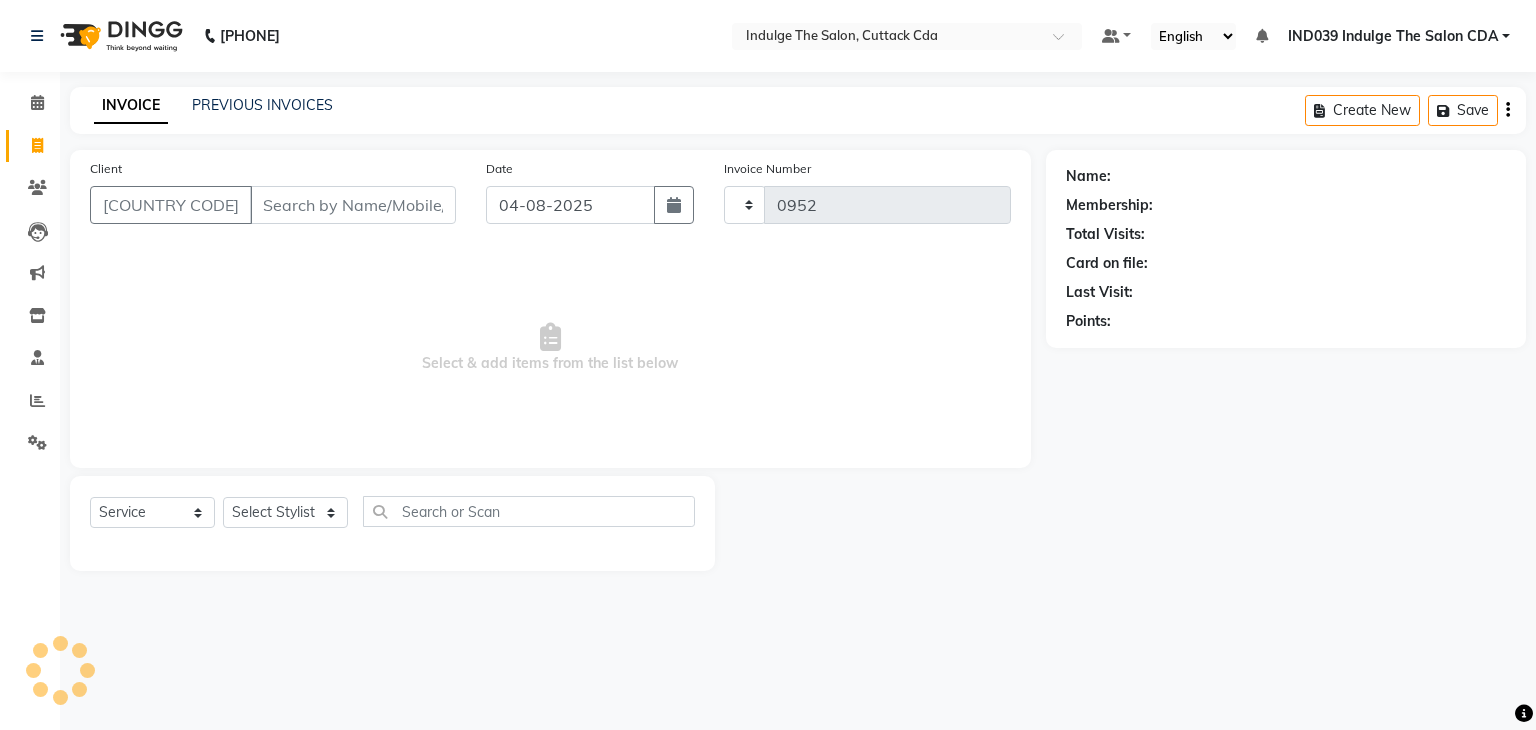 select on "7297" 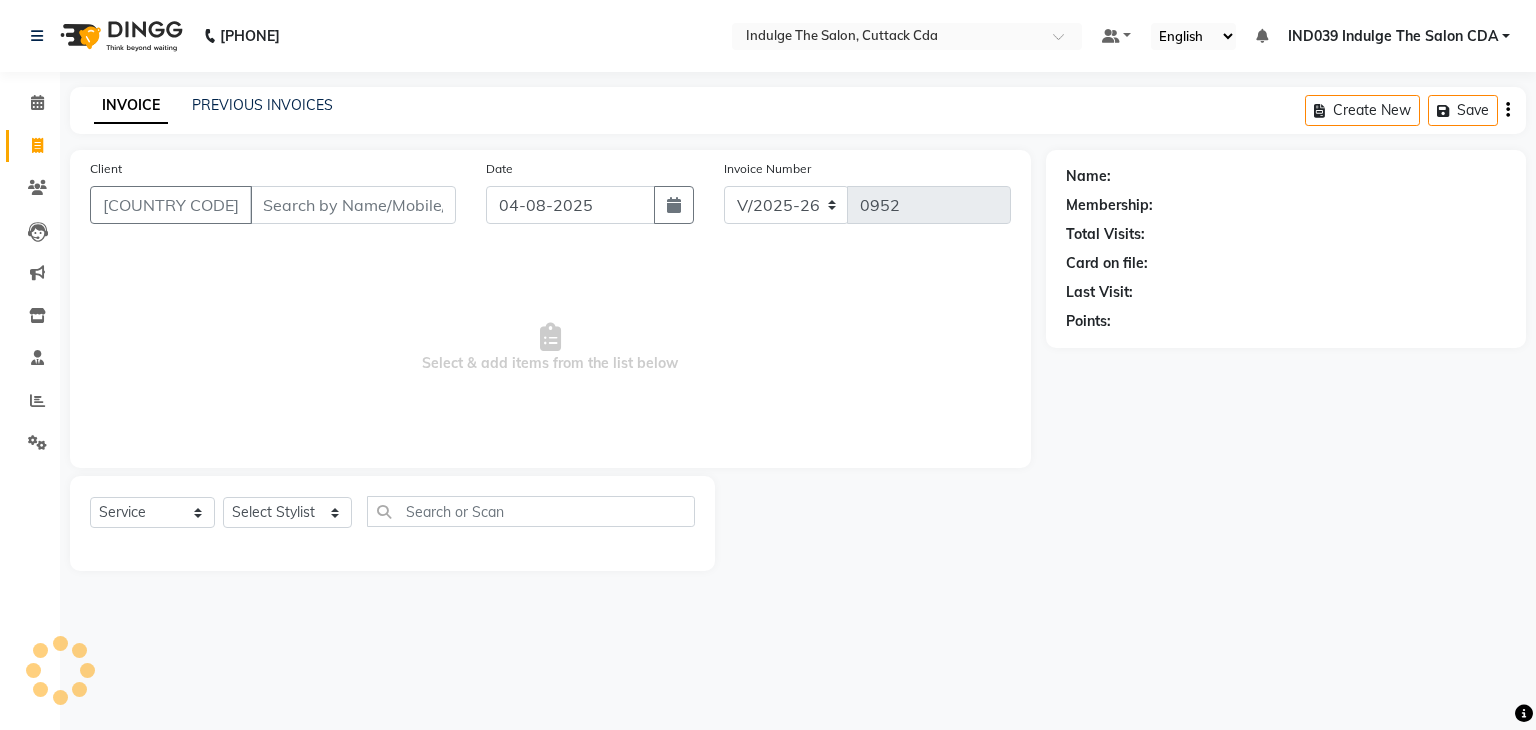 click on "Client" at bounding box center [353, 205] 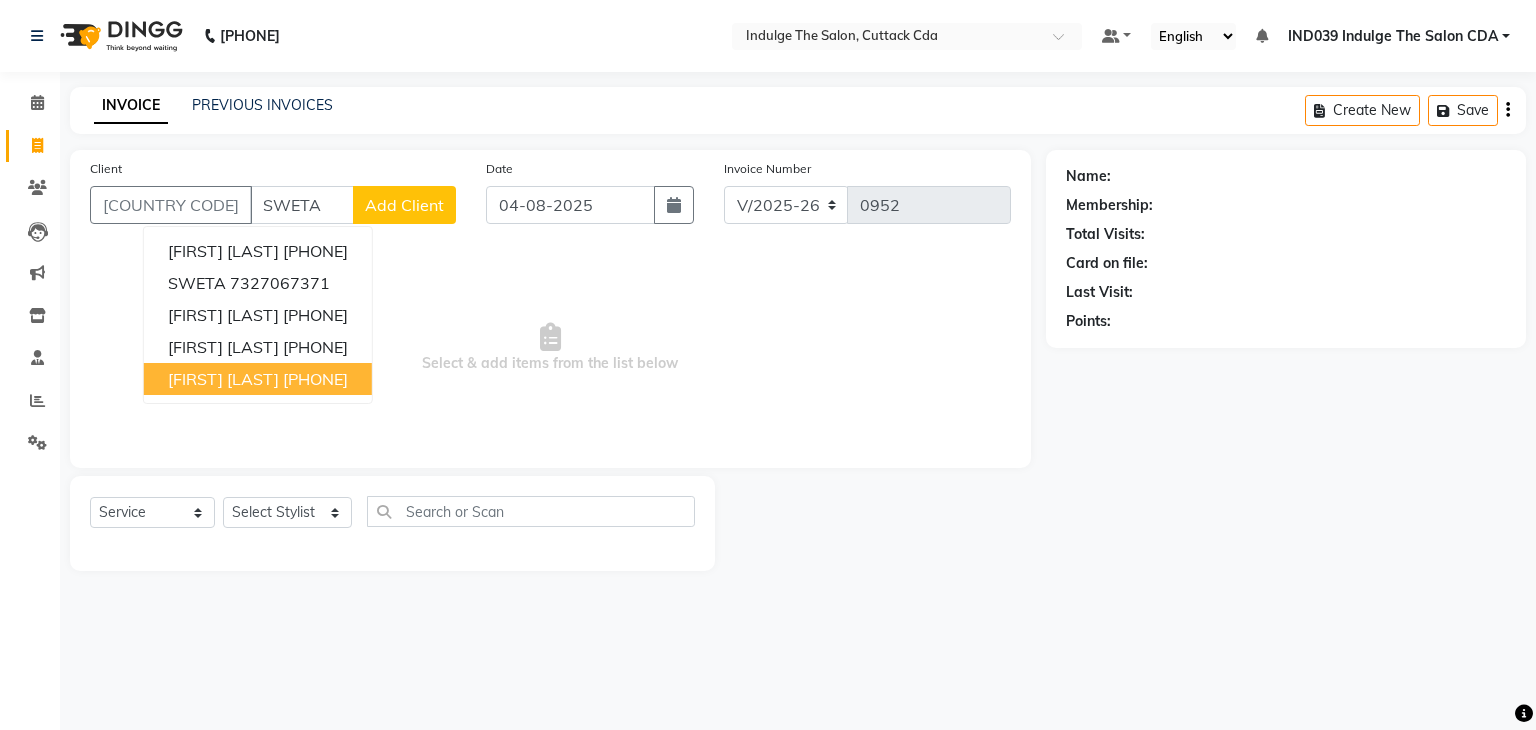 click on "8328862823" at bounding box center (315, 379) 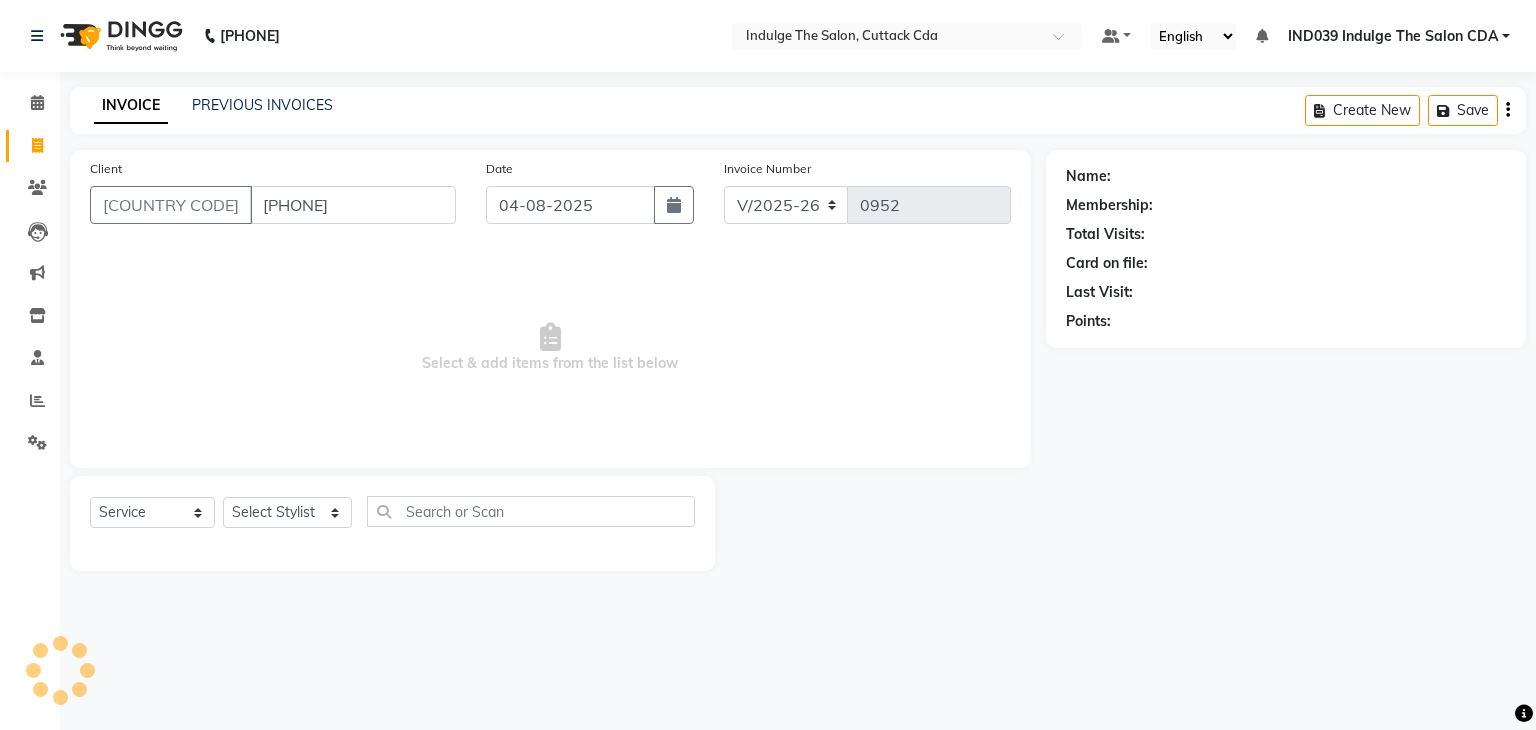 type on "8328862823" 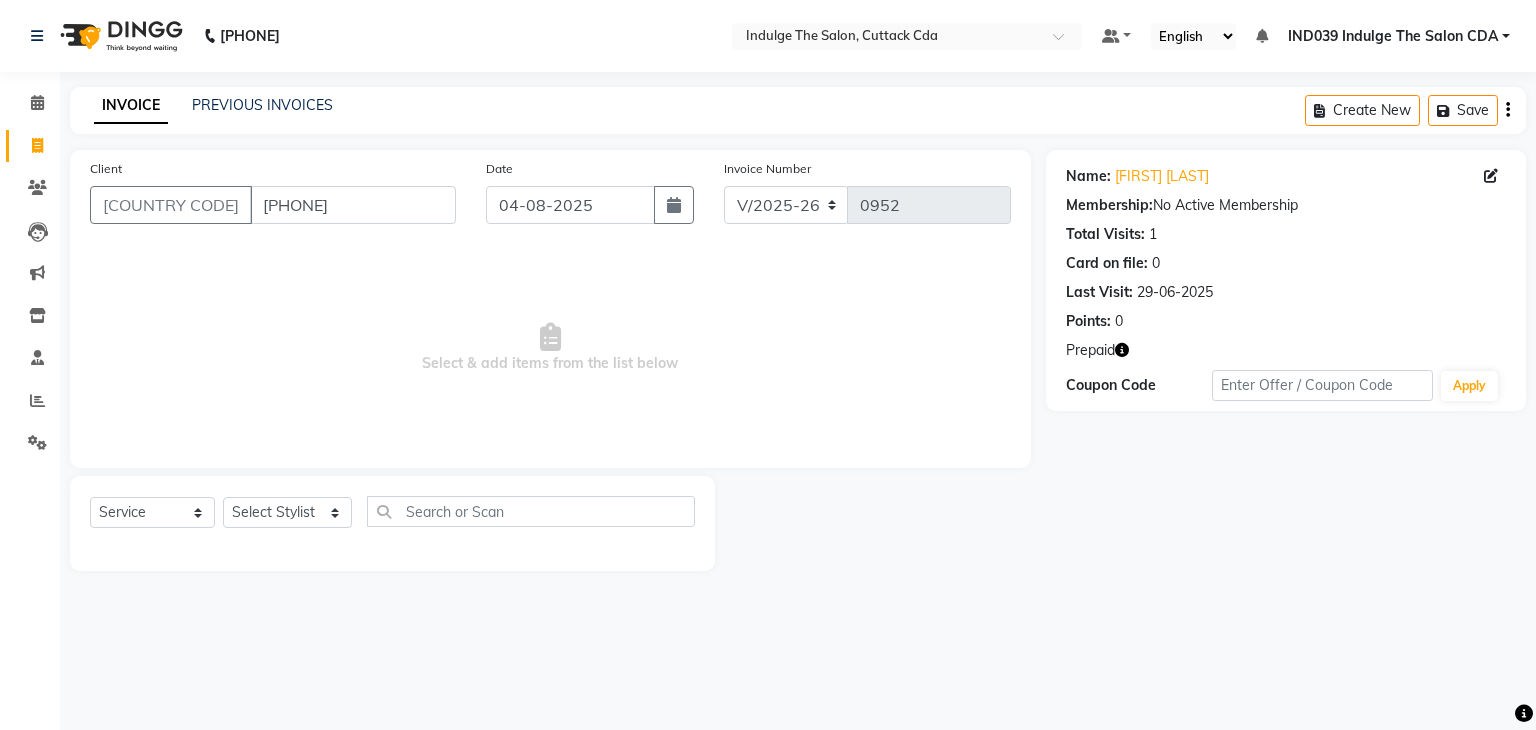 click 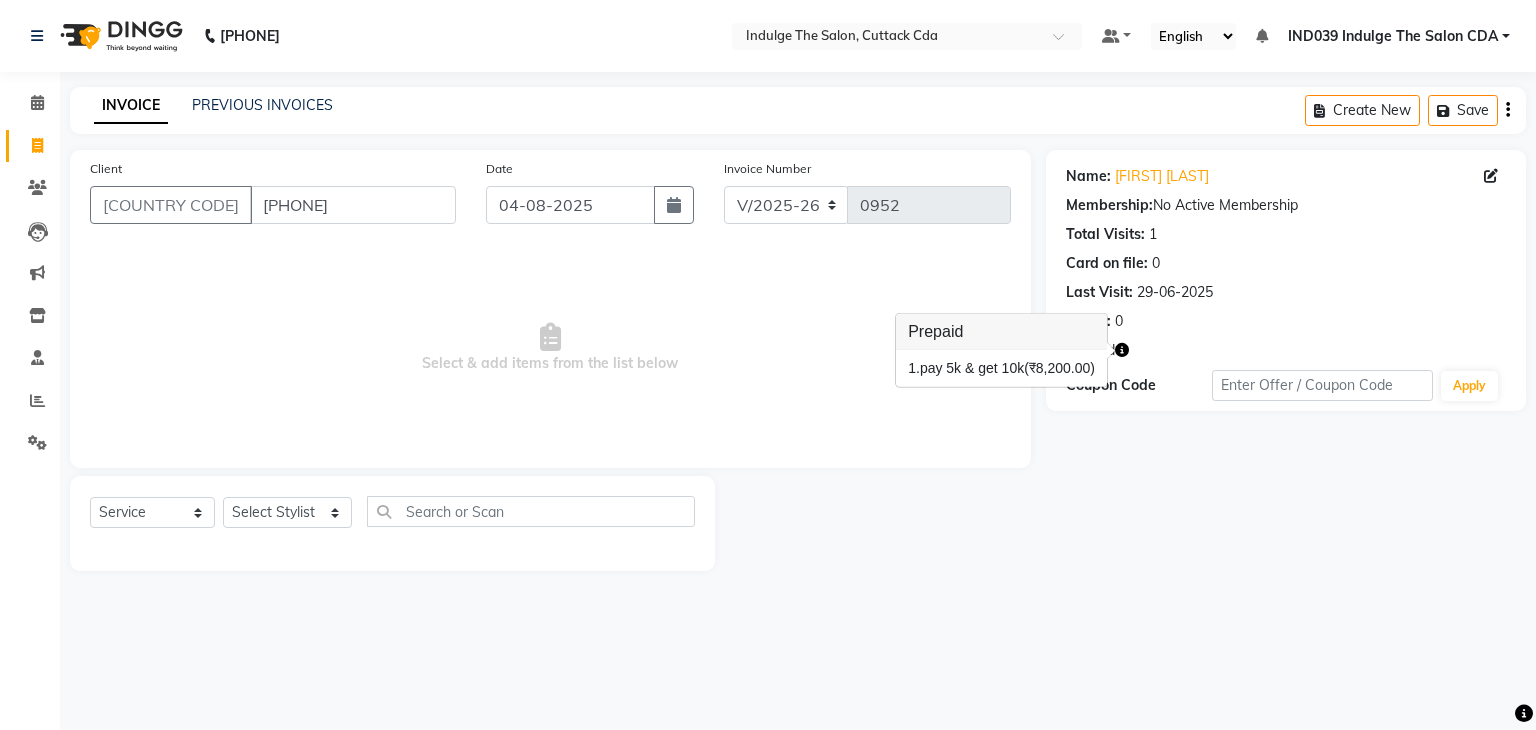 click 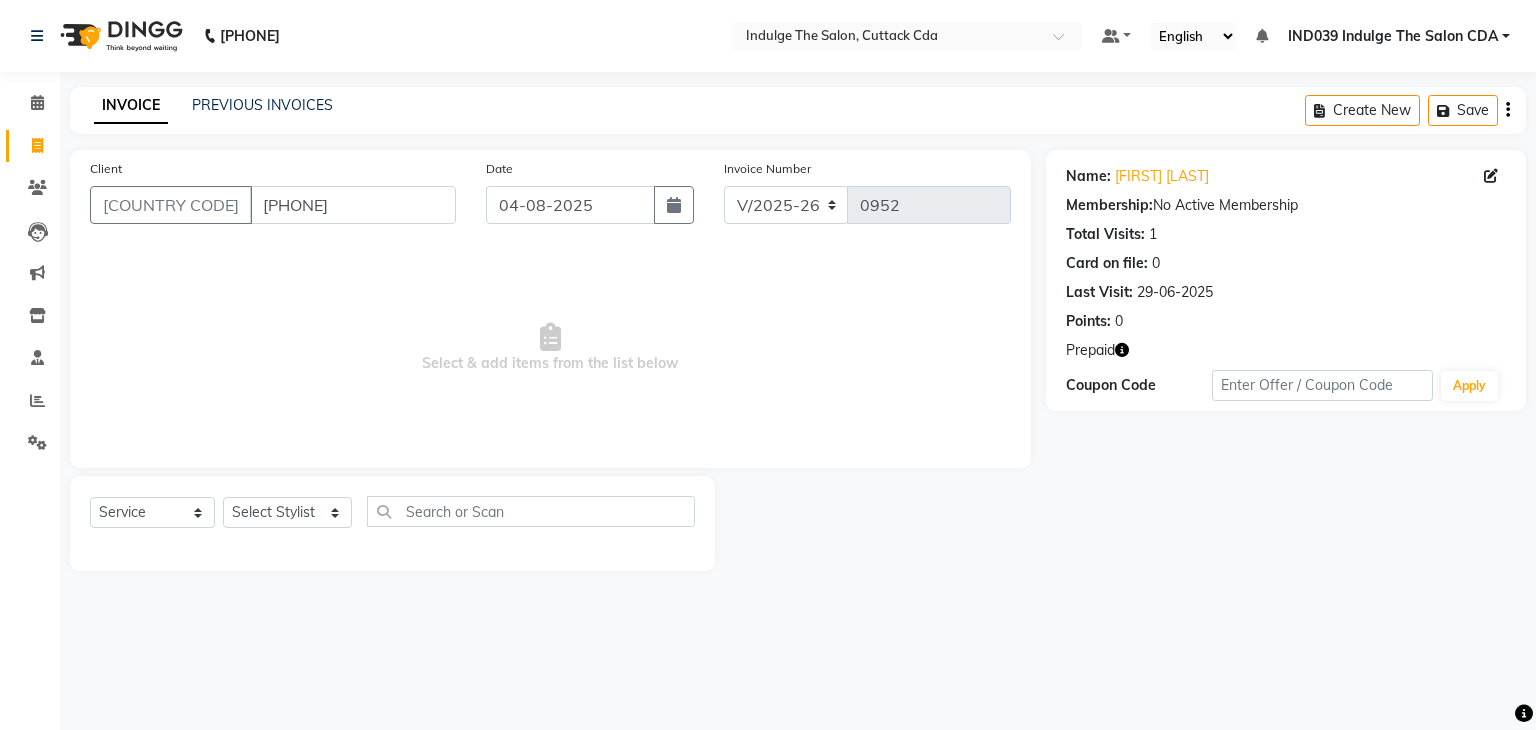 click 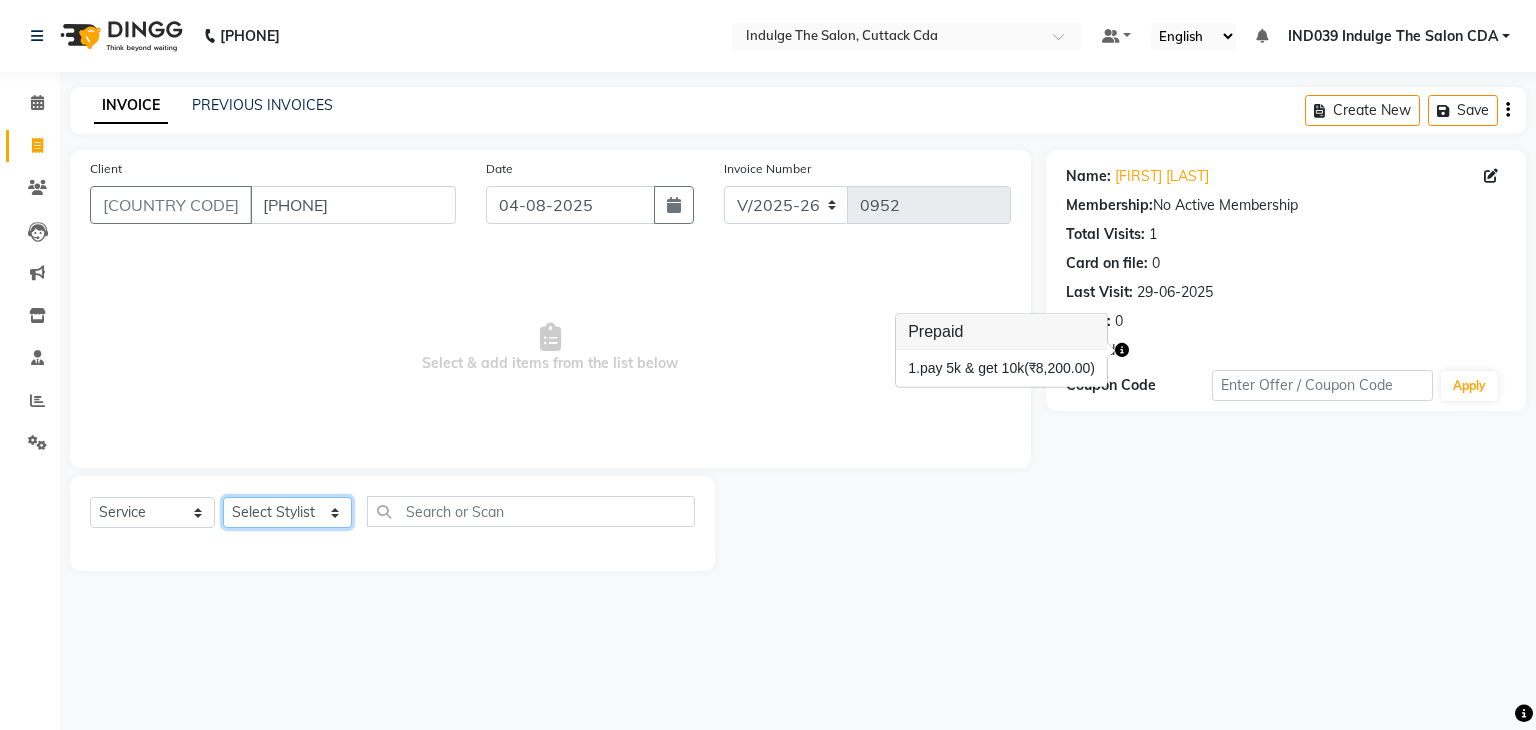 click on "Select Stylist [FIRST] [LAST] [CODE] [NAME] [NAME] [NAME] [FIRST] [LAST] [FIRST] [LAST] [FIRST] [LAST] [FIRST] [LAST]" 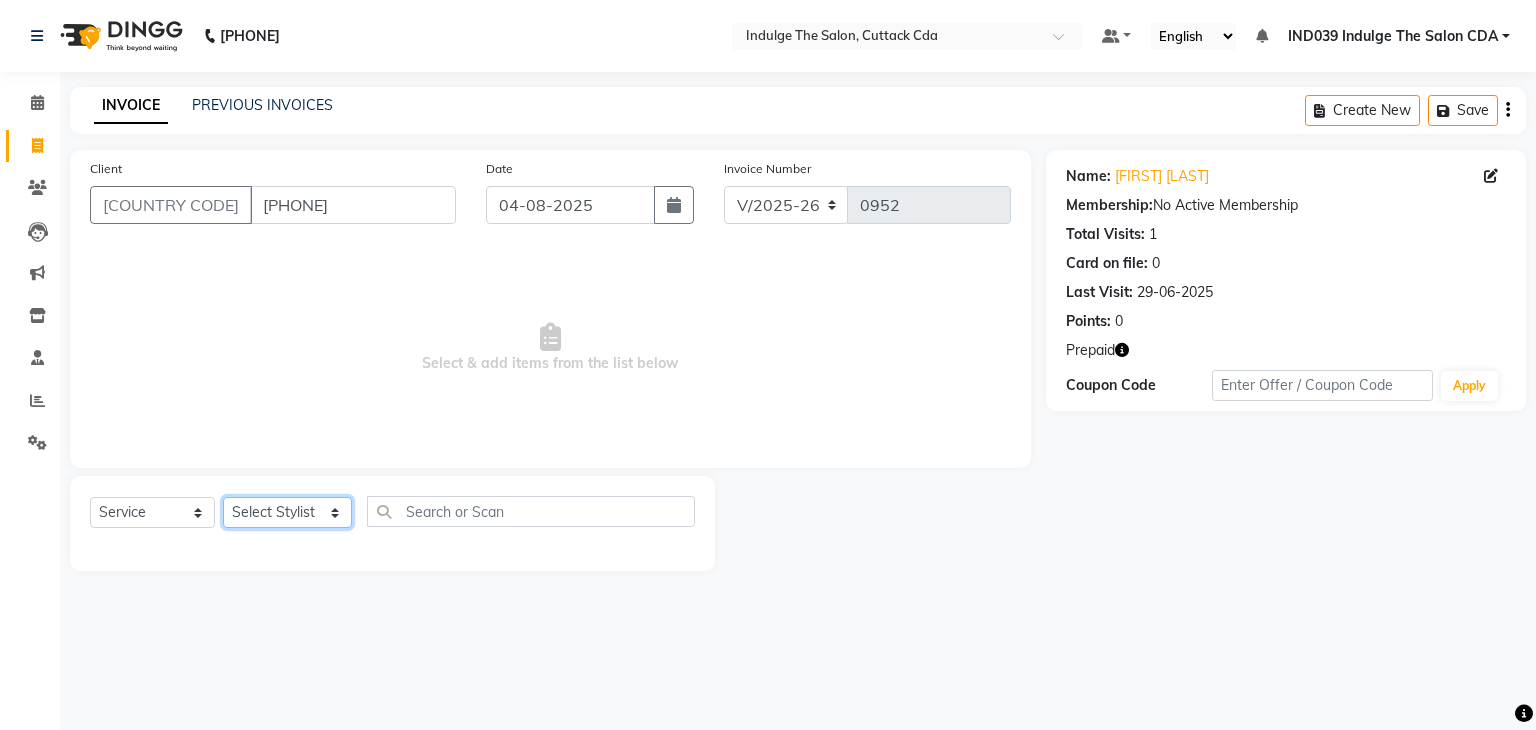 select on "78136" 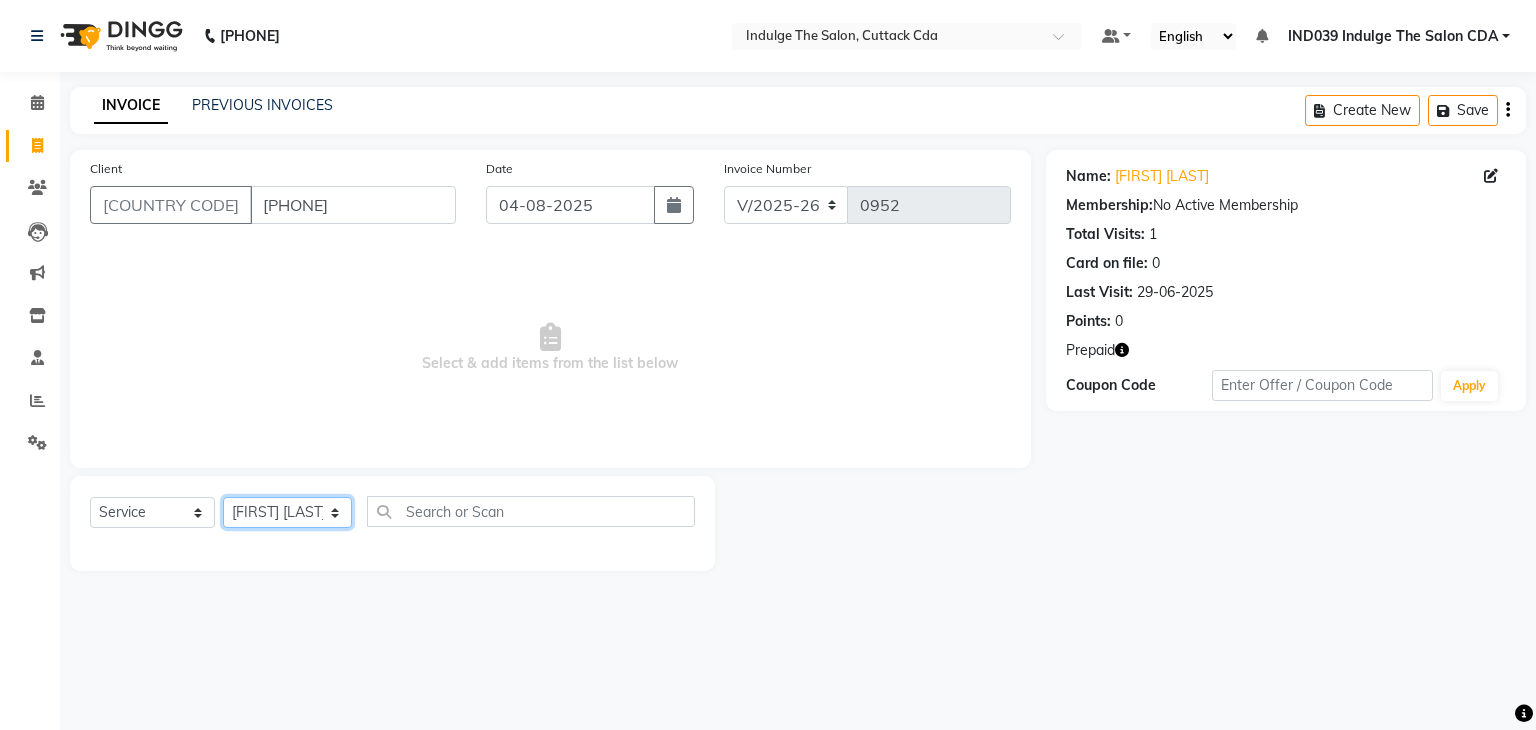click on "Select Stylist [FIRST] [LAST] [CODE] [NAME] [NAME] [NAME] [FIRST] [LAST] [FIRST] [LAST] [FIRST] [LAST] [FIRST] [LAST]" 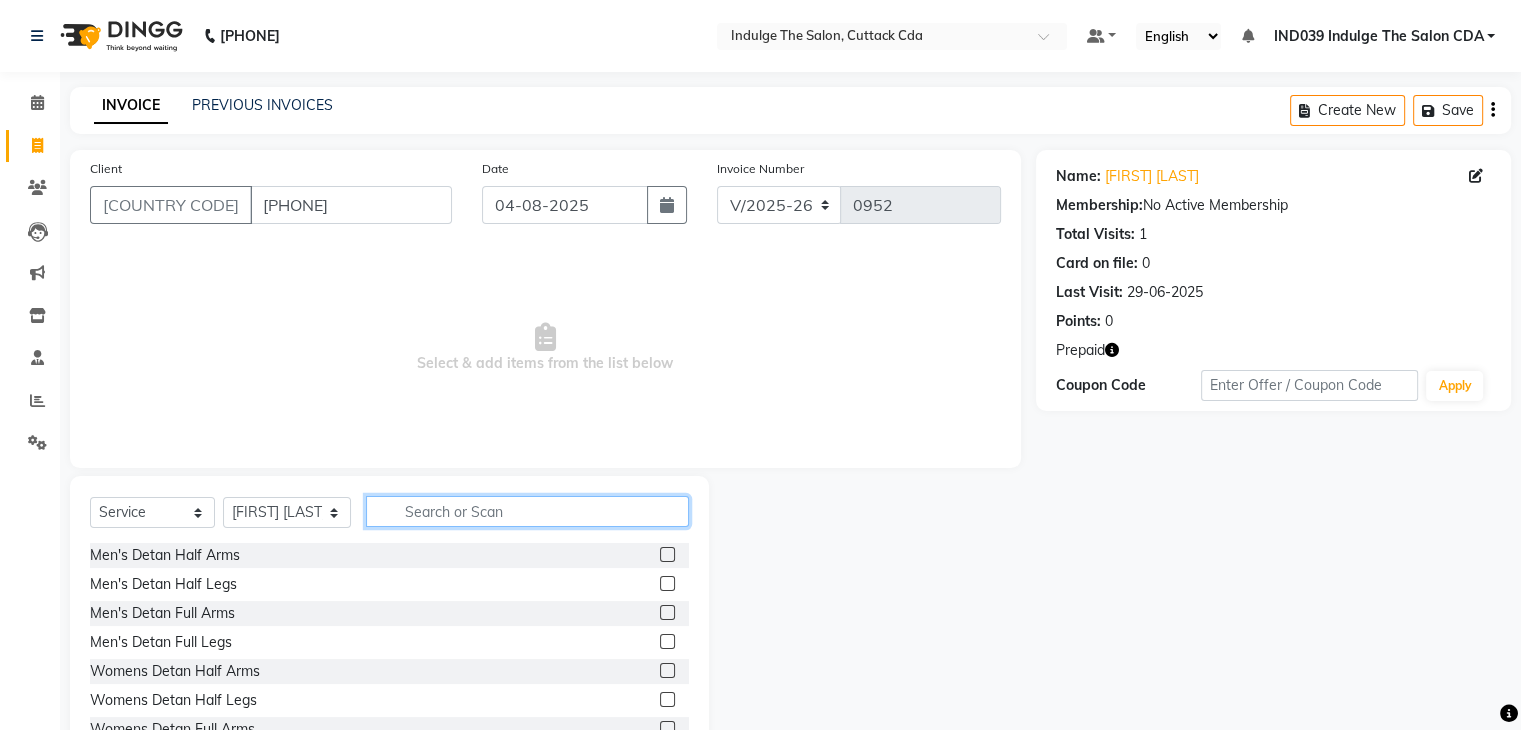 click 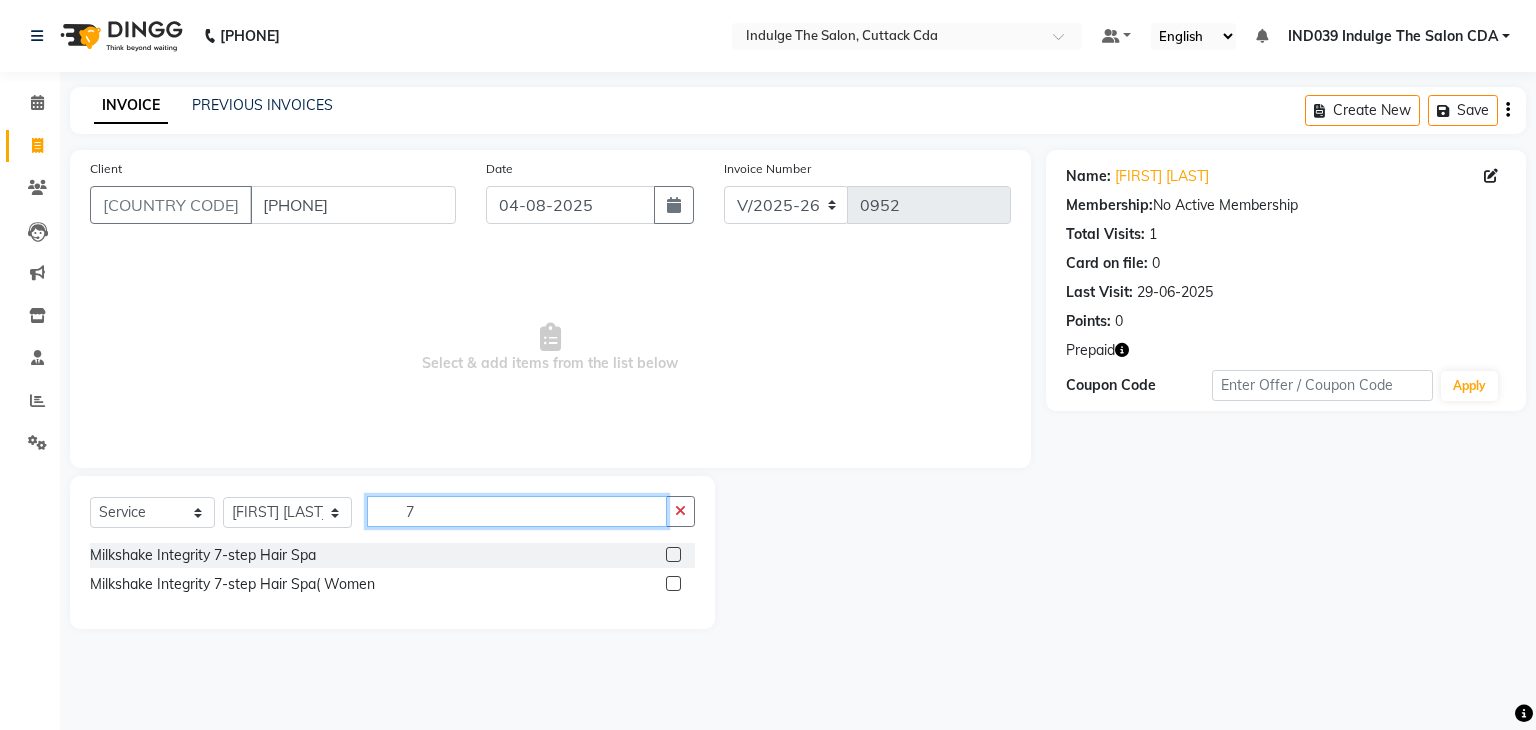 type on "7" 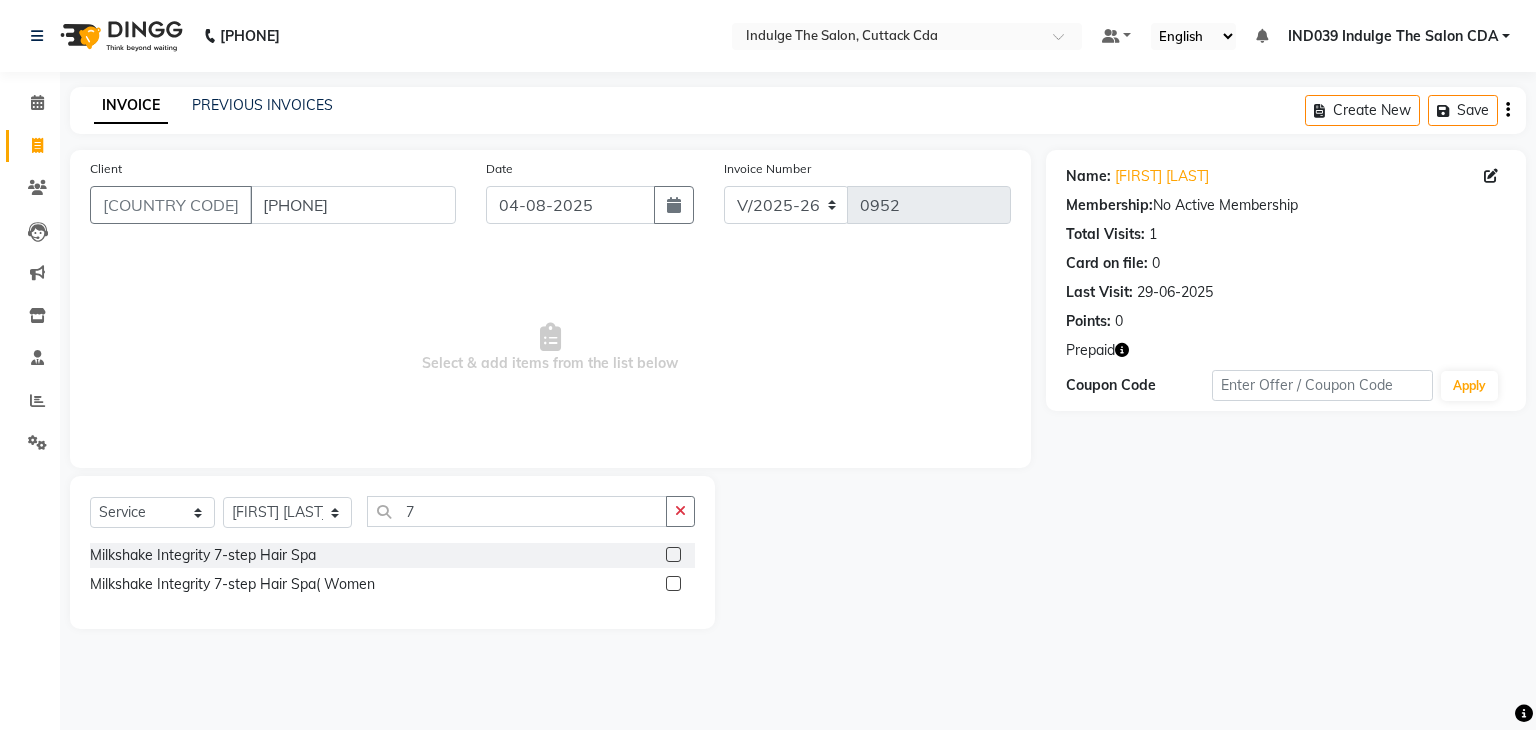 click 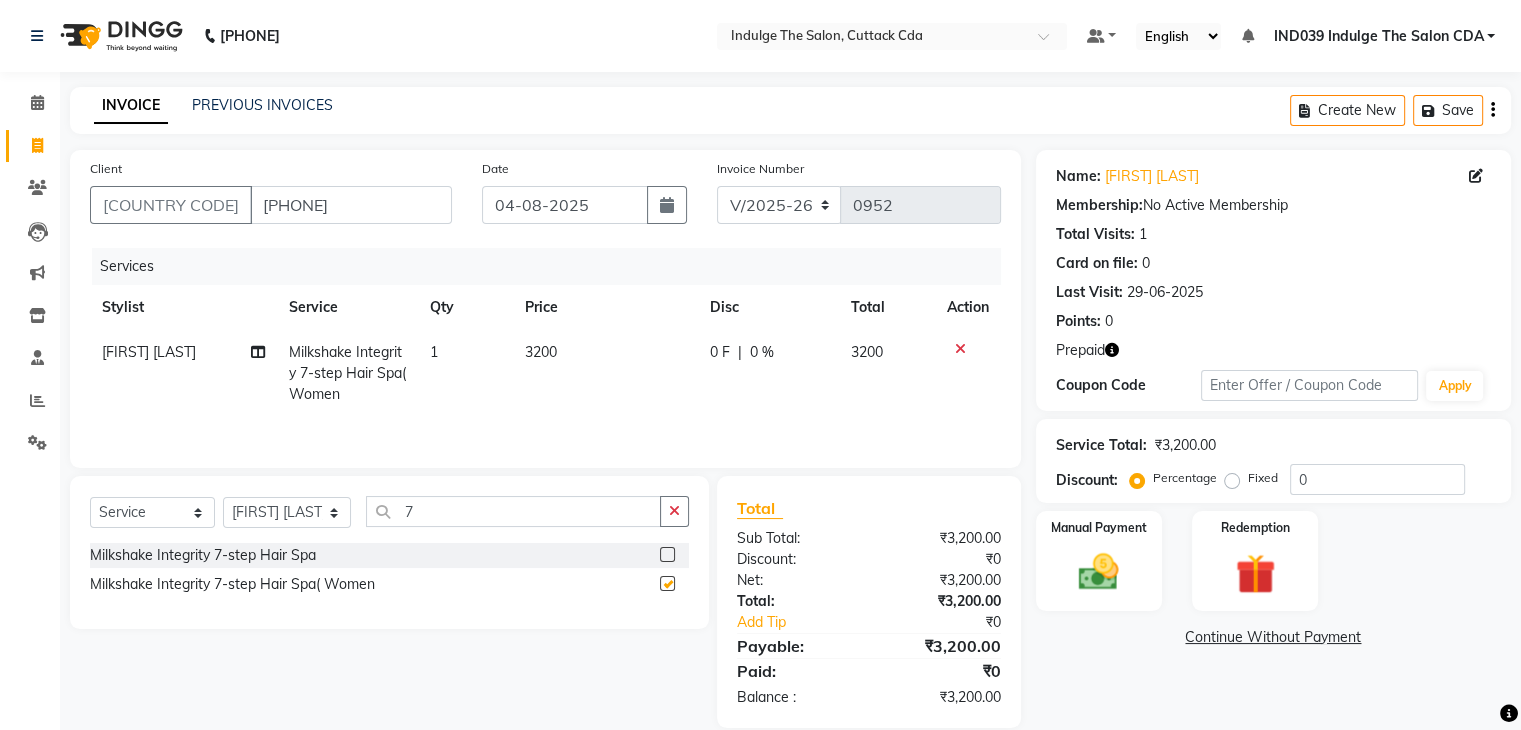 checkbox on "false" 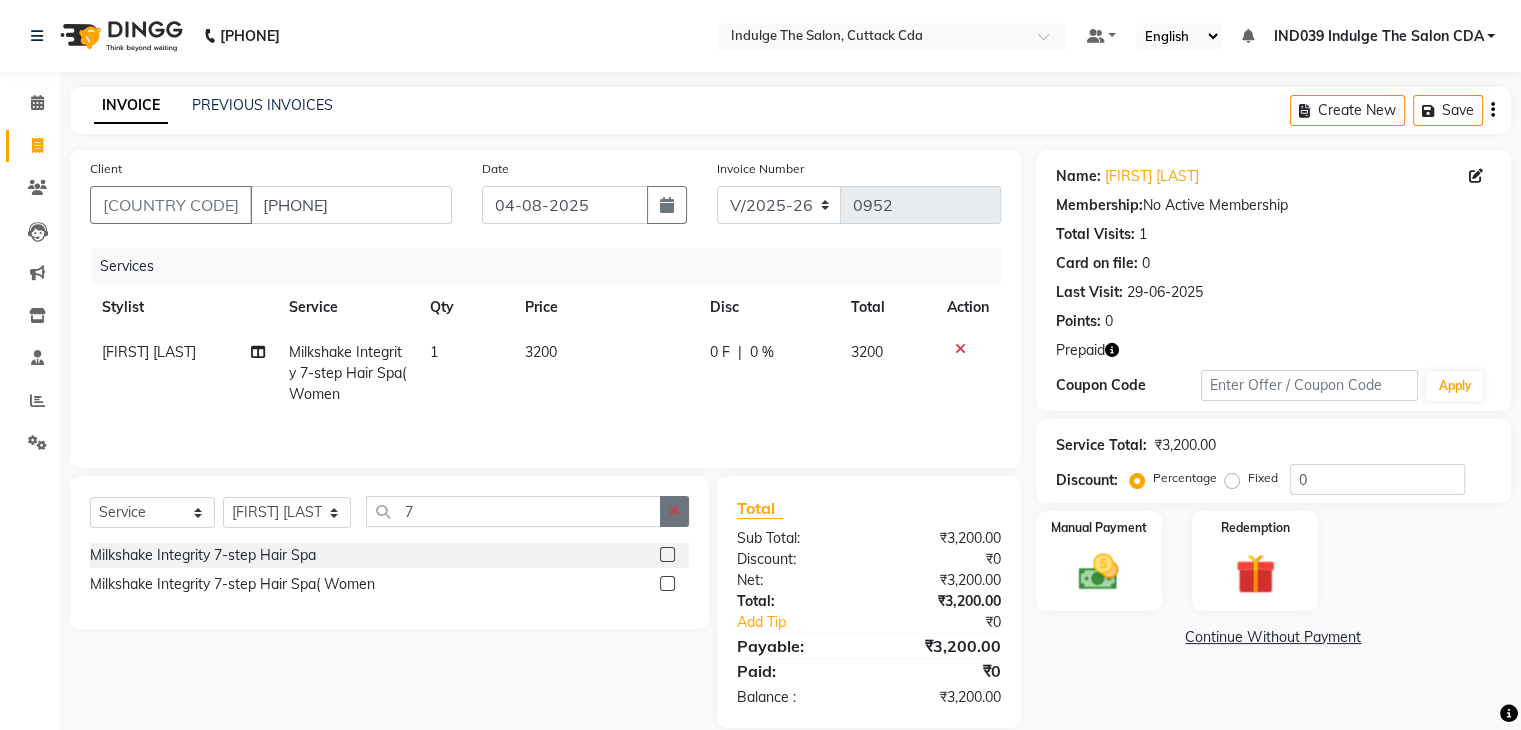 click 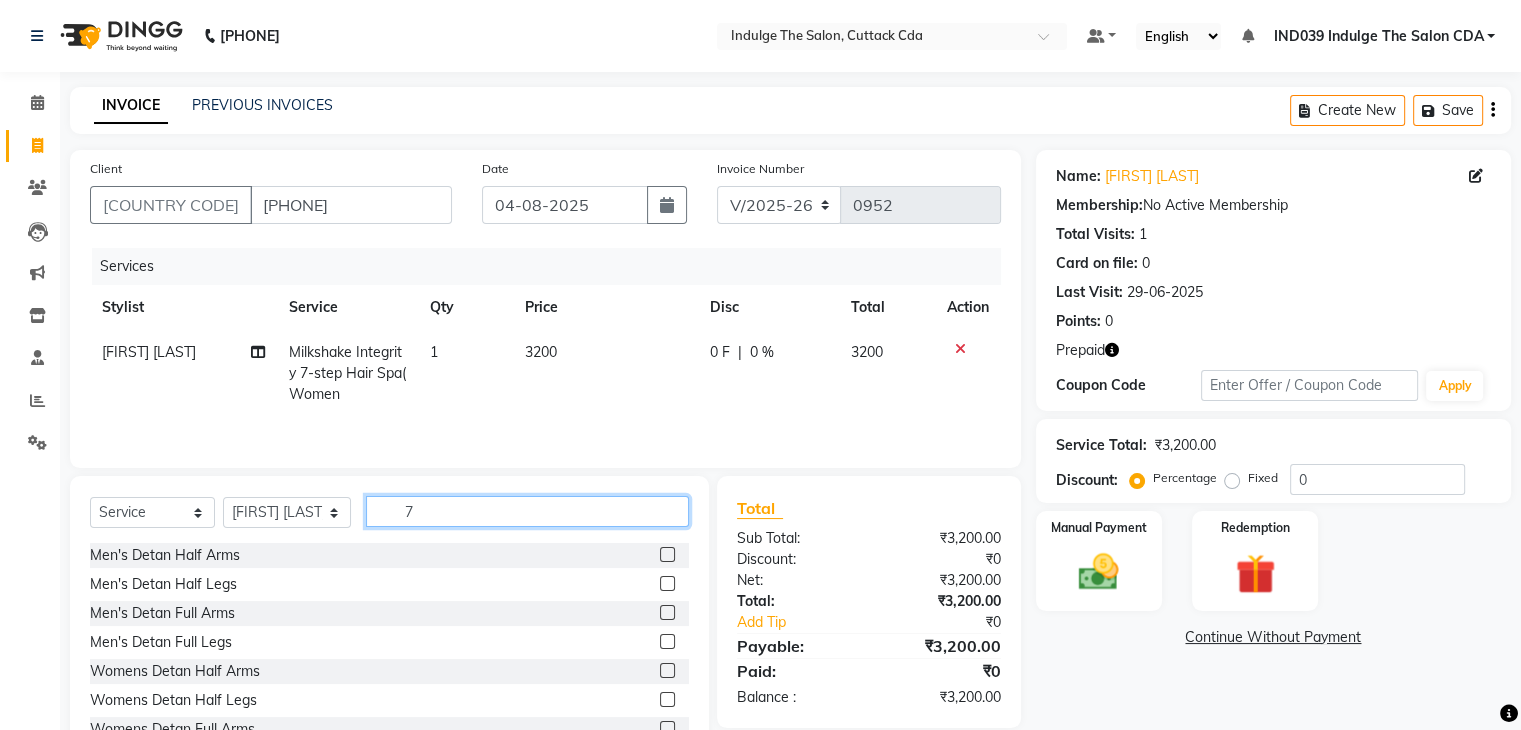 type 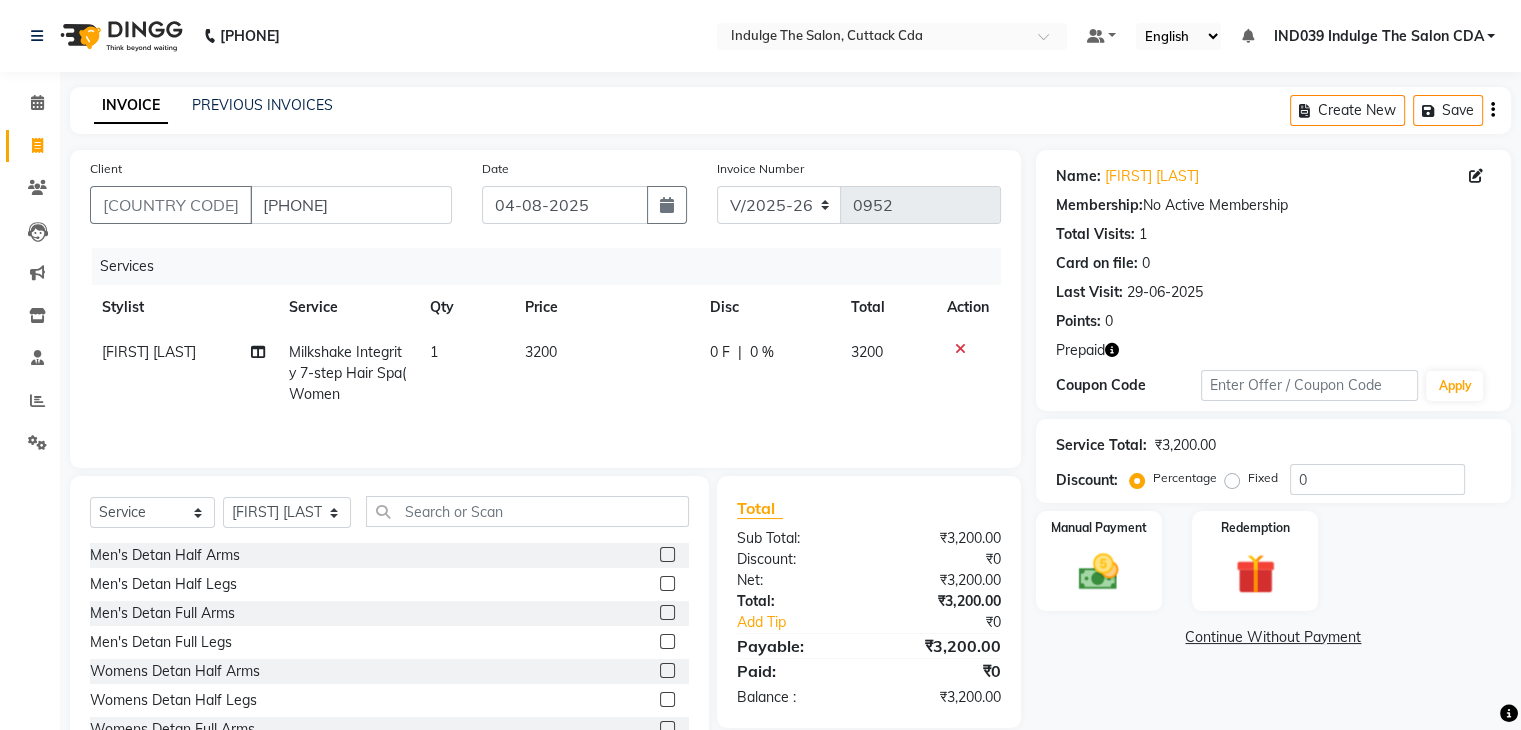 click 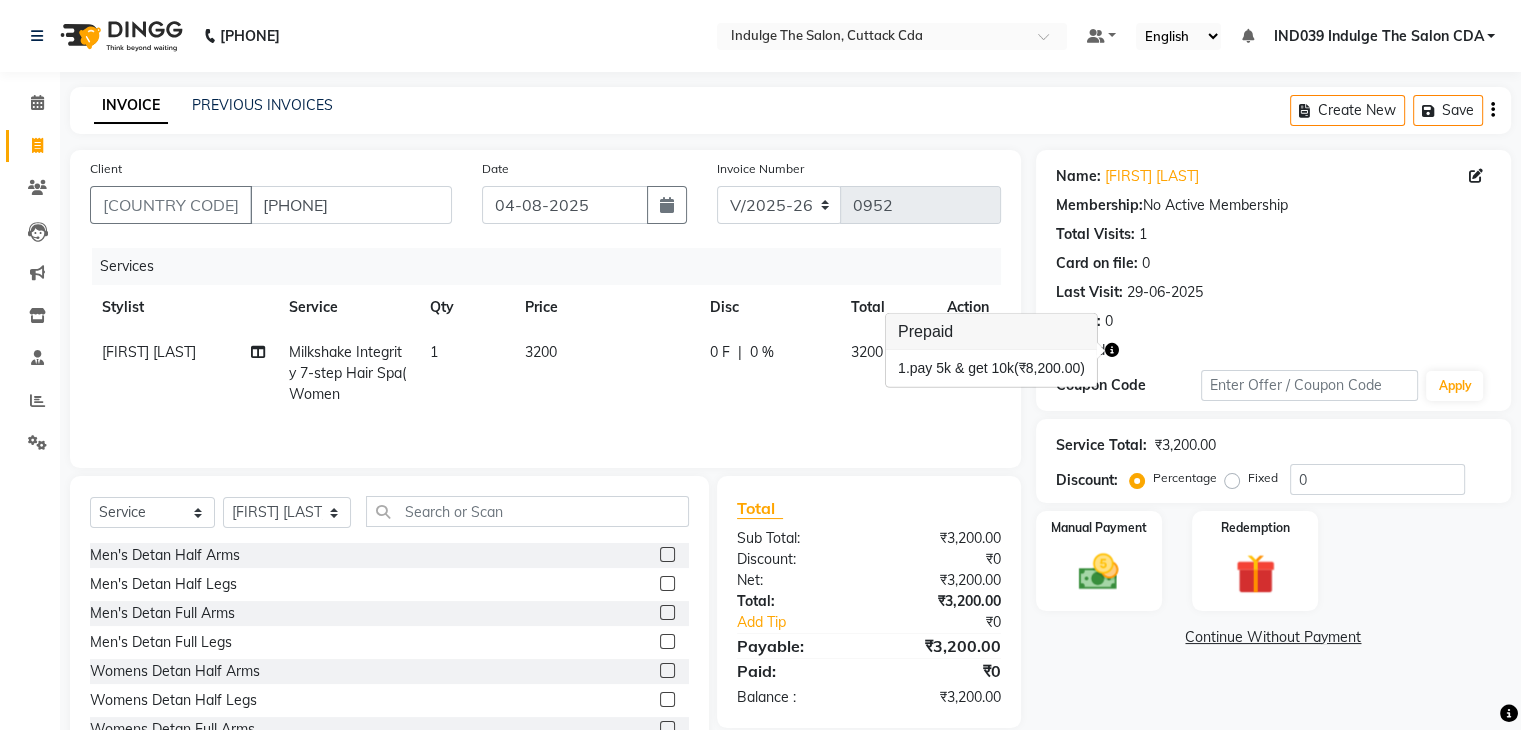 click 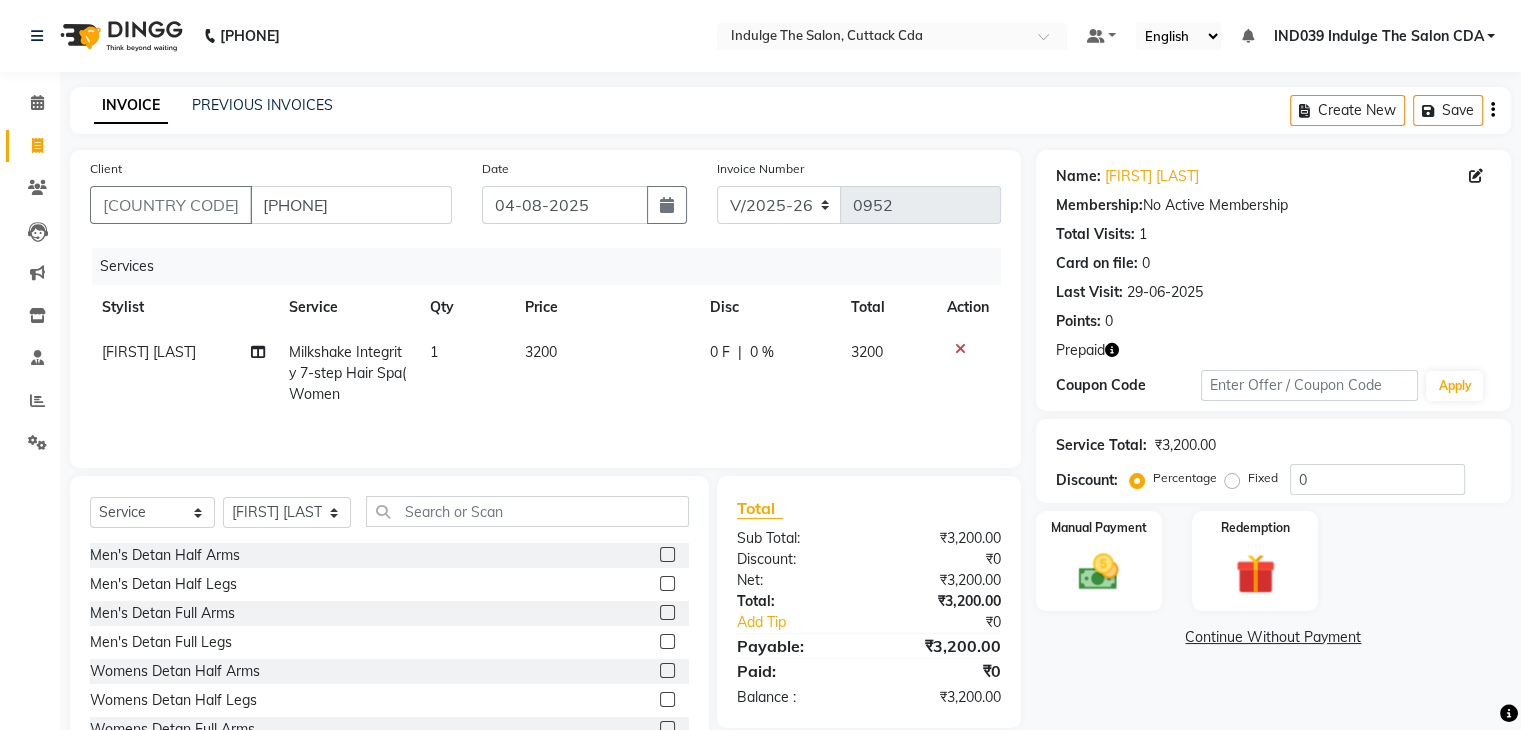 click 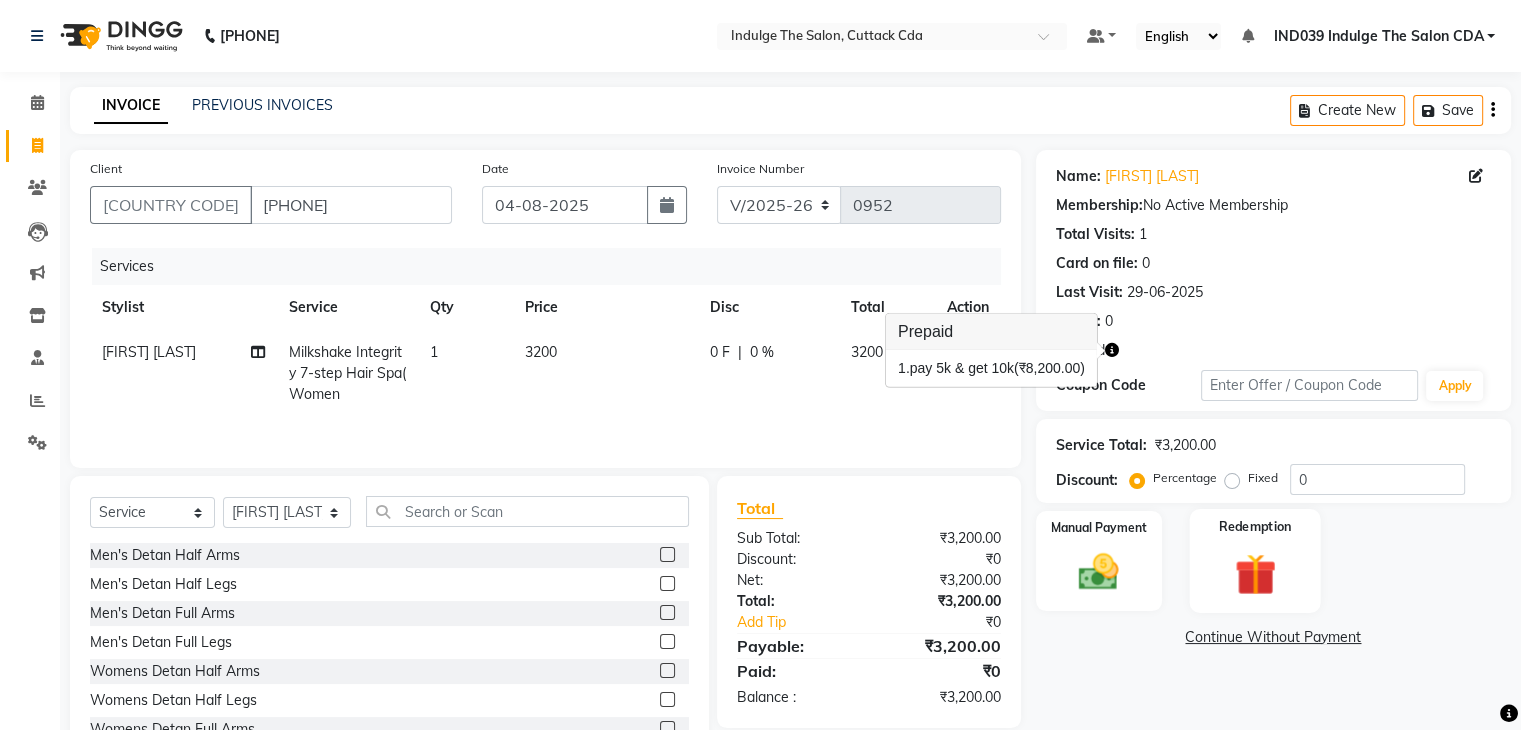click 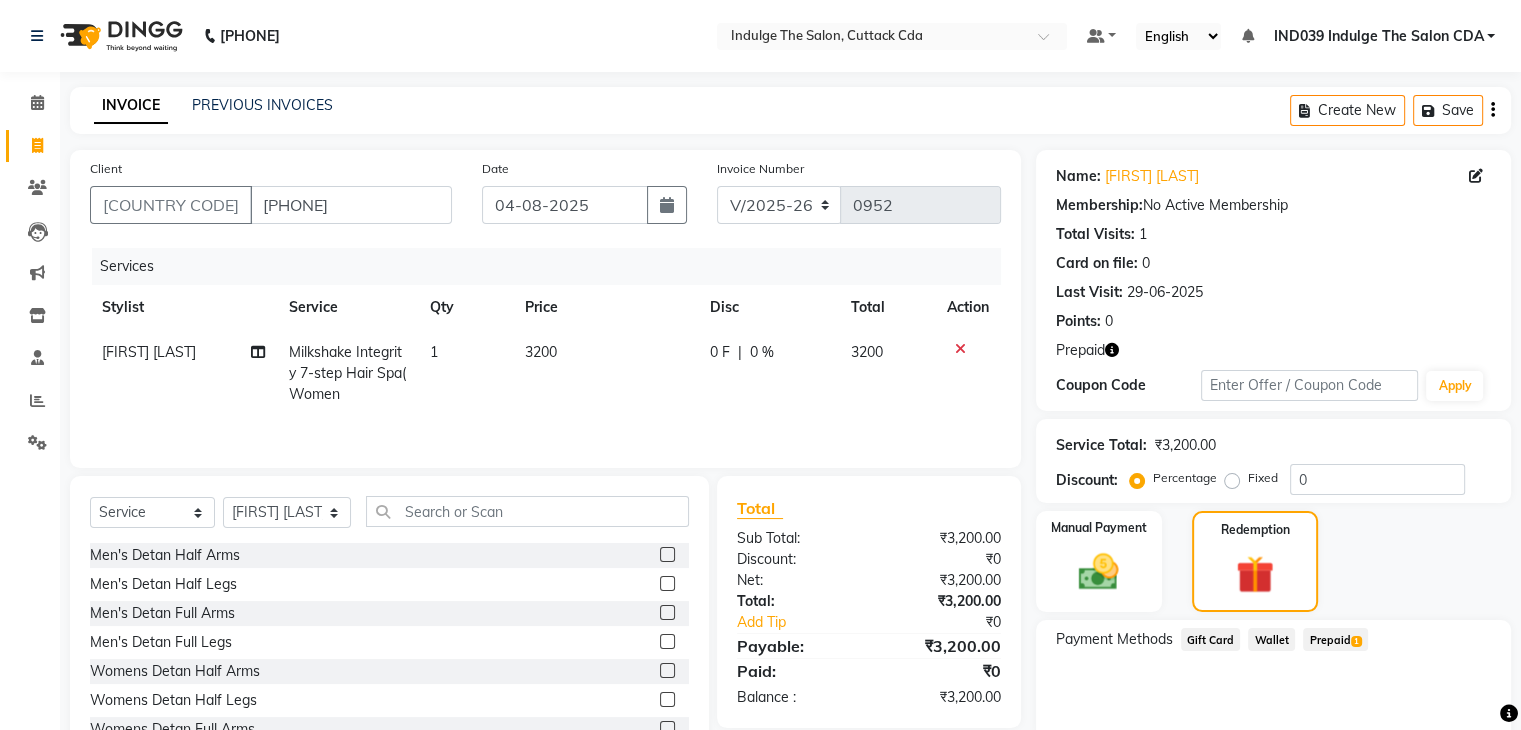 scroll, scrollTop: 80, scrollLeft: 0, axis: vertical 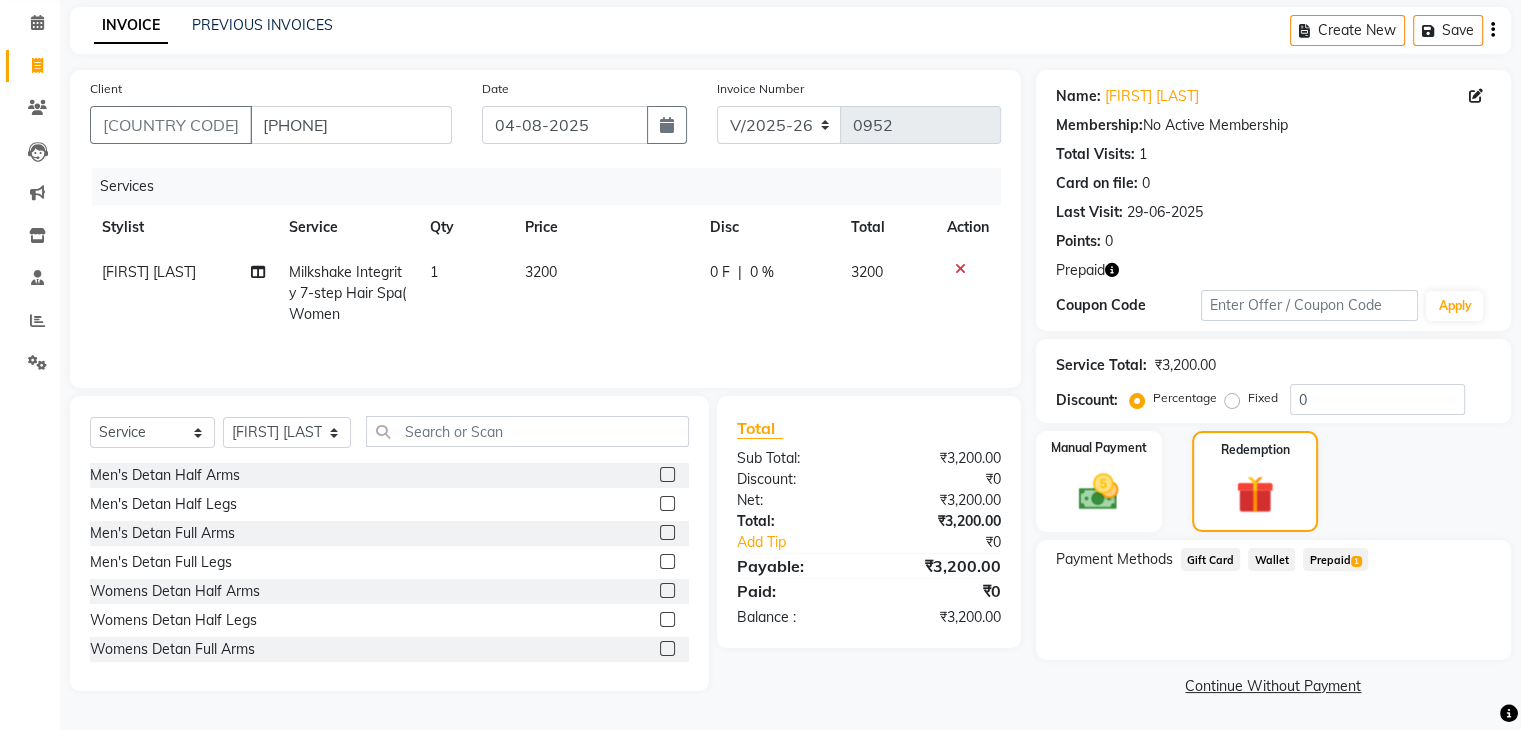 click on "Prepaid  1" 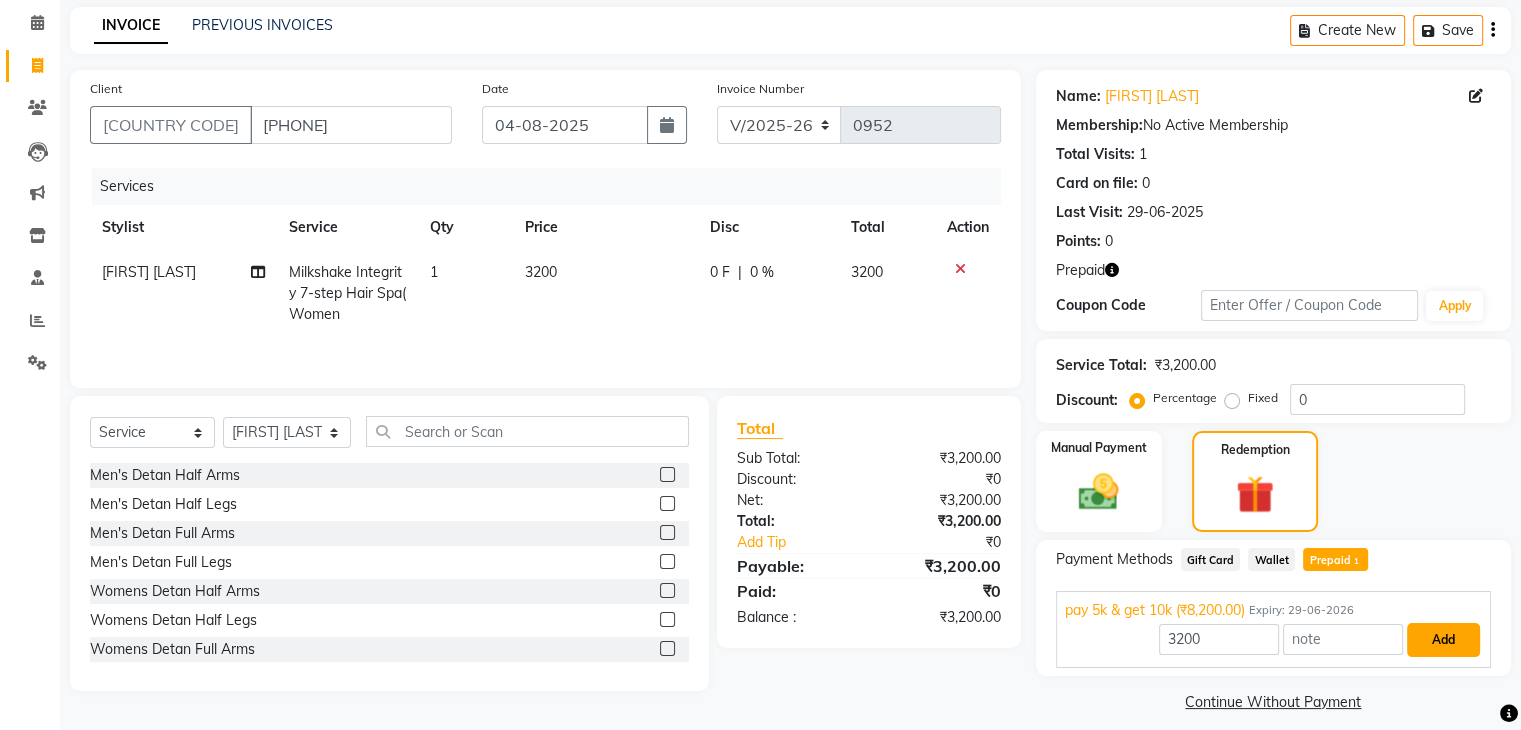 click on "Add" at bounding box center [1443, 640] 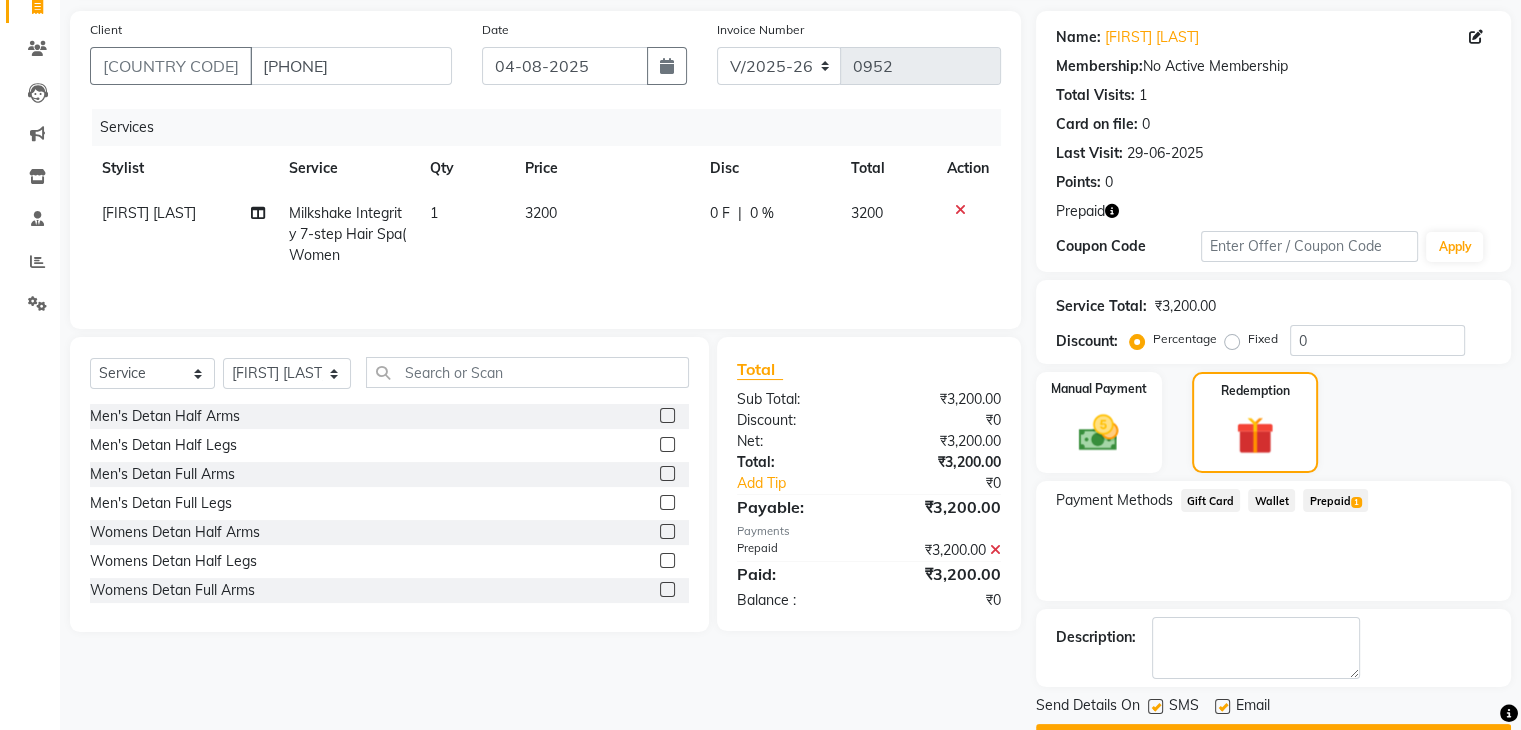 scroll, scrollTop: 193, scrollLeft: 0, axis: vertical 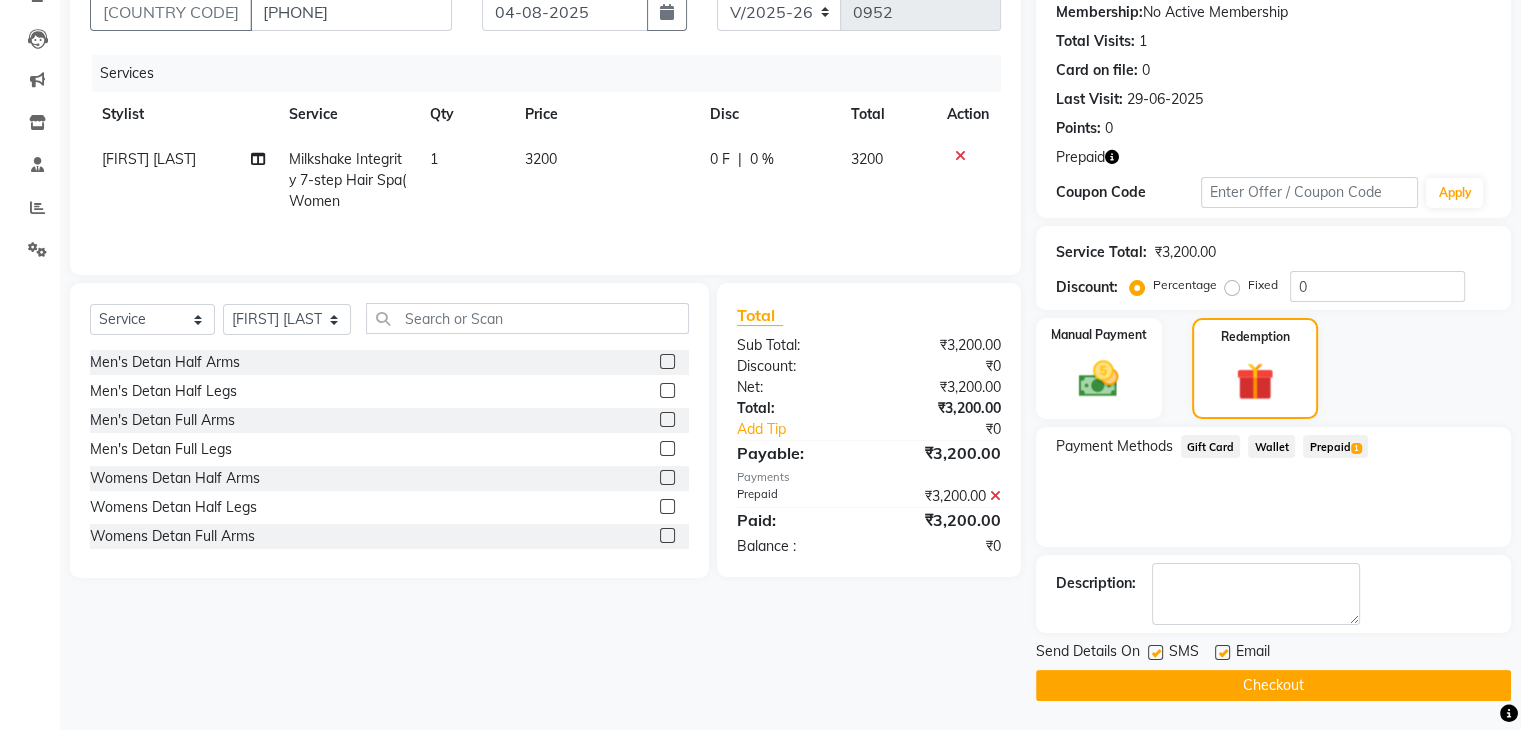click on "Checkout" 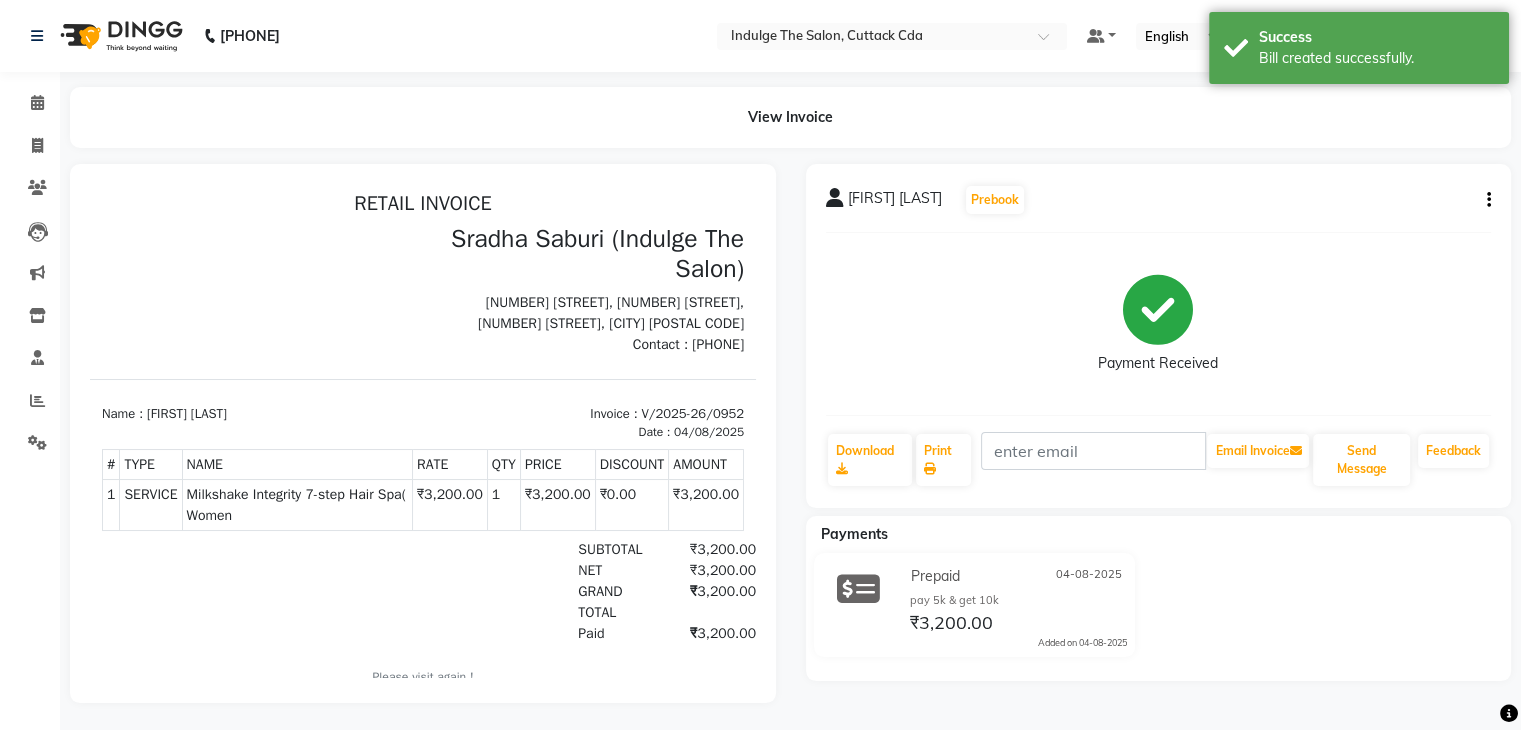scroll, scrollTop: 0, scrollLeft: 0, axis: both 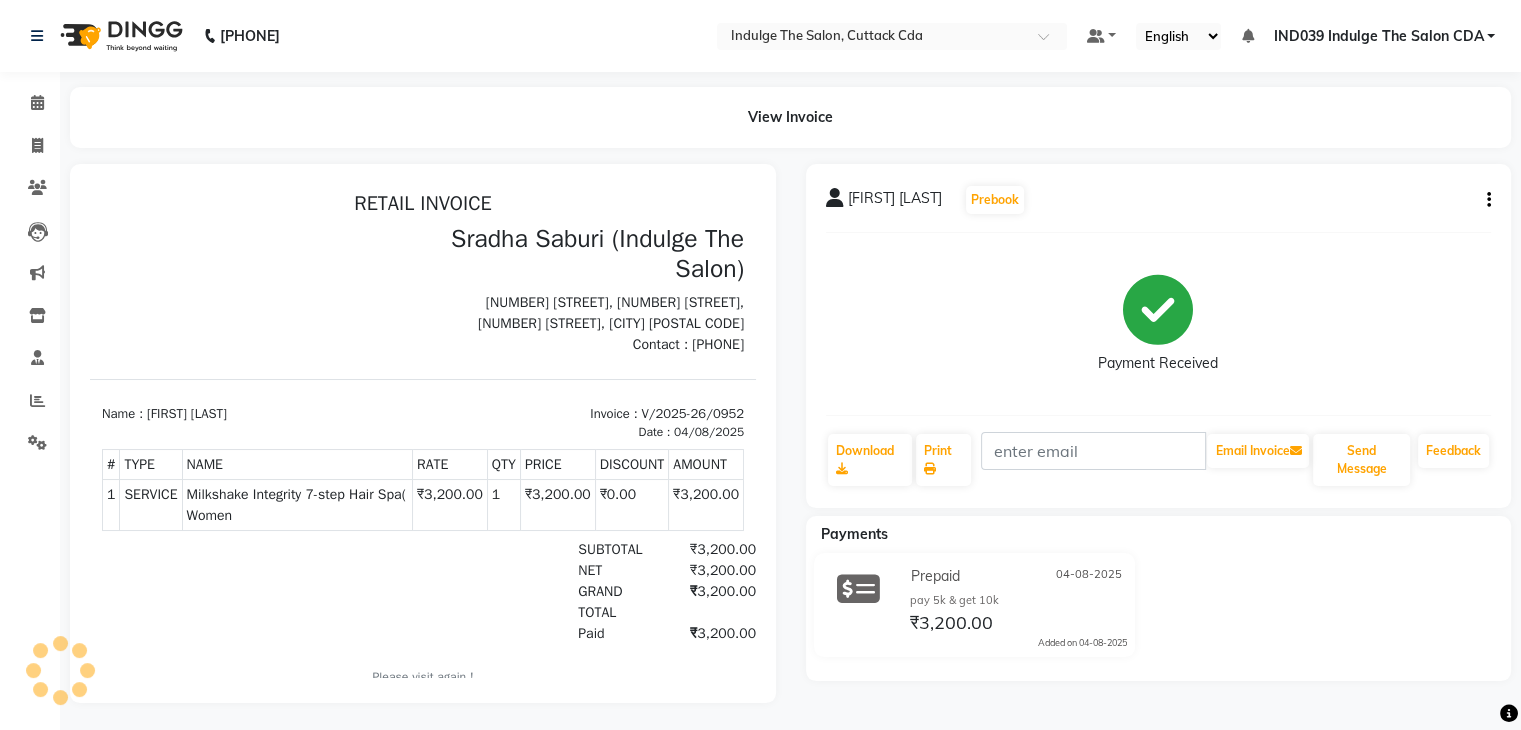 click on "View Invoice      SWETA PANDA  Prebook   Payment Received  Download  Print   Email Invoice   Send Message Feedback  Payments Prepaid 04-08-2025 pay 5k & get 10k ₹3,200.00  Added on 04-08-2025" 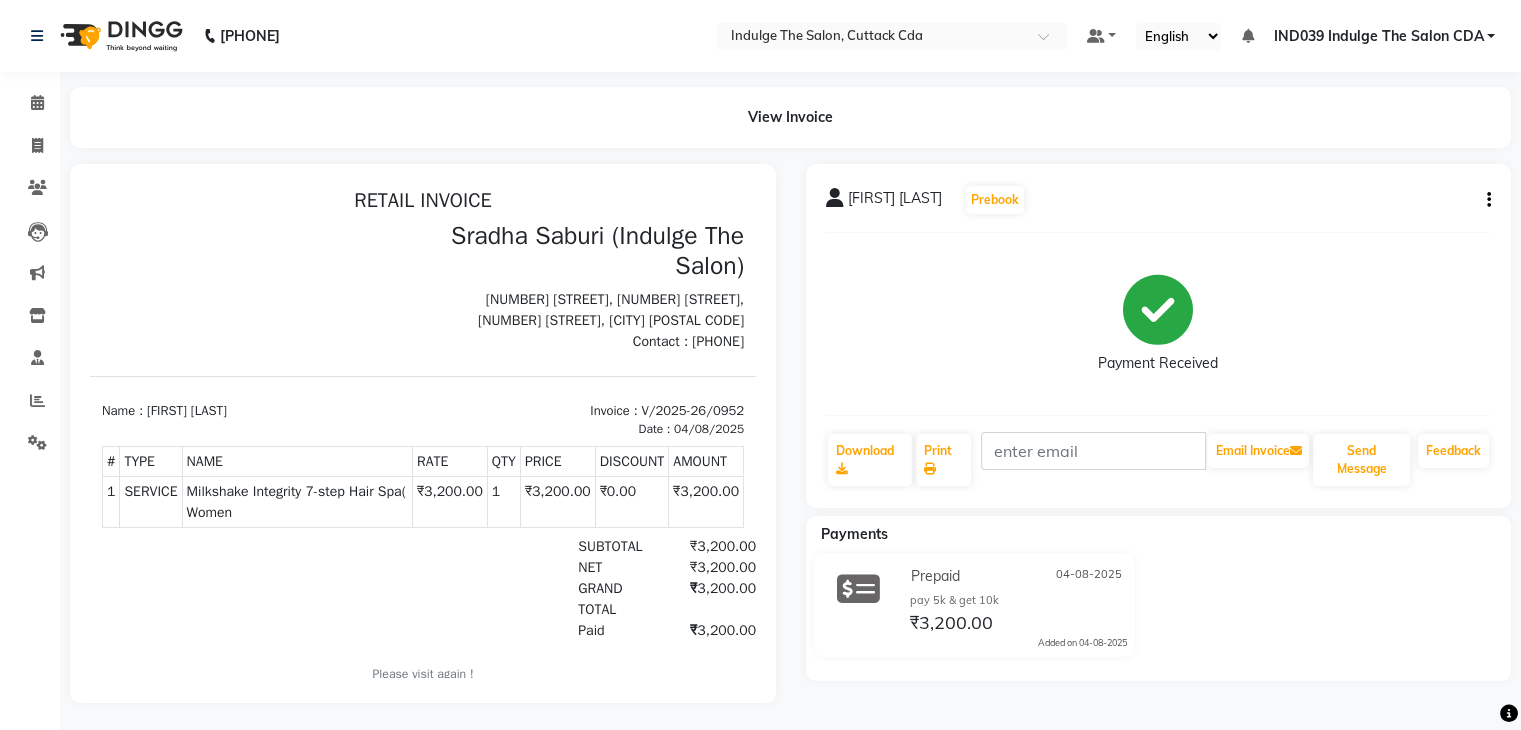 scroll, scrollTop: 0, scrollLeft: 0, axis: both 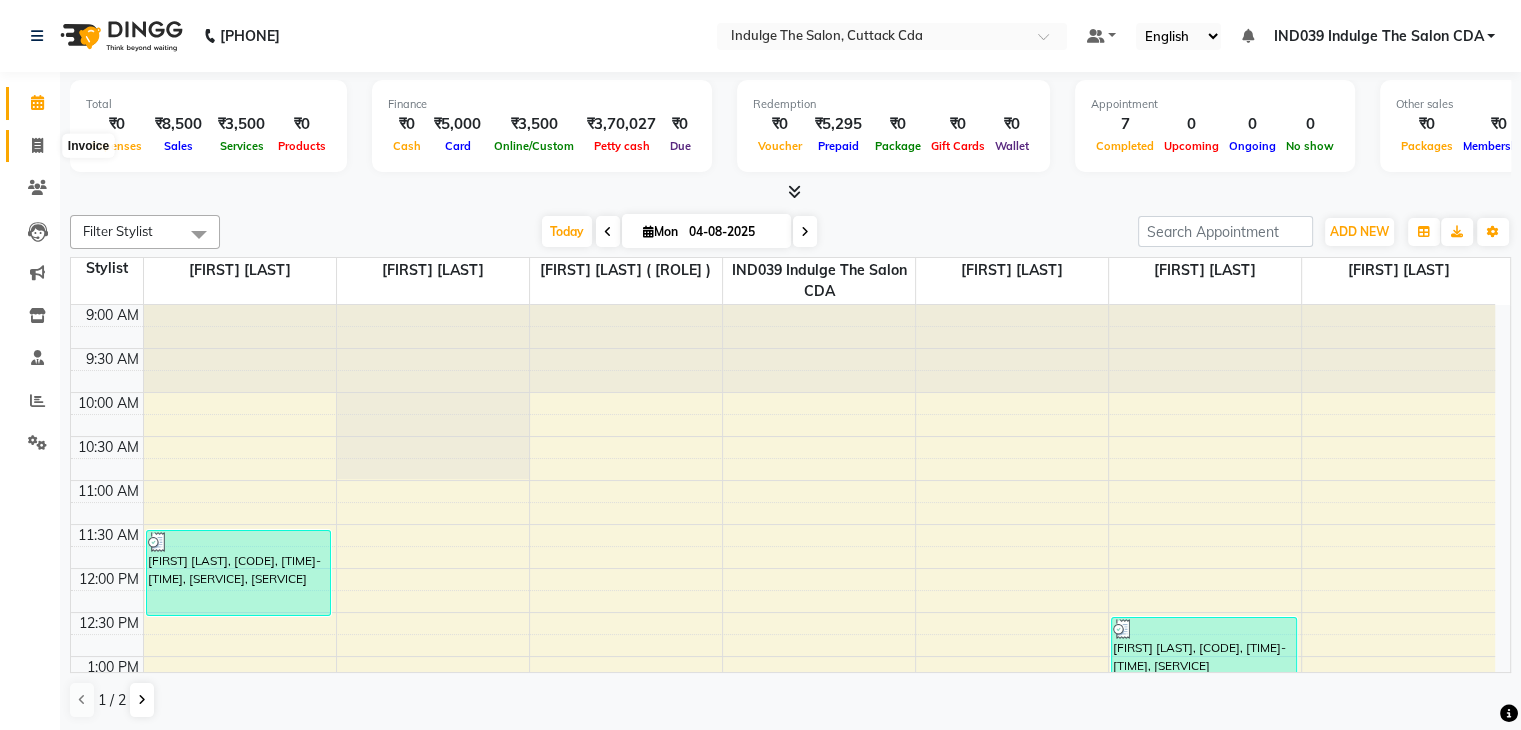 click 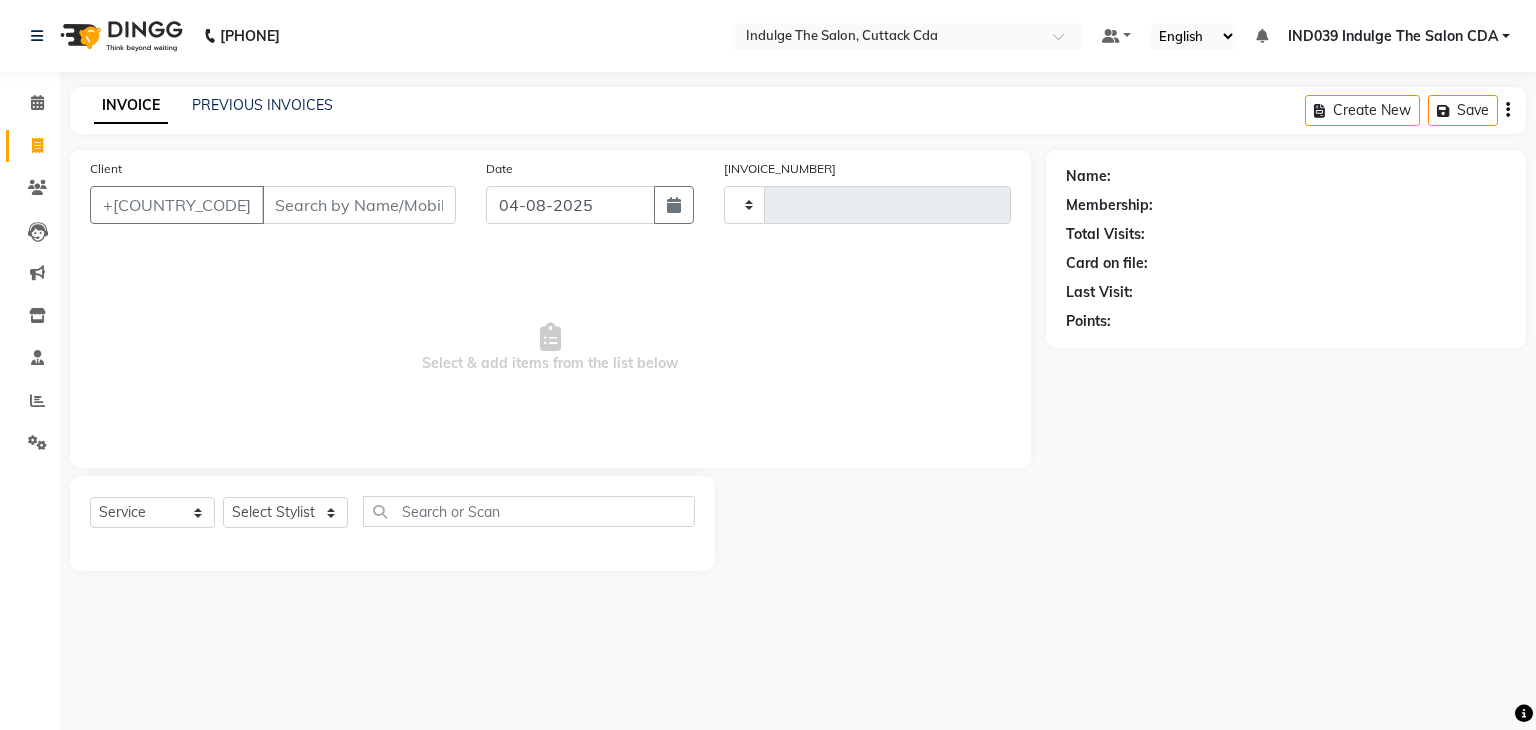 type on "0952" 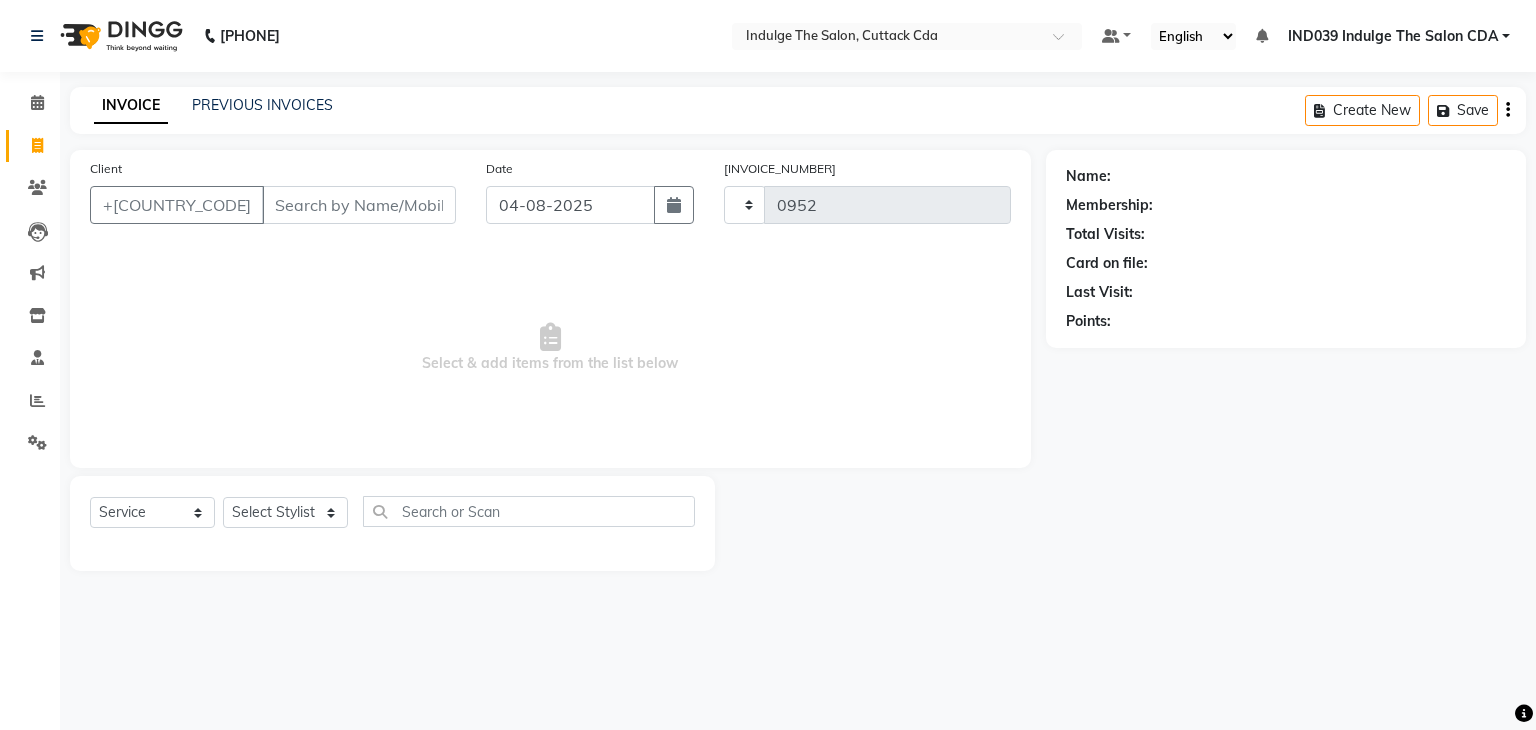 select on "7297" 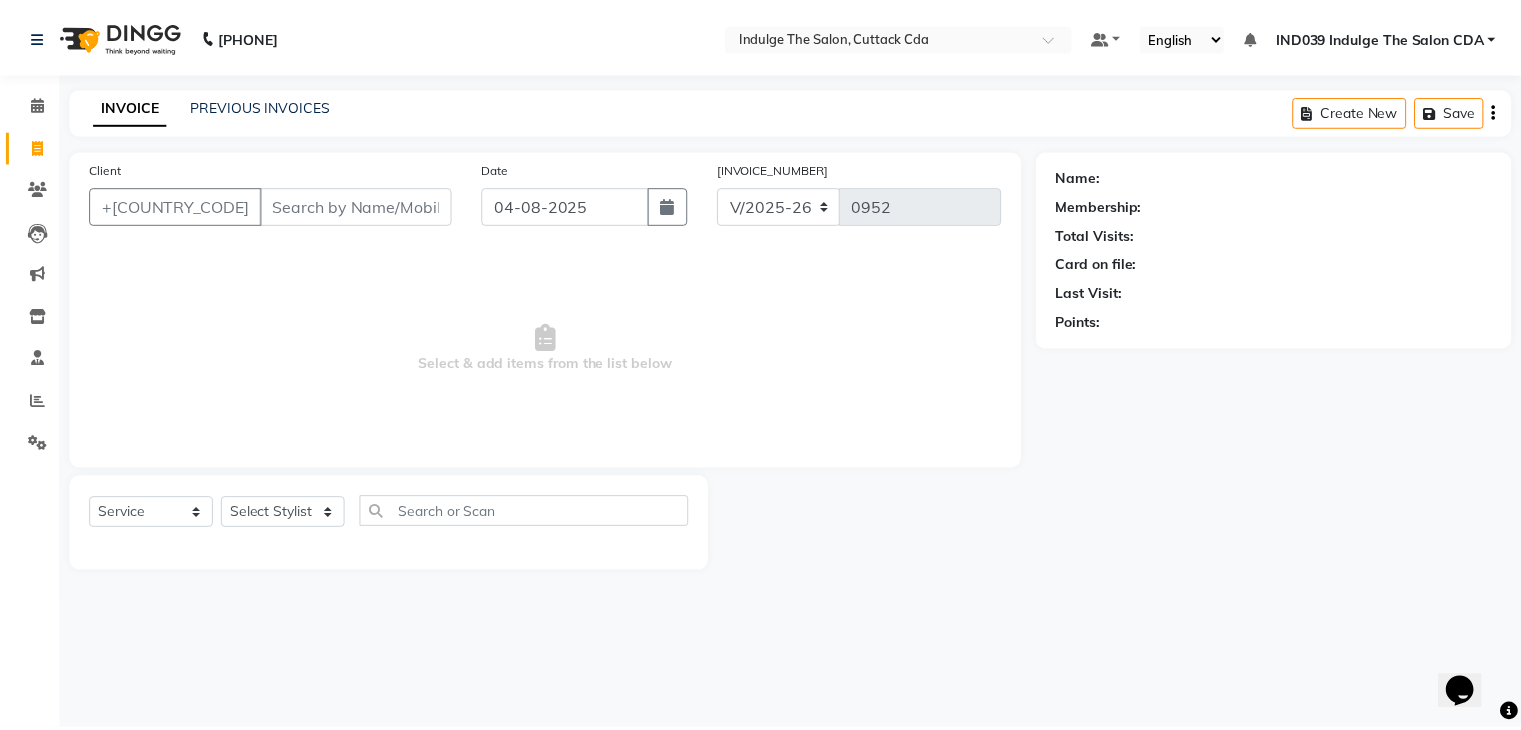 scroll, scrollTop: 0, scrollLeft: 0, axis: both 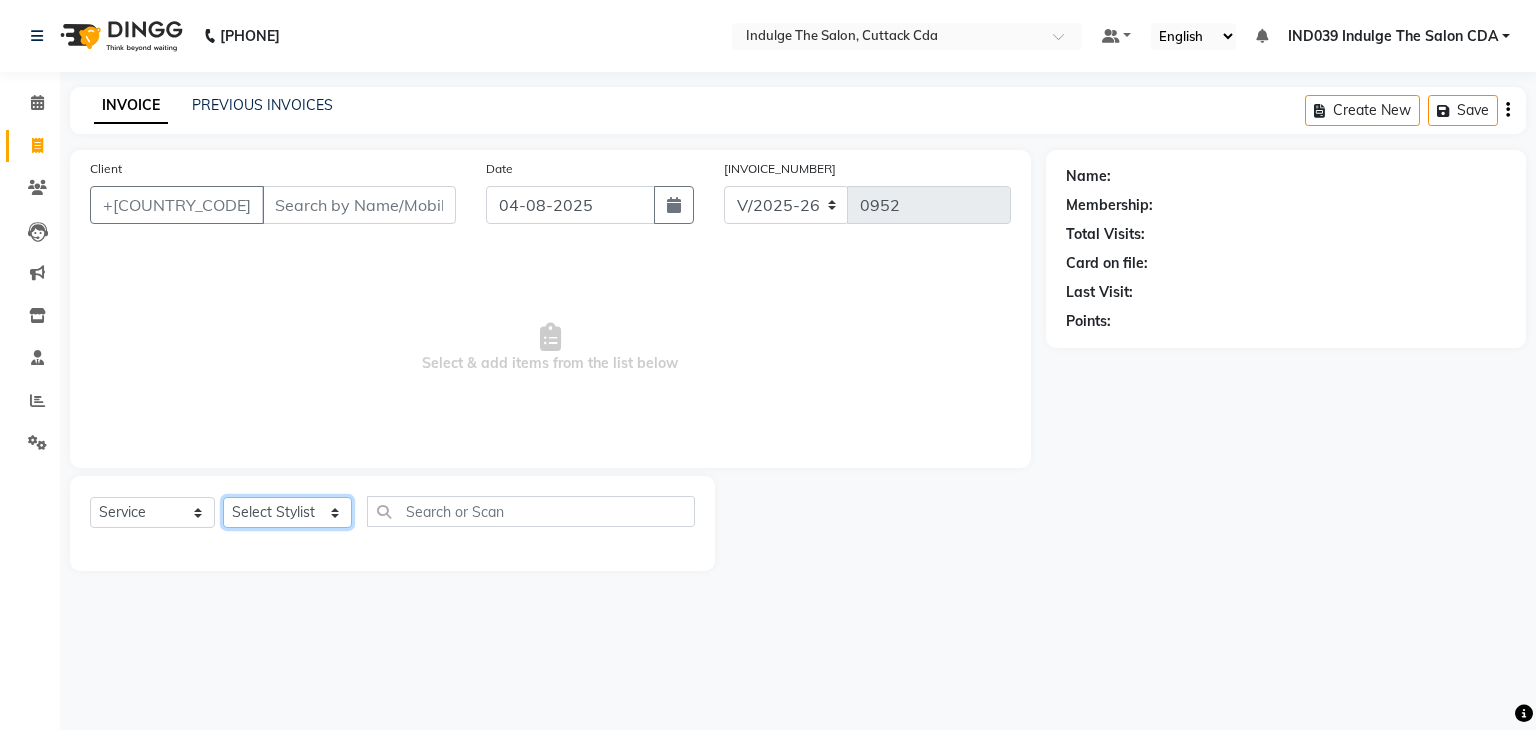 click on "Select Stylist [FIRST] [LAST] [CODE] [NAME] [NAME] [NAME] [FIRST] [LAST] [FIRST] [LAST] [FIRST] [LAST] [FIRST] [LAST]" 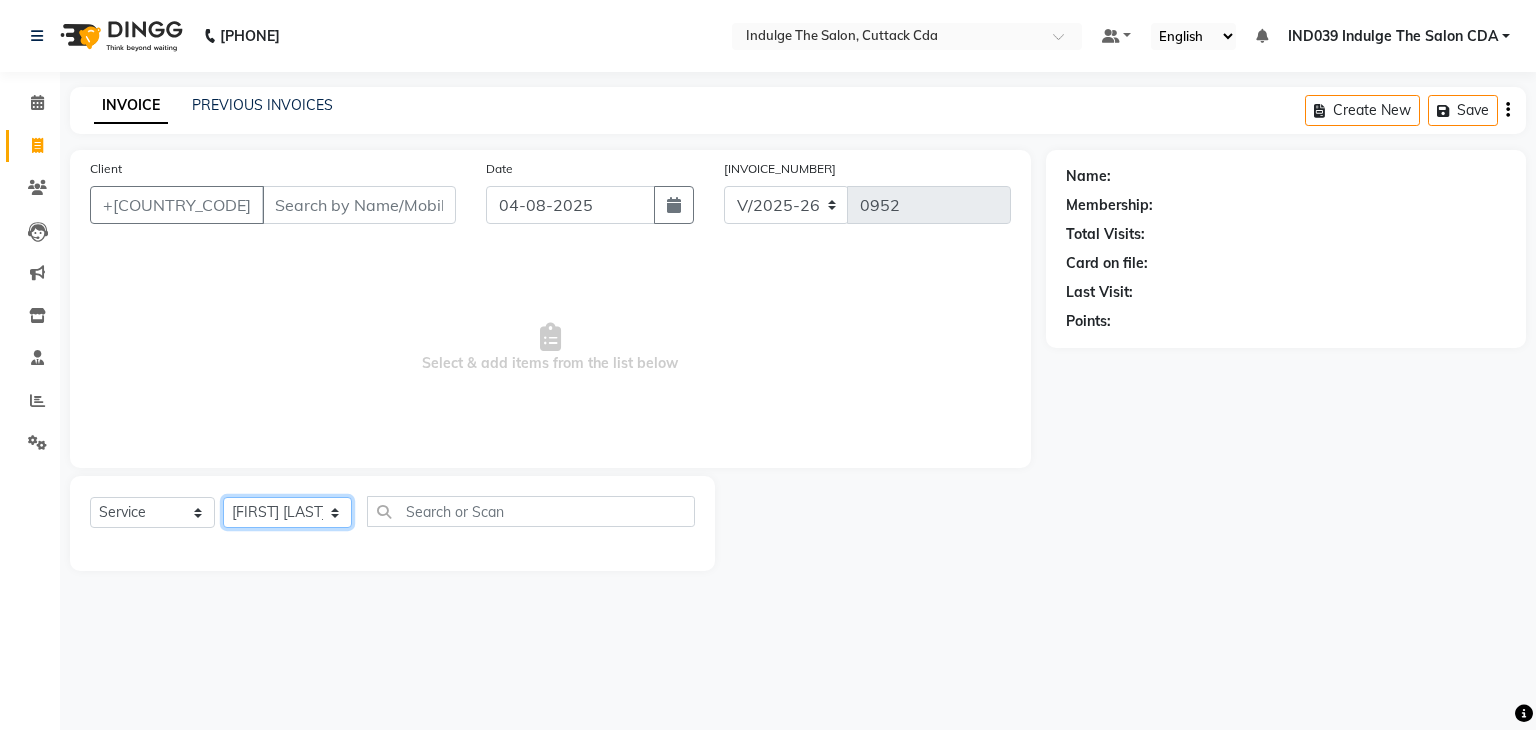 click on "Select Stylist [FIRST] [LAST] [CODE] [NAME] [NAME] [NAME] [FIRST] [LAST] [FIRST] [LAST] [FIRST] [LAST] [FIRST] [LAST]" 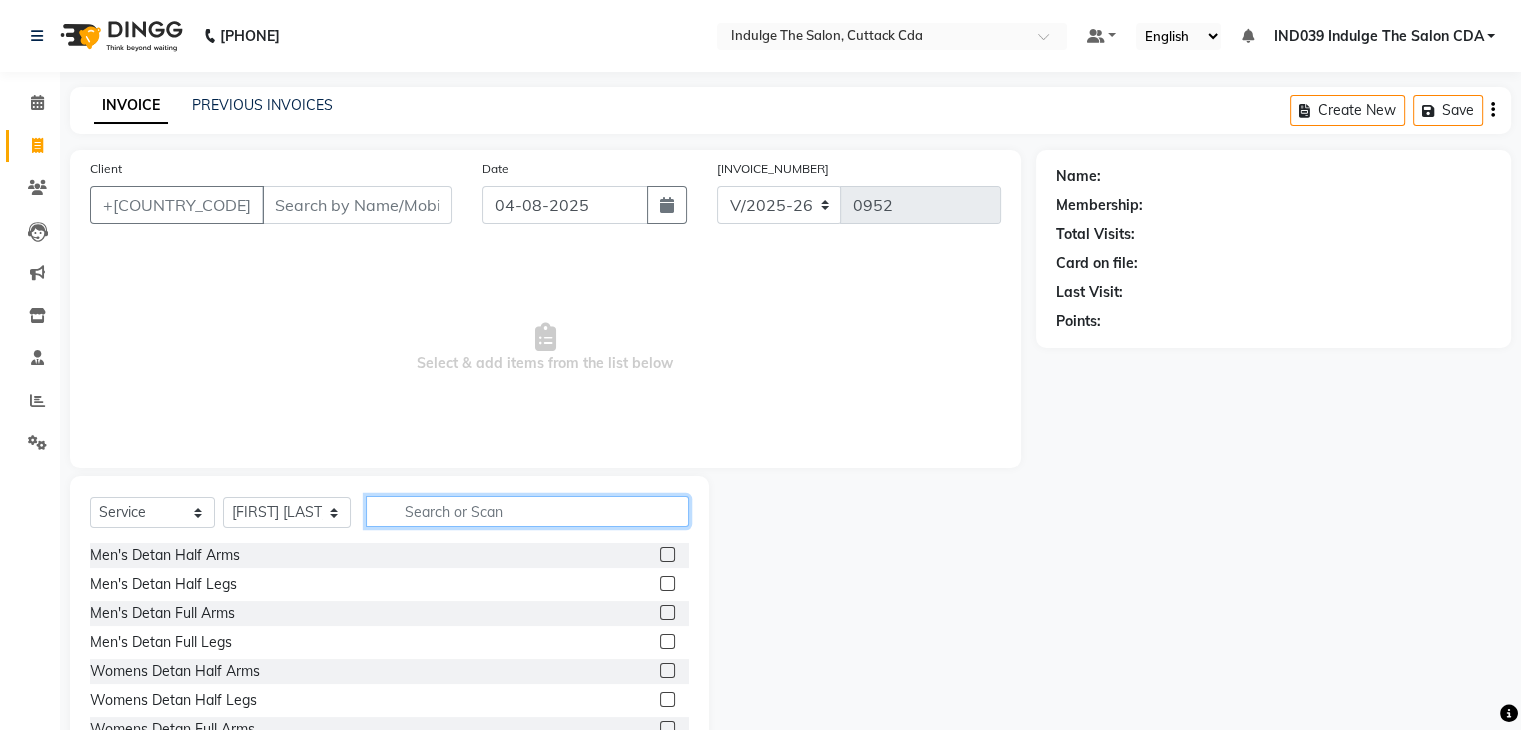 click 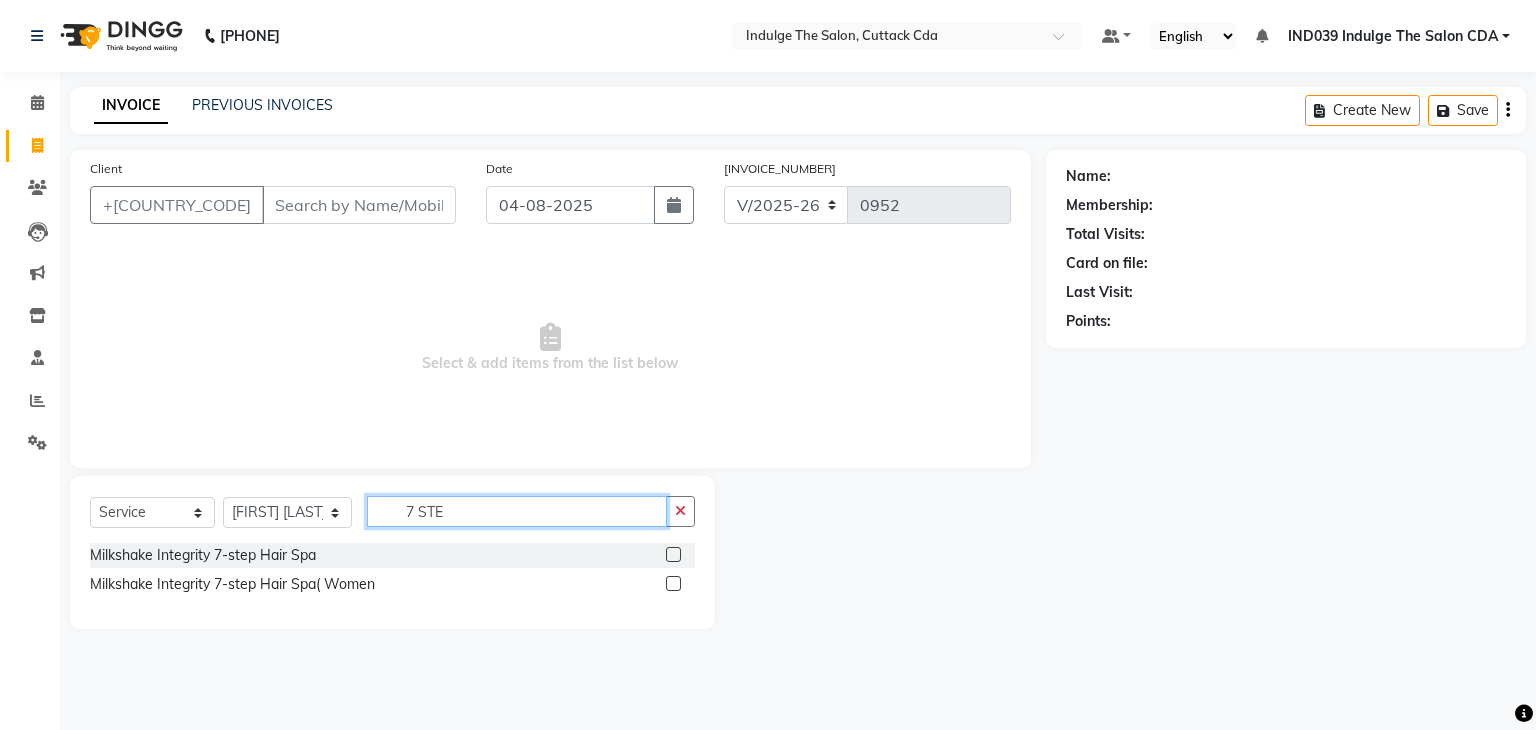 type on "7 STE" 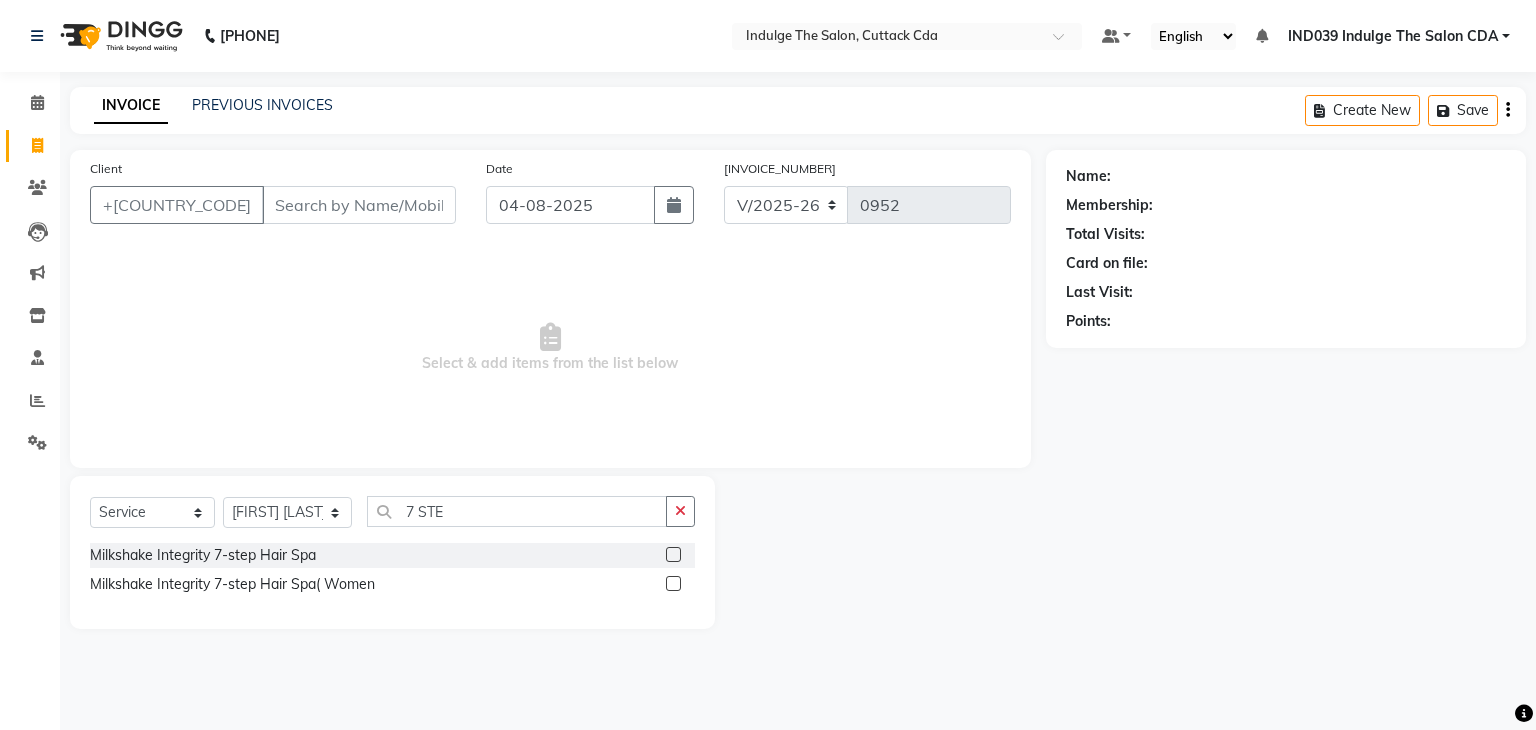 click 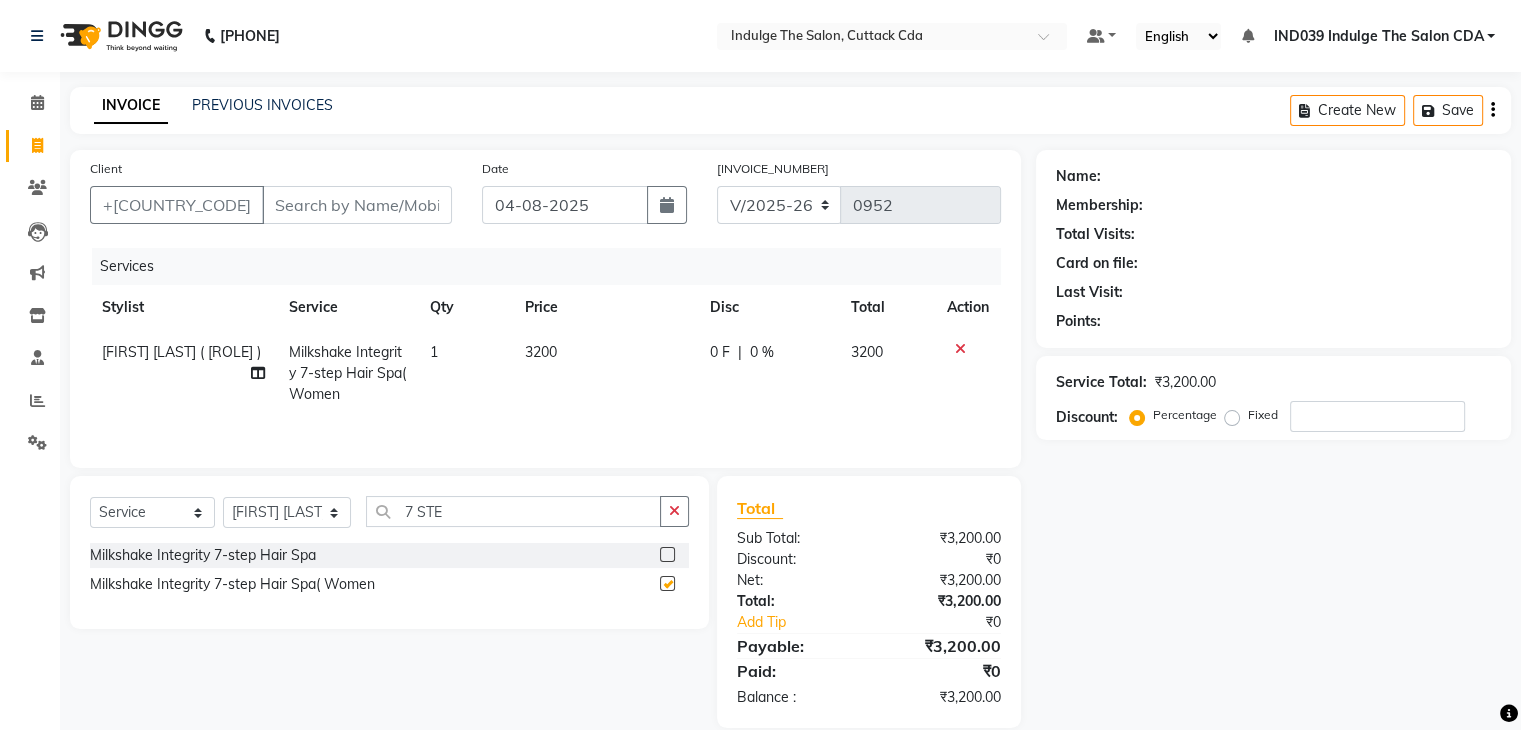 checkbox on "false" 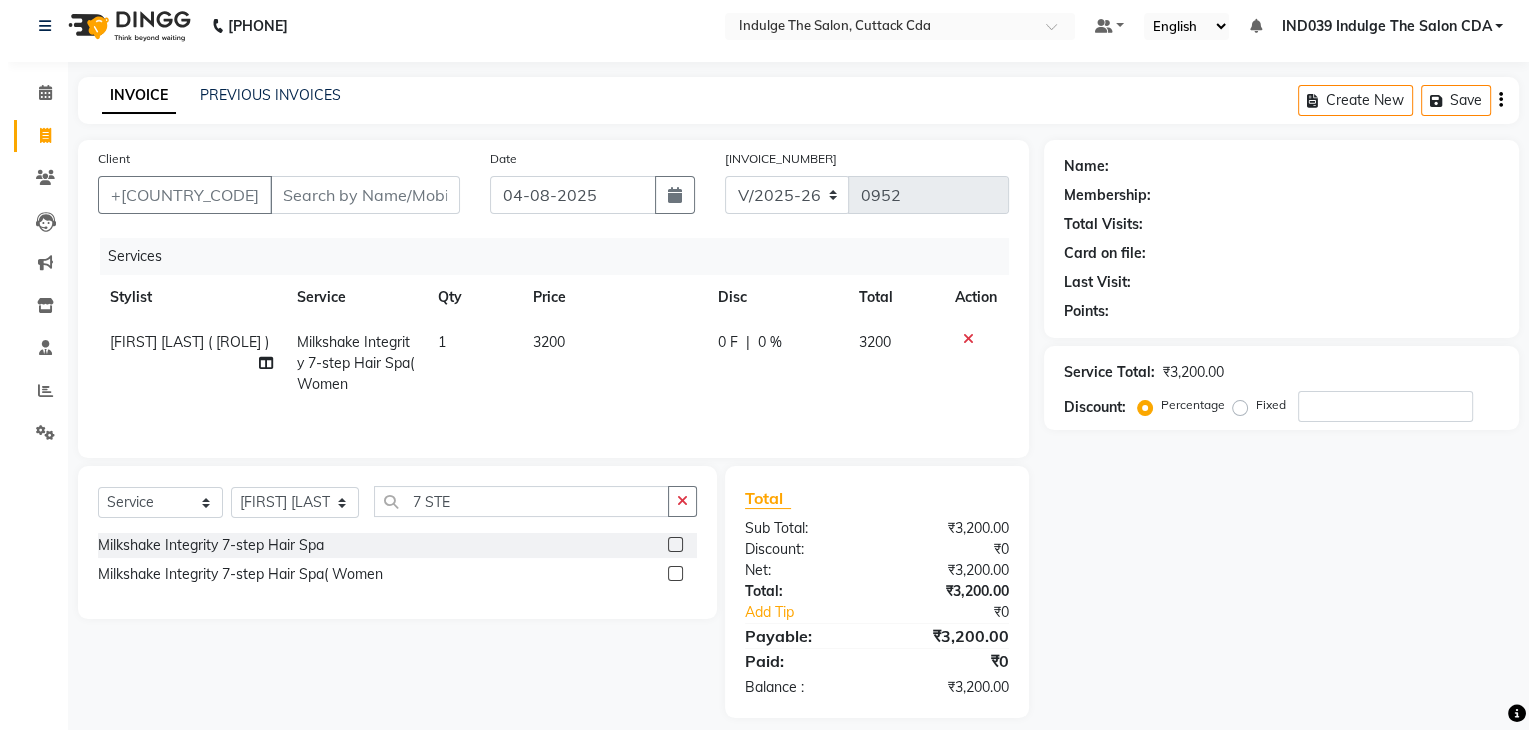 scroll, scrollTop: 0, scrollLeft: 0, axis: both 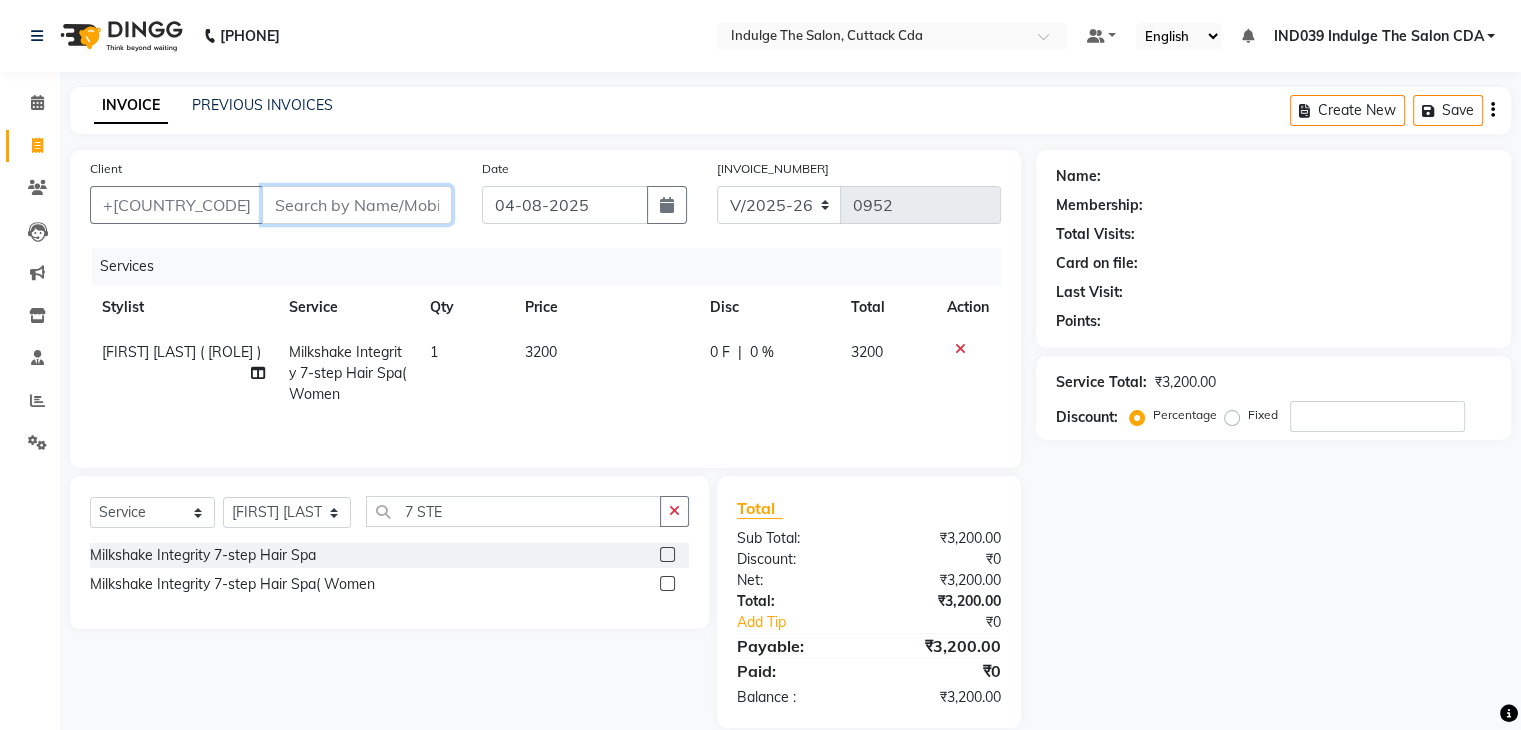 click on "Client" at bounding box center (357, 205) 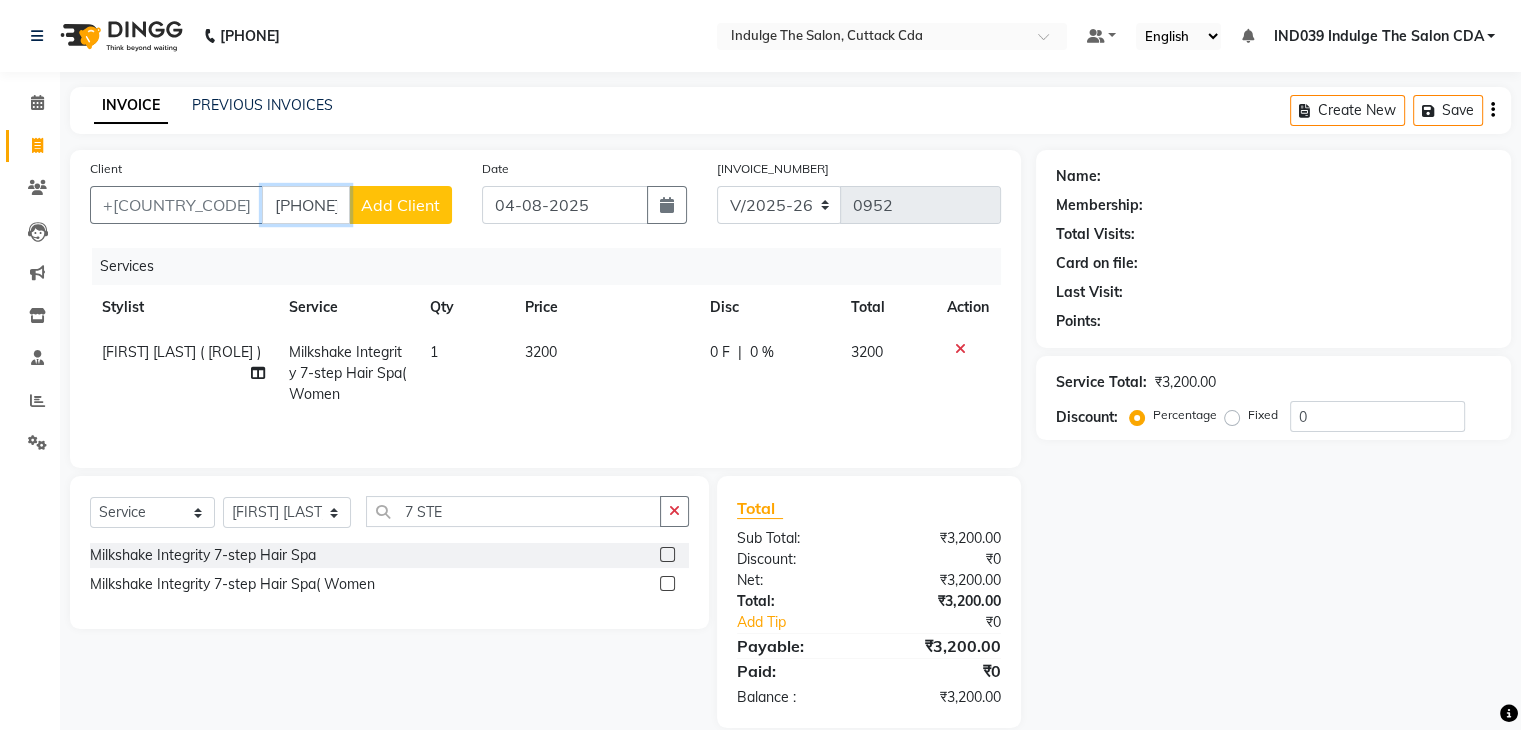 type on "[PHONE]" 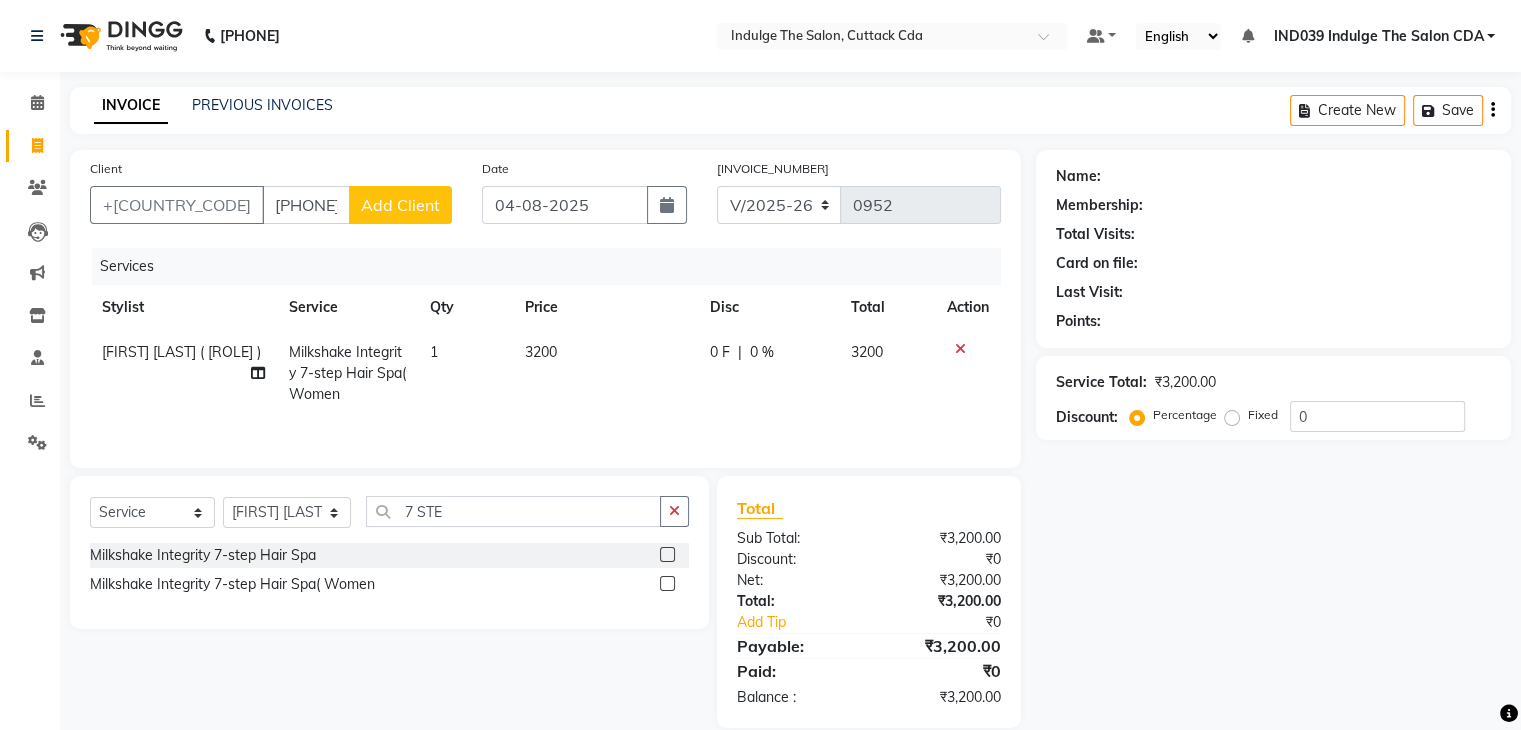 click on "Add Client" 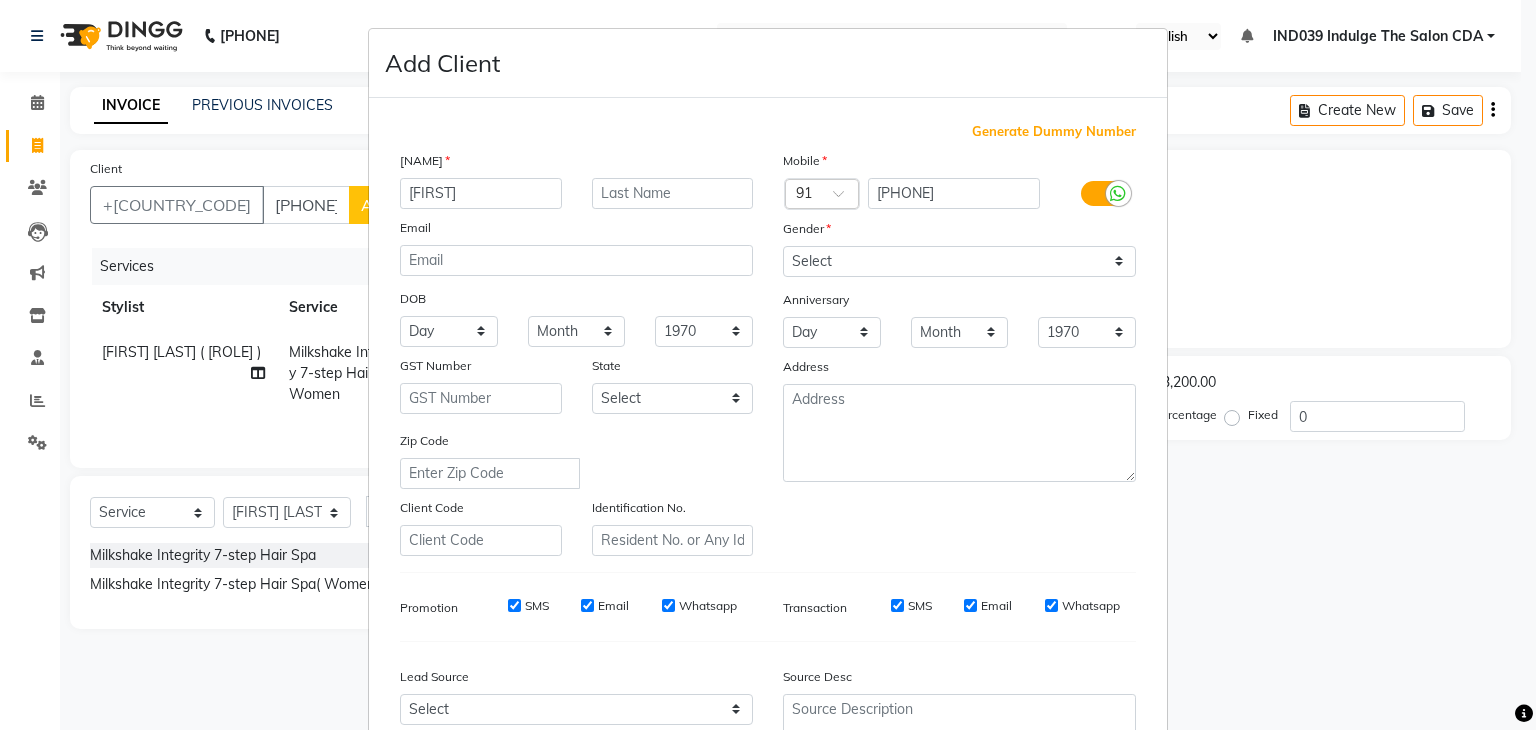 type on "[FIRST]" 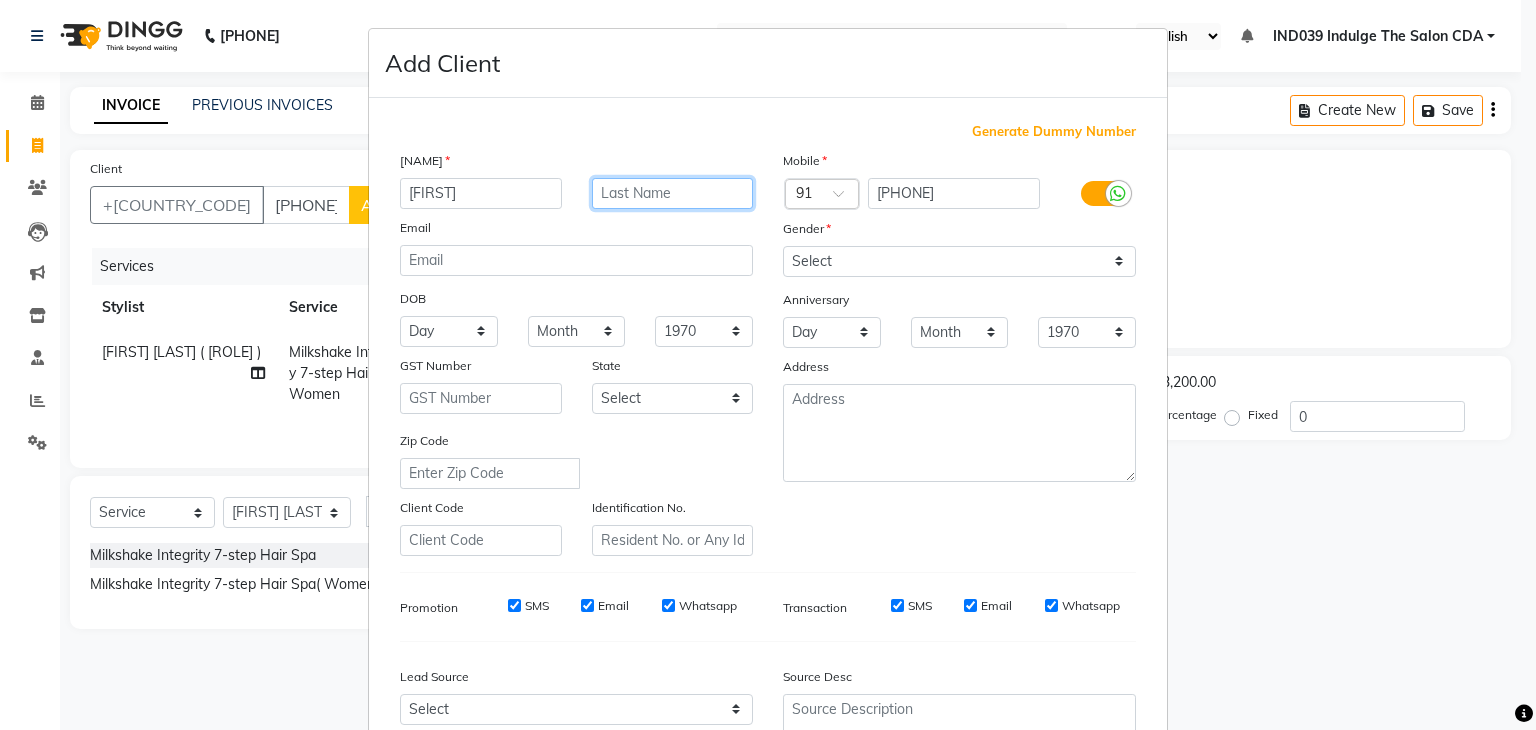 click at bounding box center [673, 193] 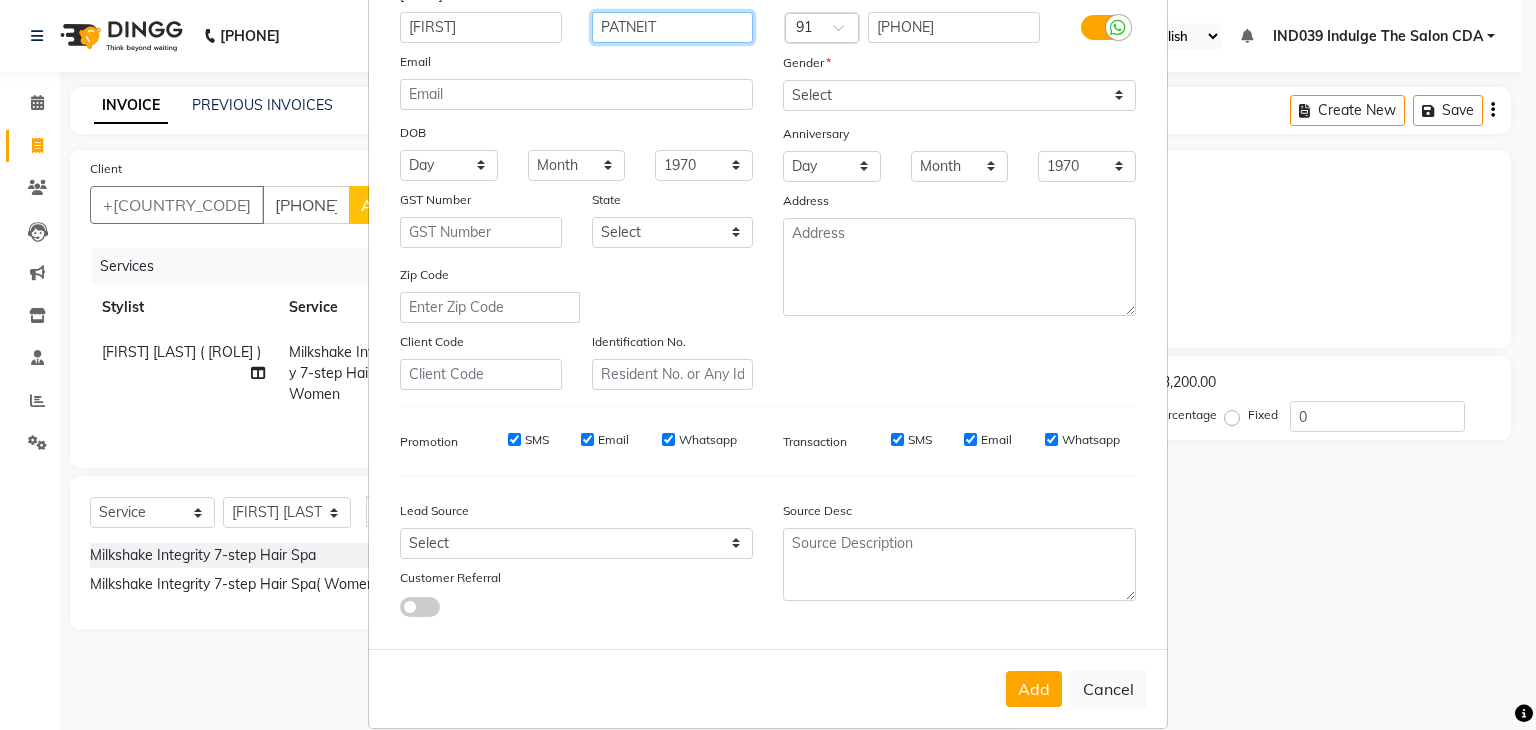 scroll, scrollTop: 200, scrollLeft: 0, axis: vertical 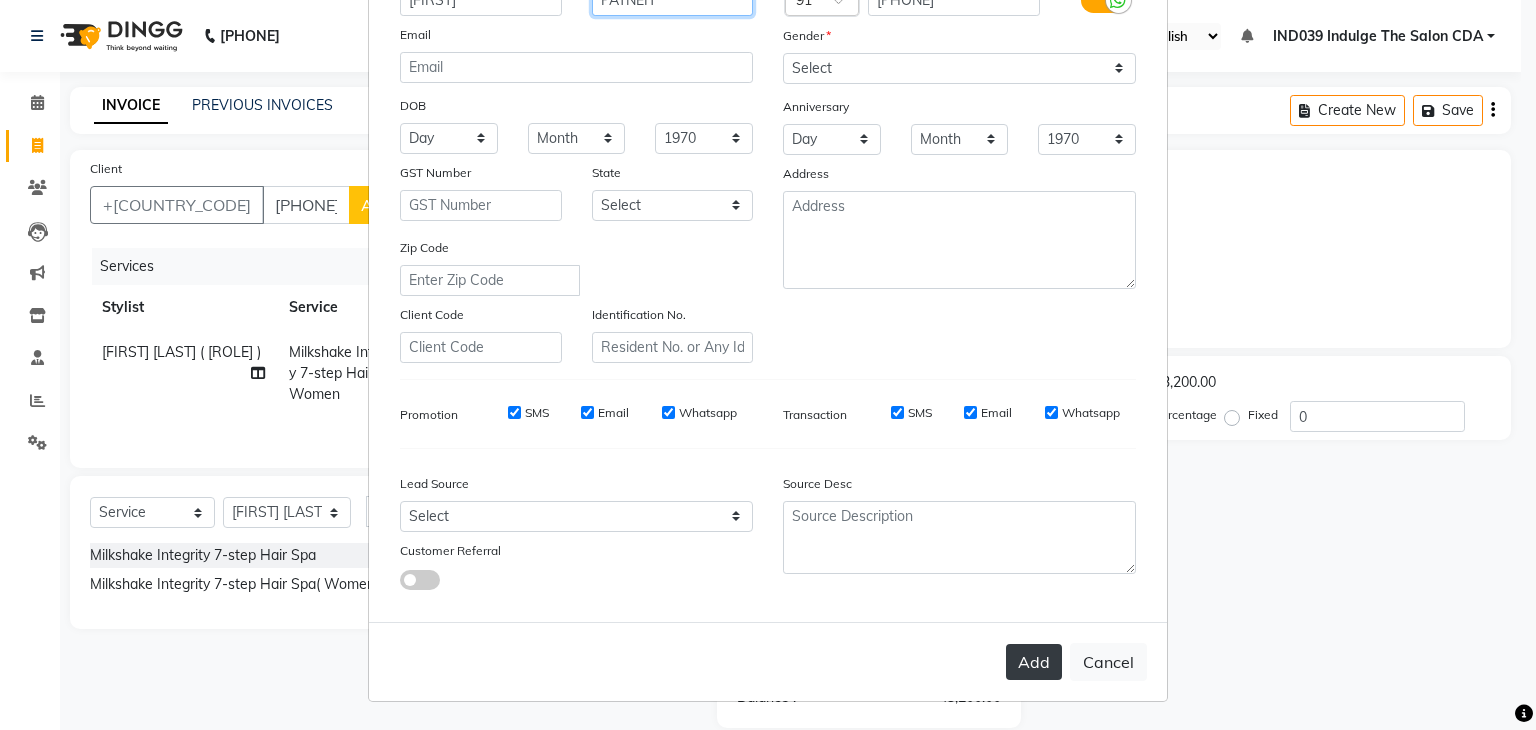 type on "PATNEIT" 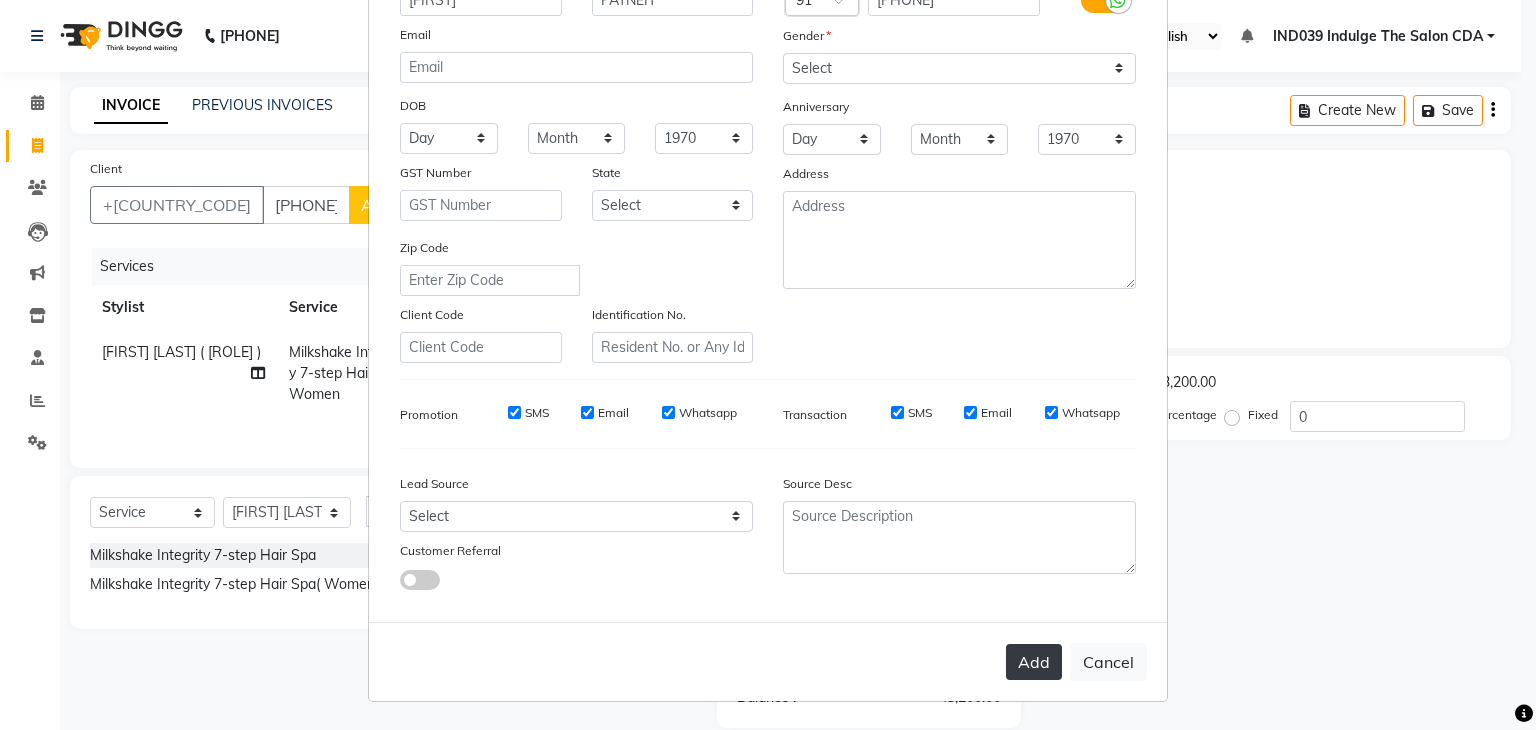 click on "Add" at bounding box center (1034, 662) 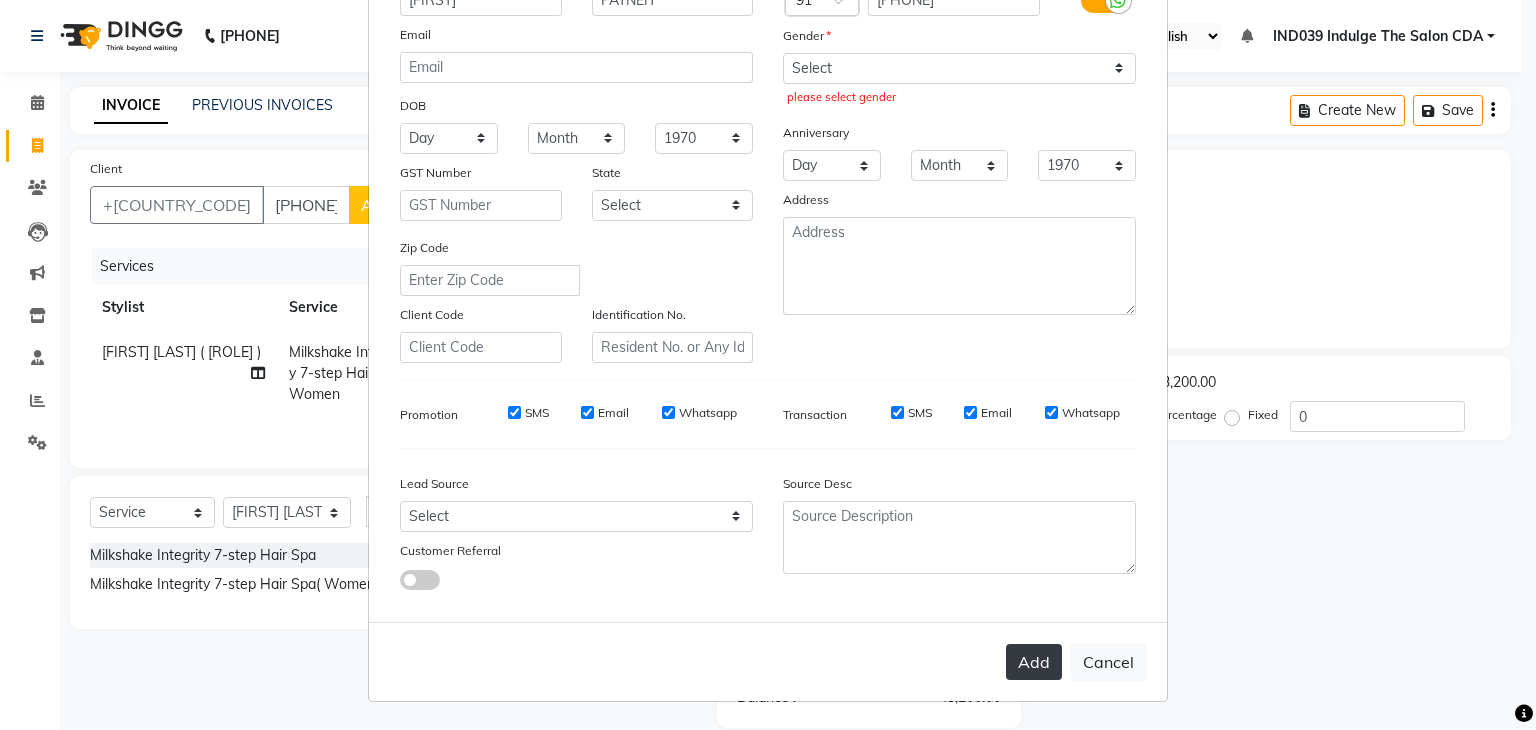 click on "Add" at bounding box center (1034, 662) 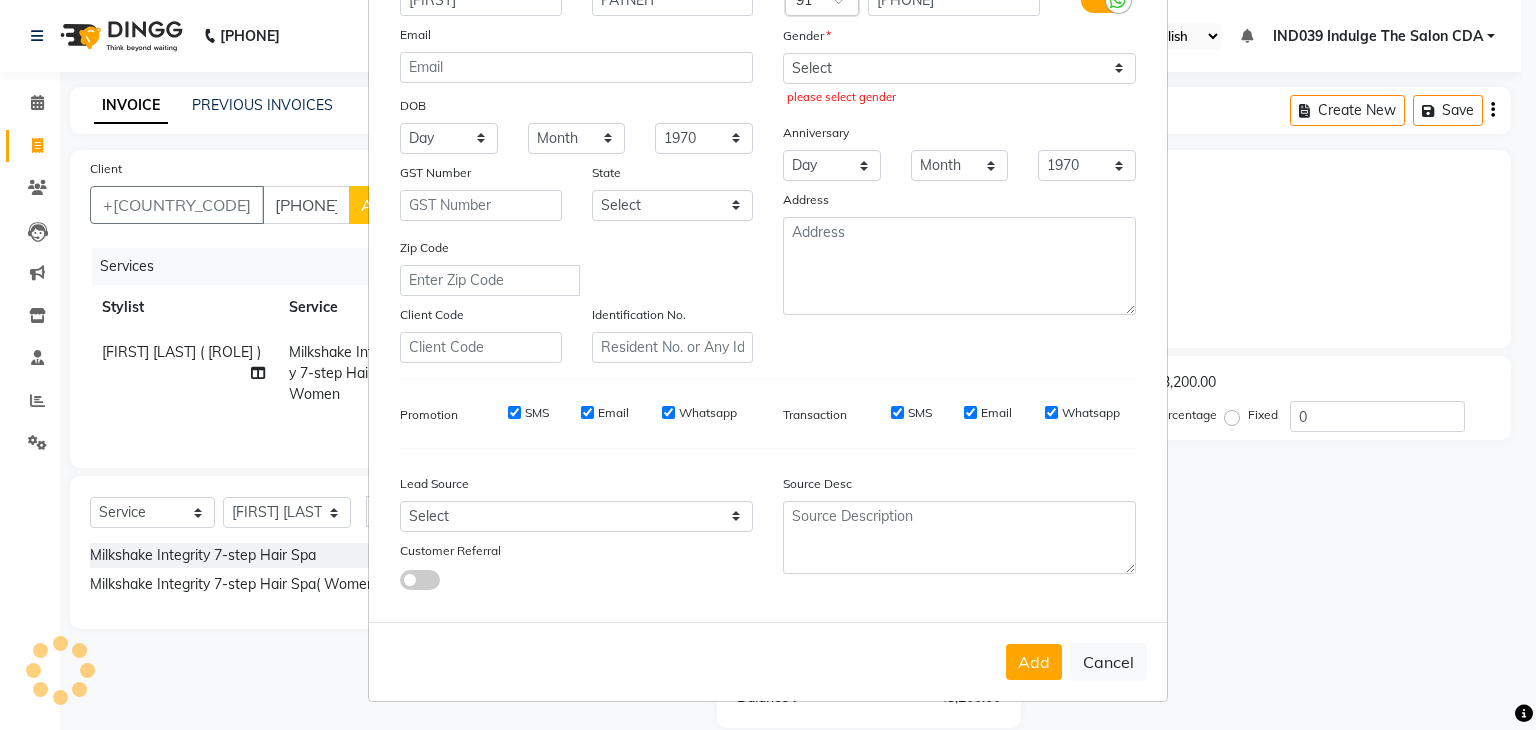 scroll, scrollTop: 203, scrollLeft: 0, axis: vertical 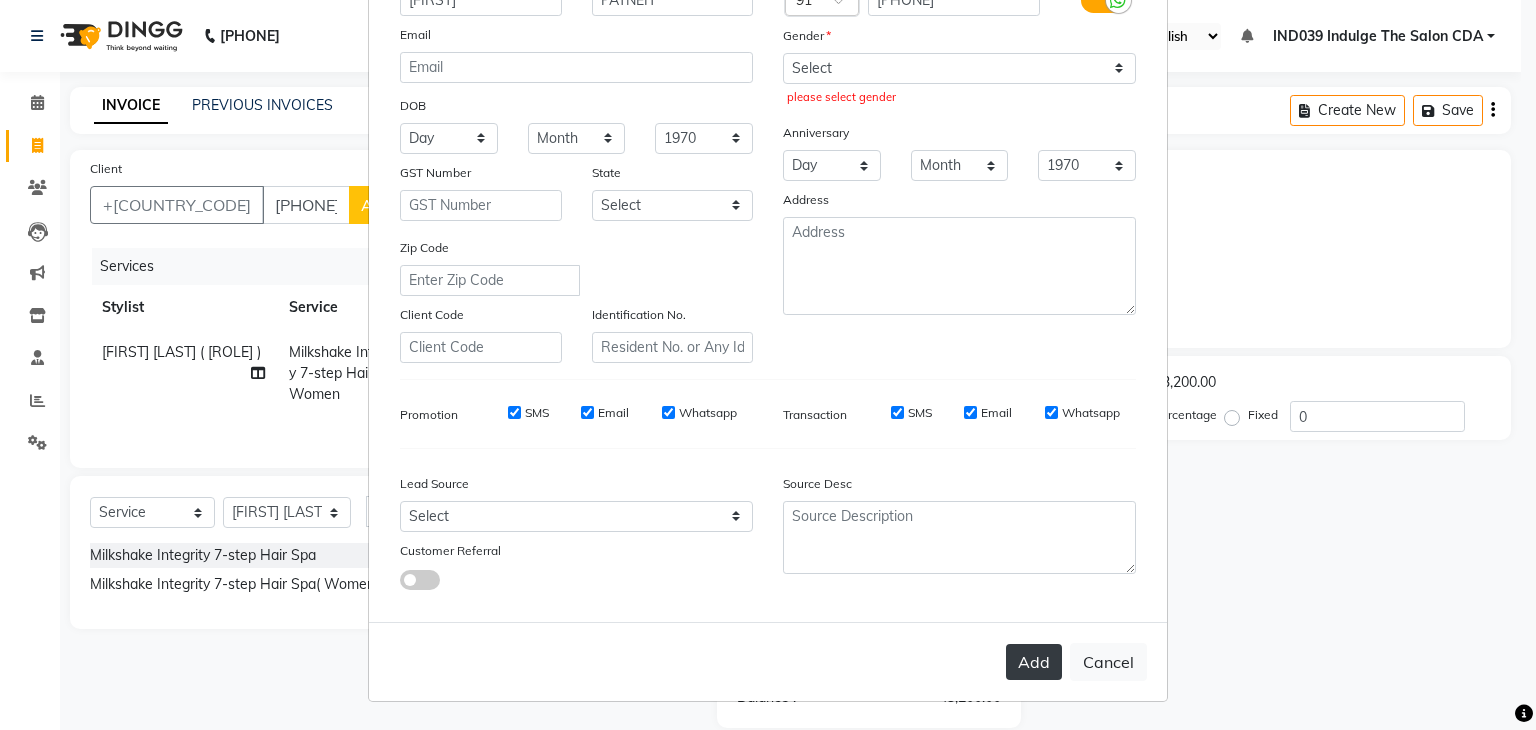 click on "Add" at bounding box center [1034, 662] 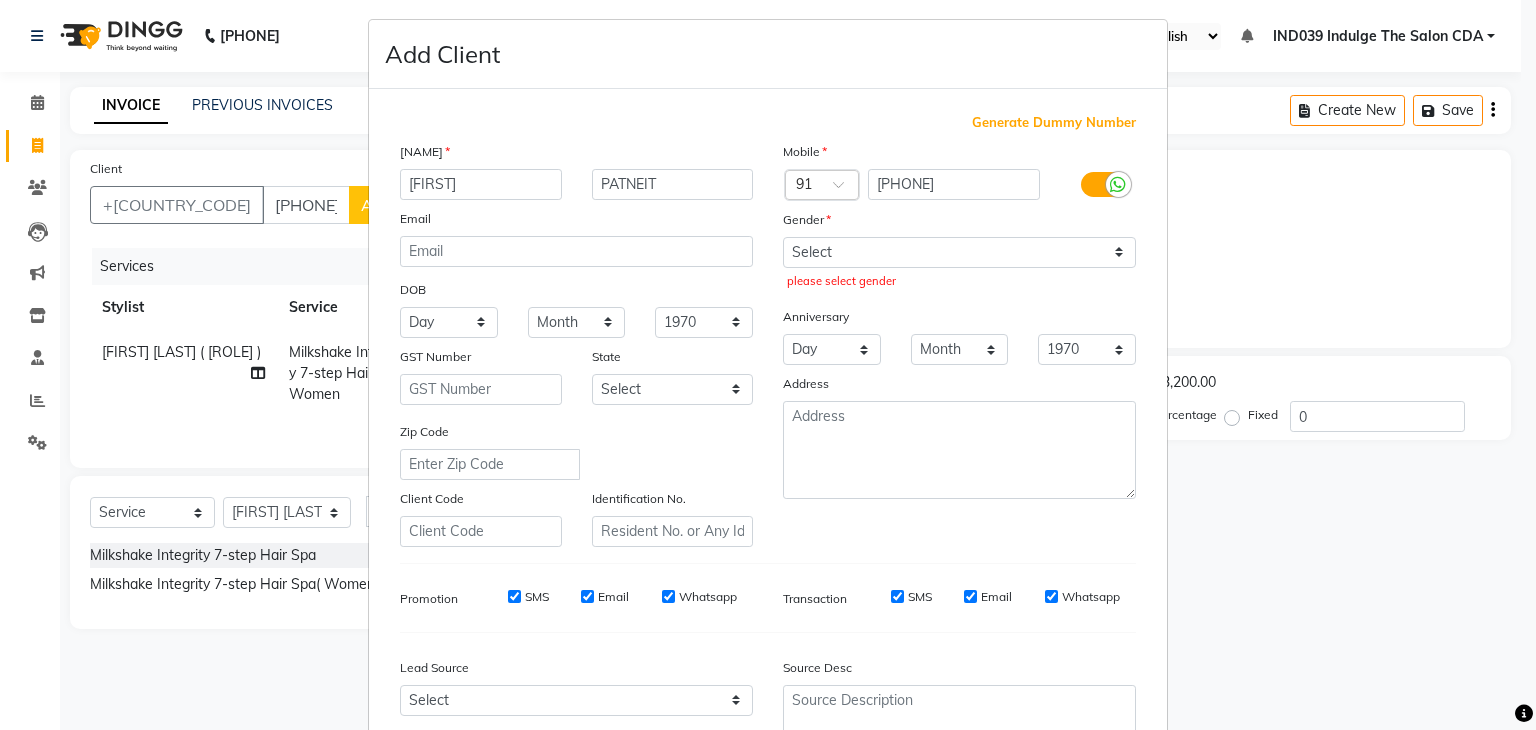 scroll, scrollTop: 0, scrollLeft: 0, axis: both 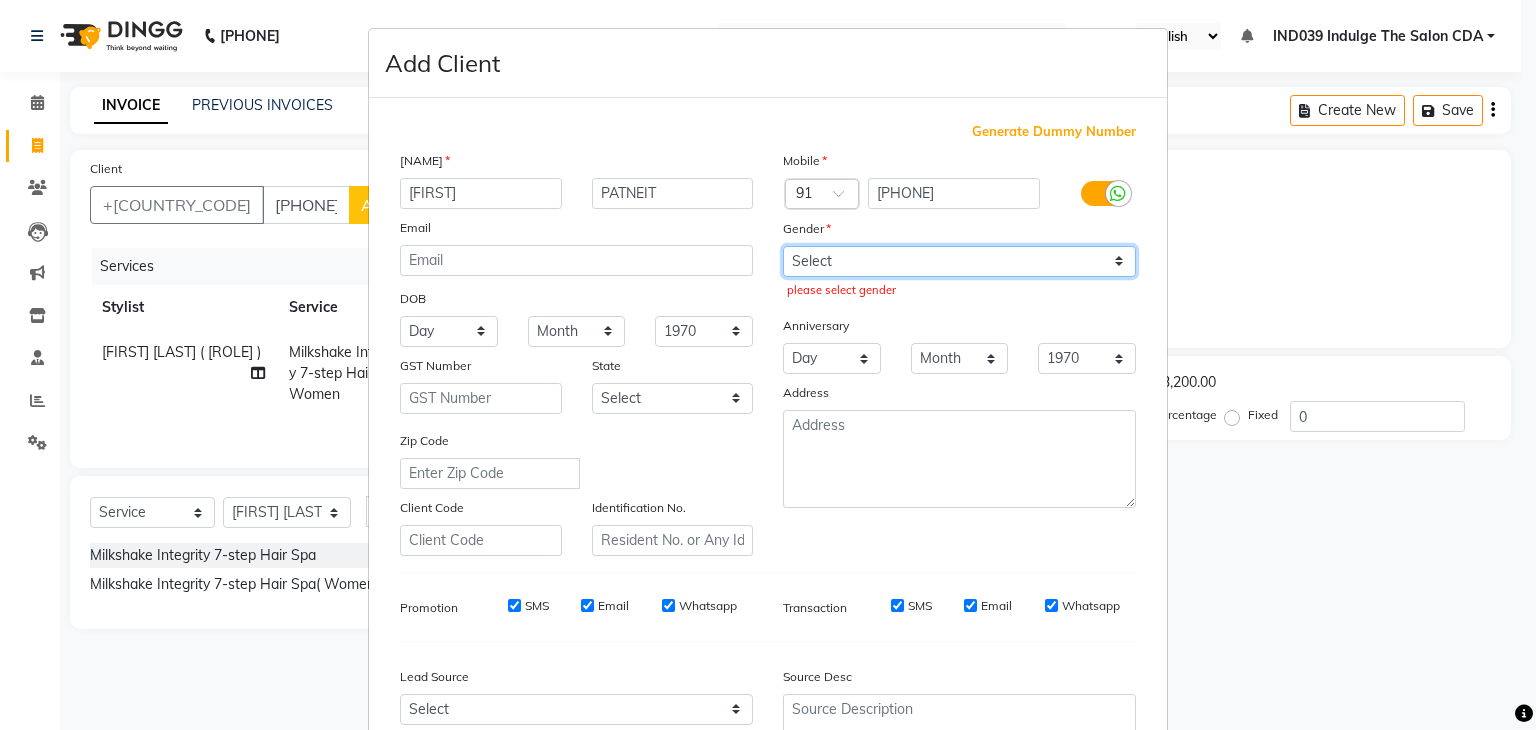 click on "Select Male Female Other Prefer Not To Say" at bounding box center [959, 261] 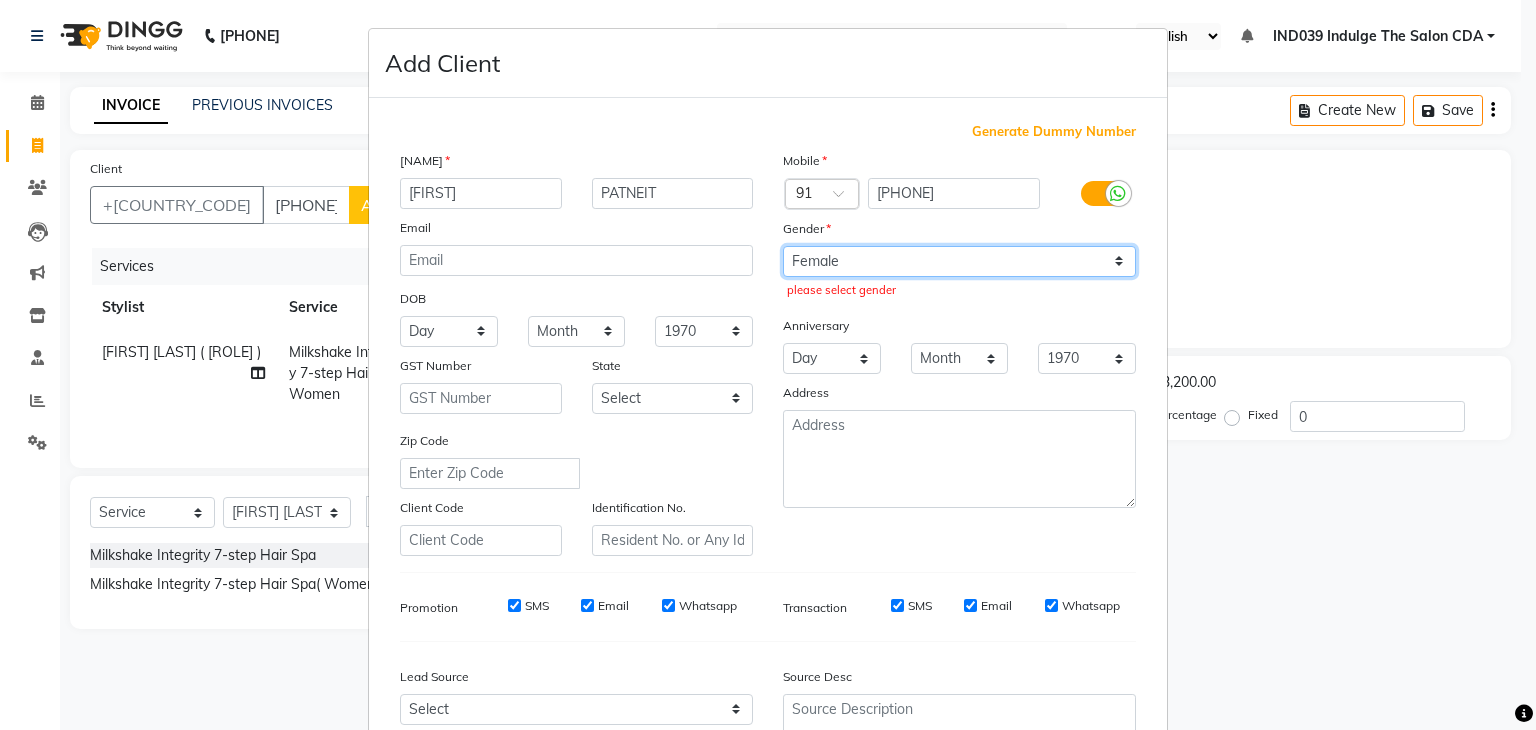 click on "Select Male Female Other Prefer Not To Say" at bounding box center [959, 261] 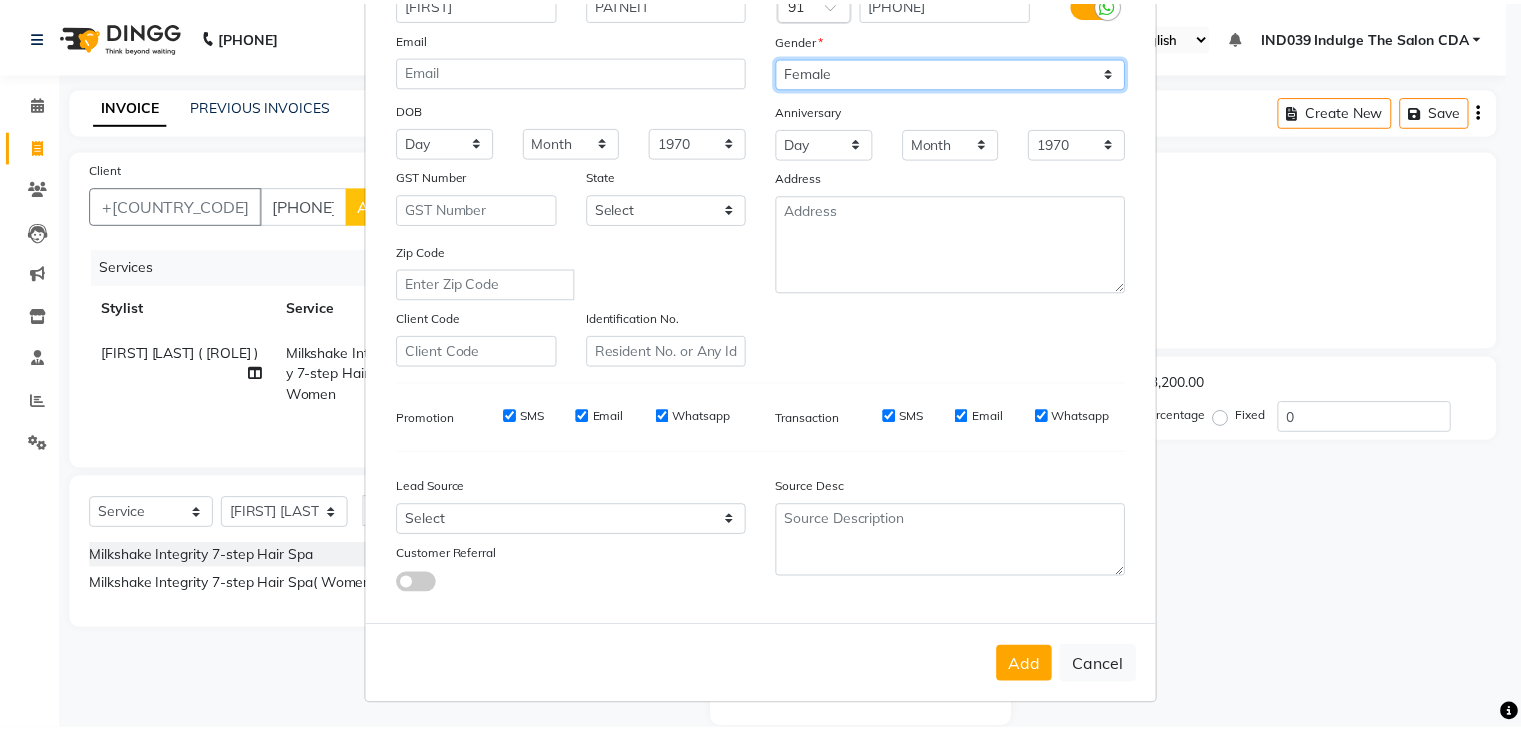 scroll, scrollTop: 203, scrollLeft: 0, axis: vertical 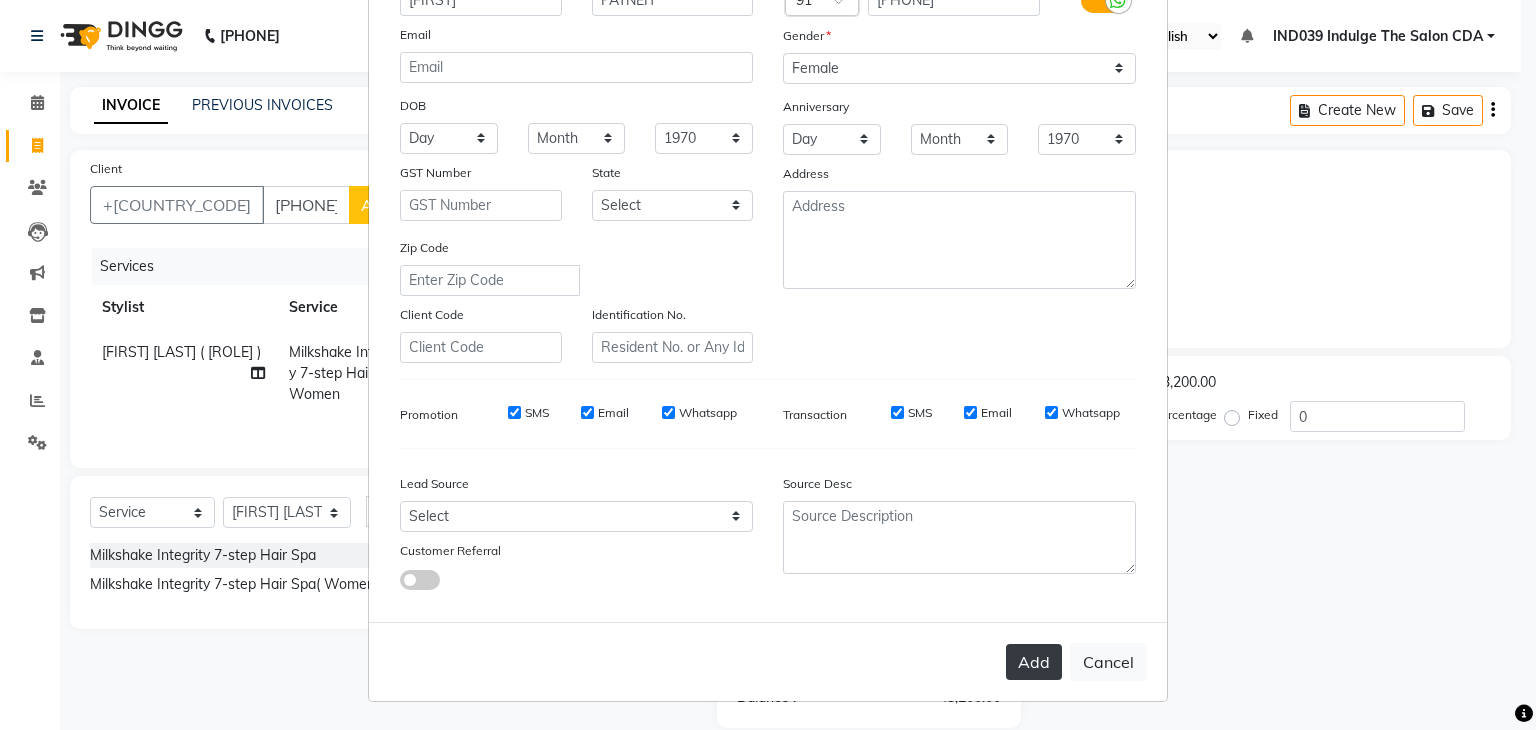 click on "Add" at bounding box center (1034, 662) 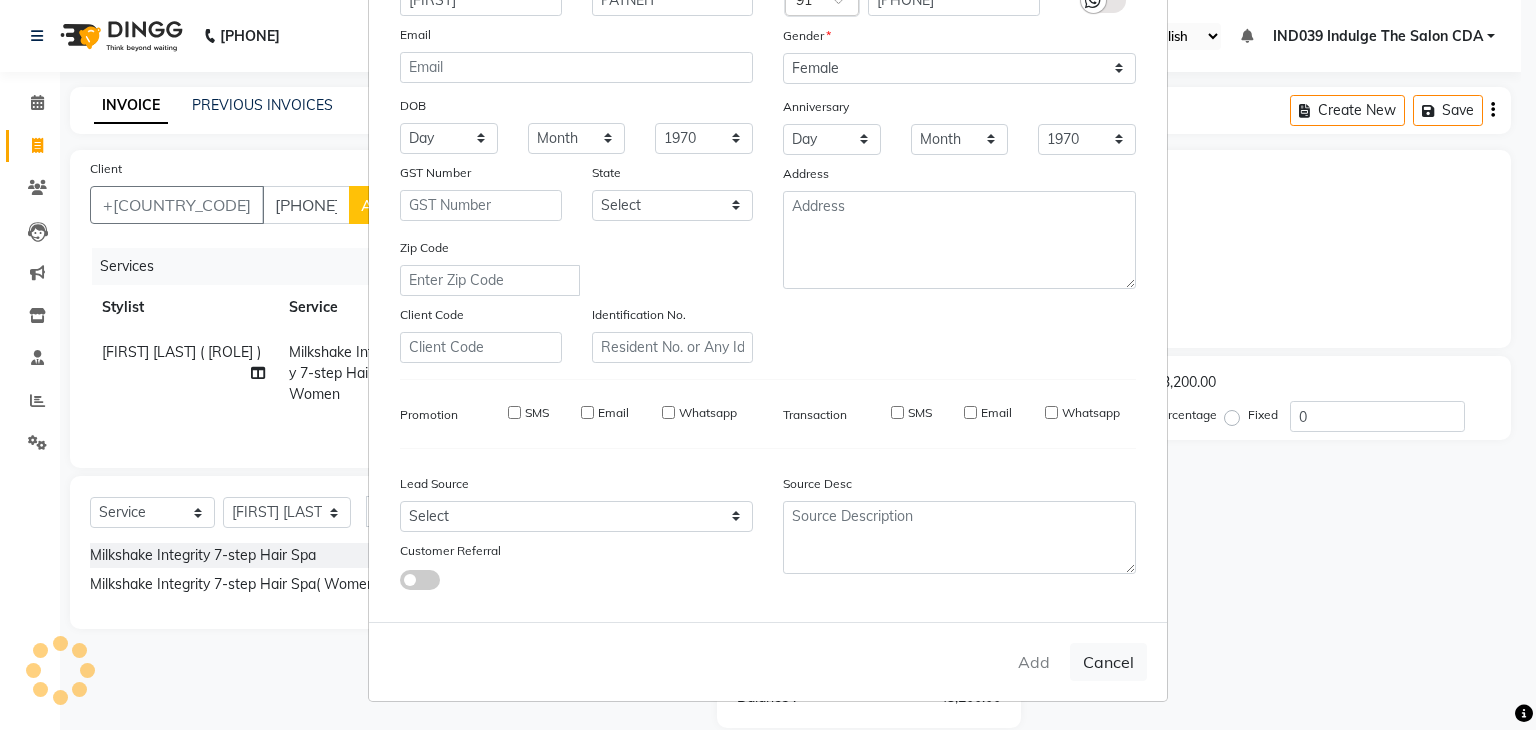 type 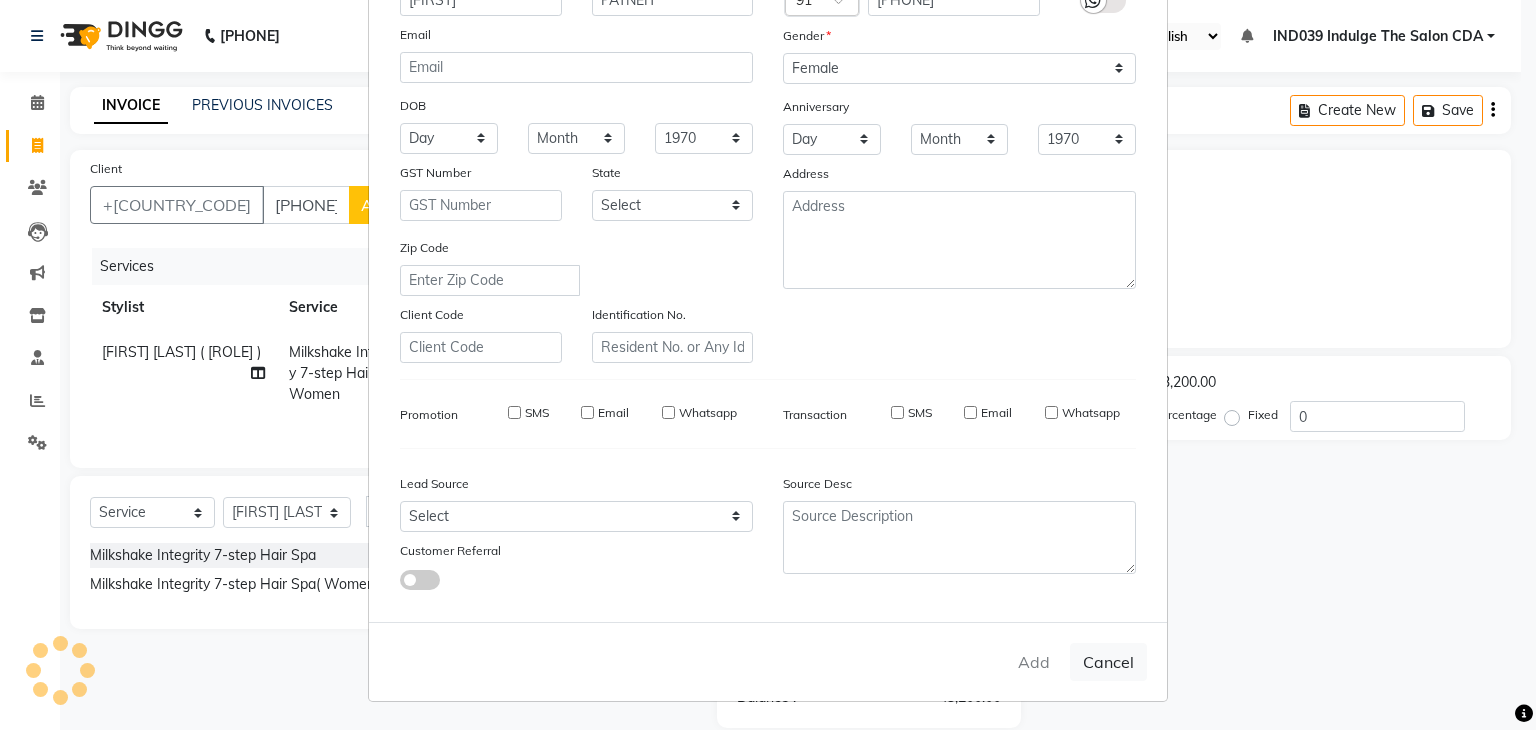 checkbox on "false" 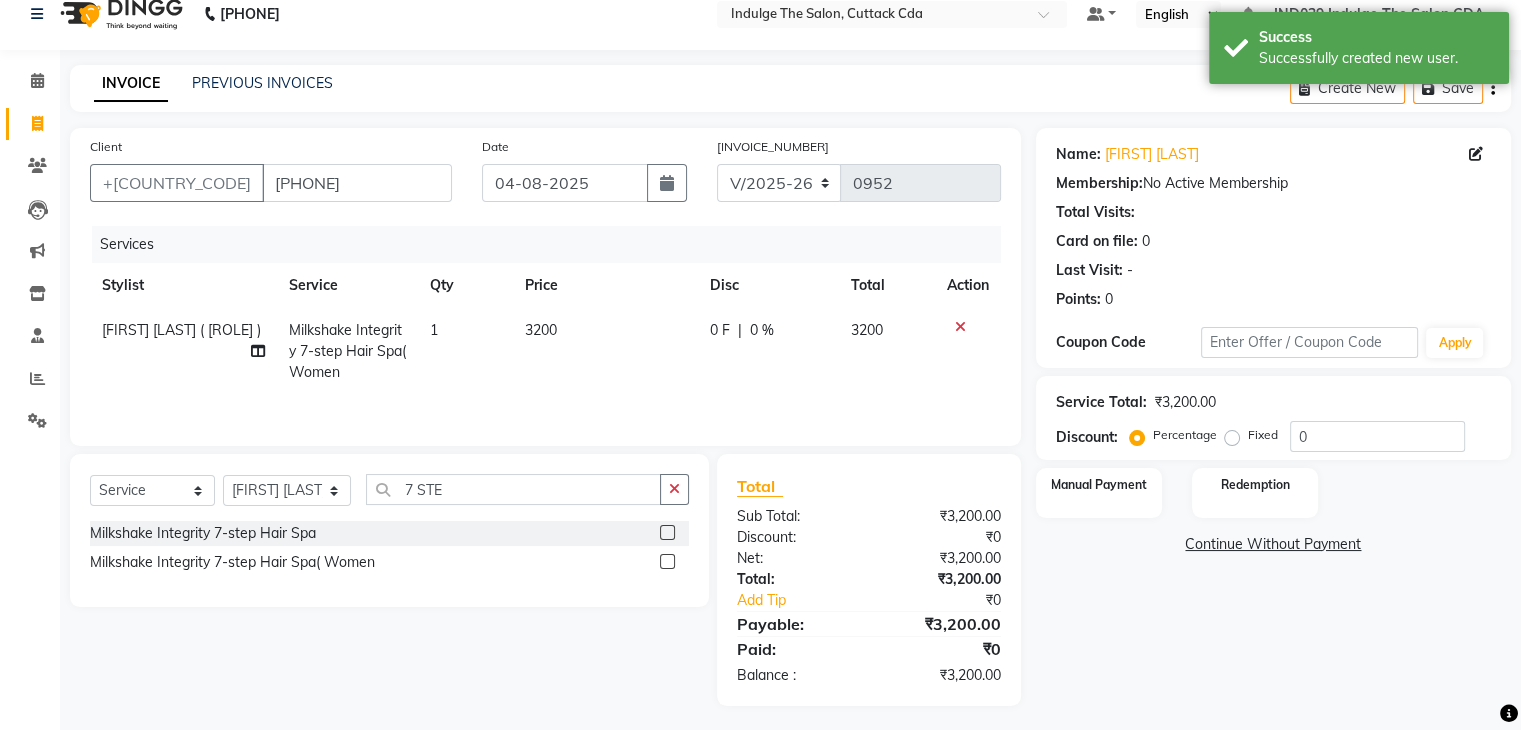 scroll, scrollTop: 28, scrollLeft: 0, axis: vertical 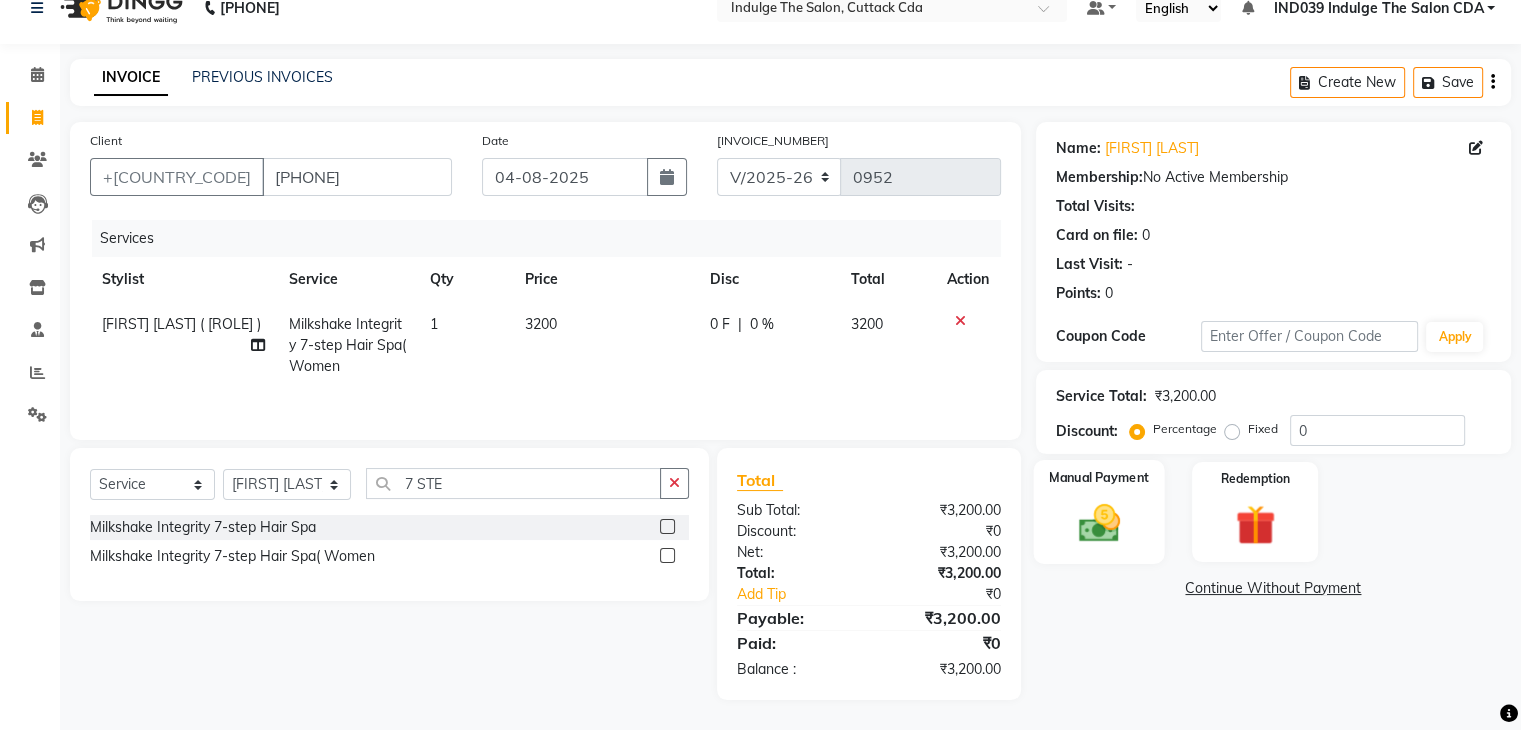 click 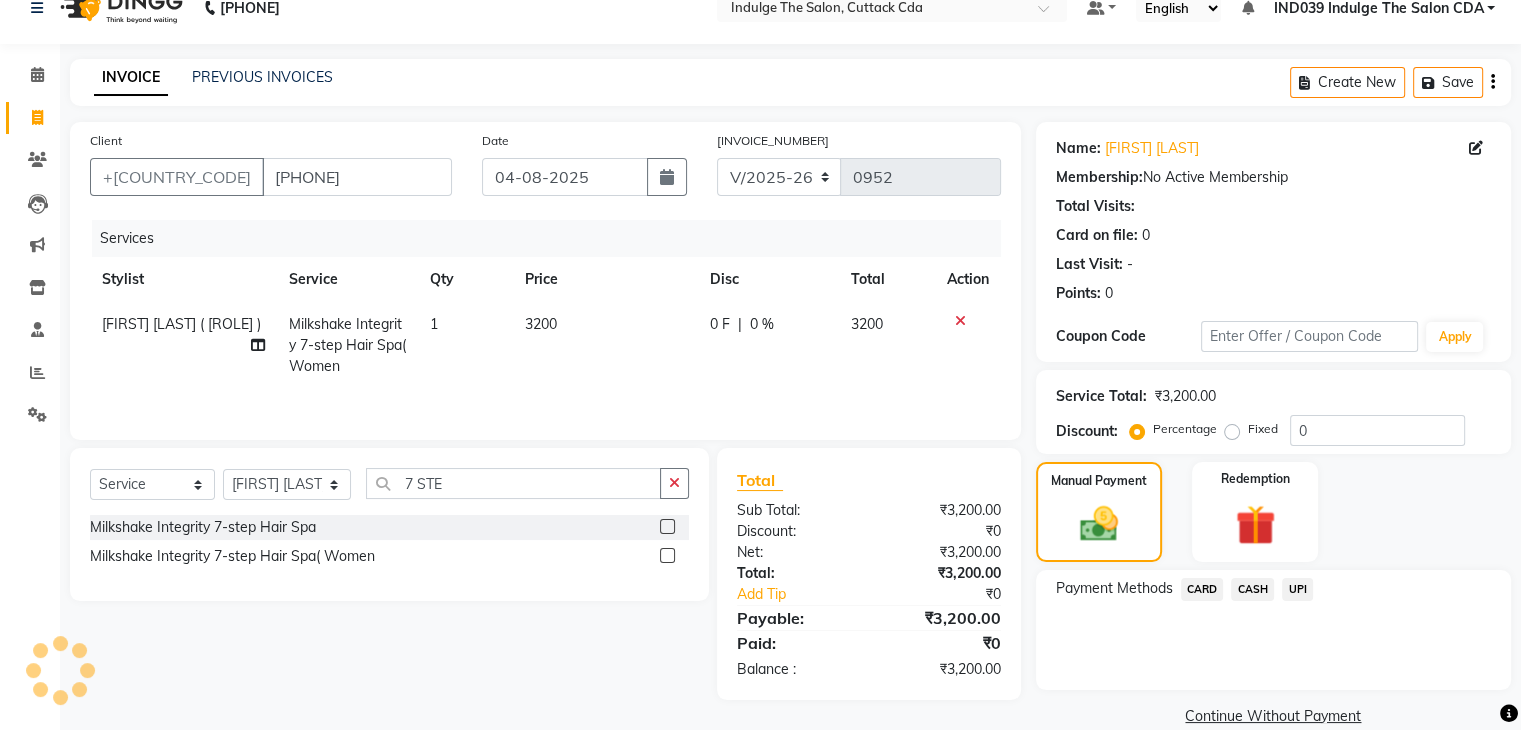click on "UPI" 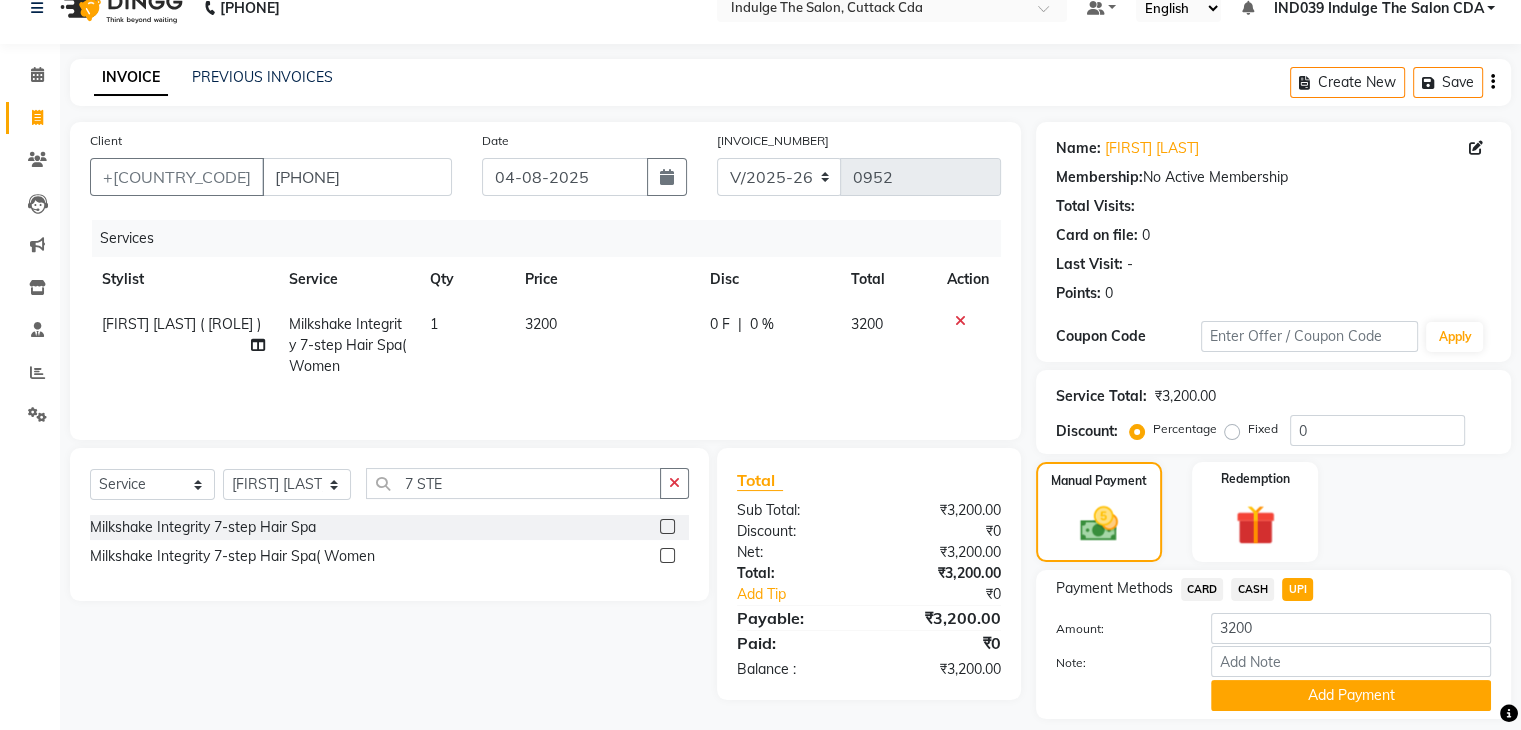 scroll, scrollTop: 89, scrollLeft: 0, axis: vertical 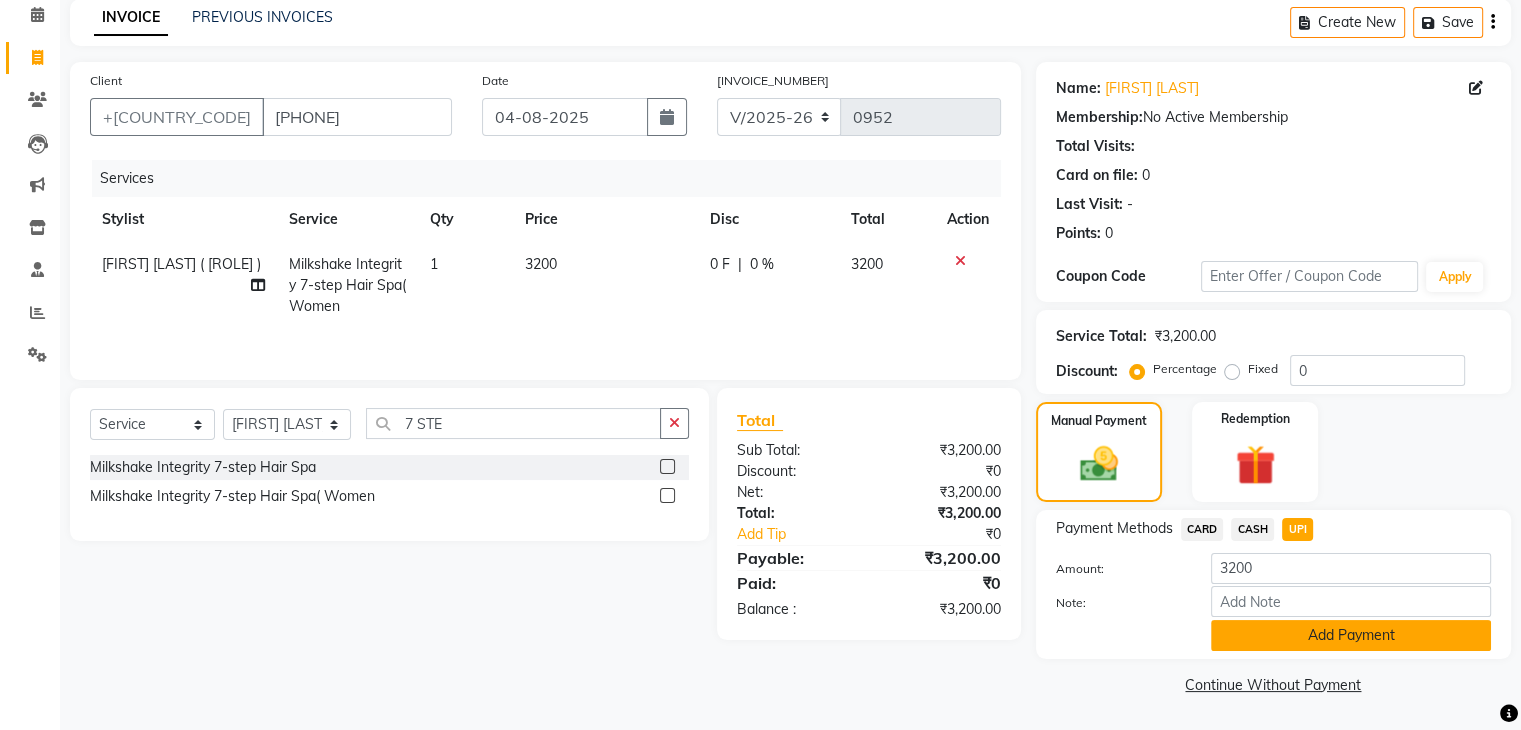 click on "Add Payment" 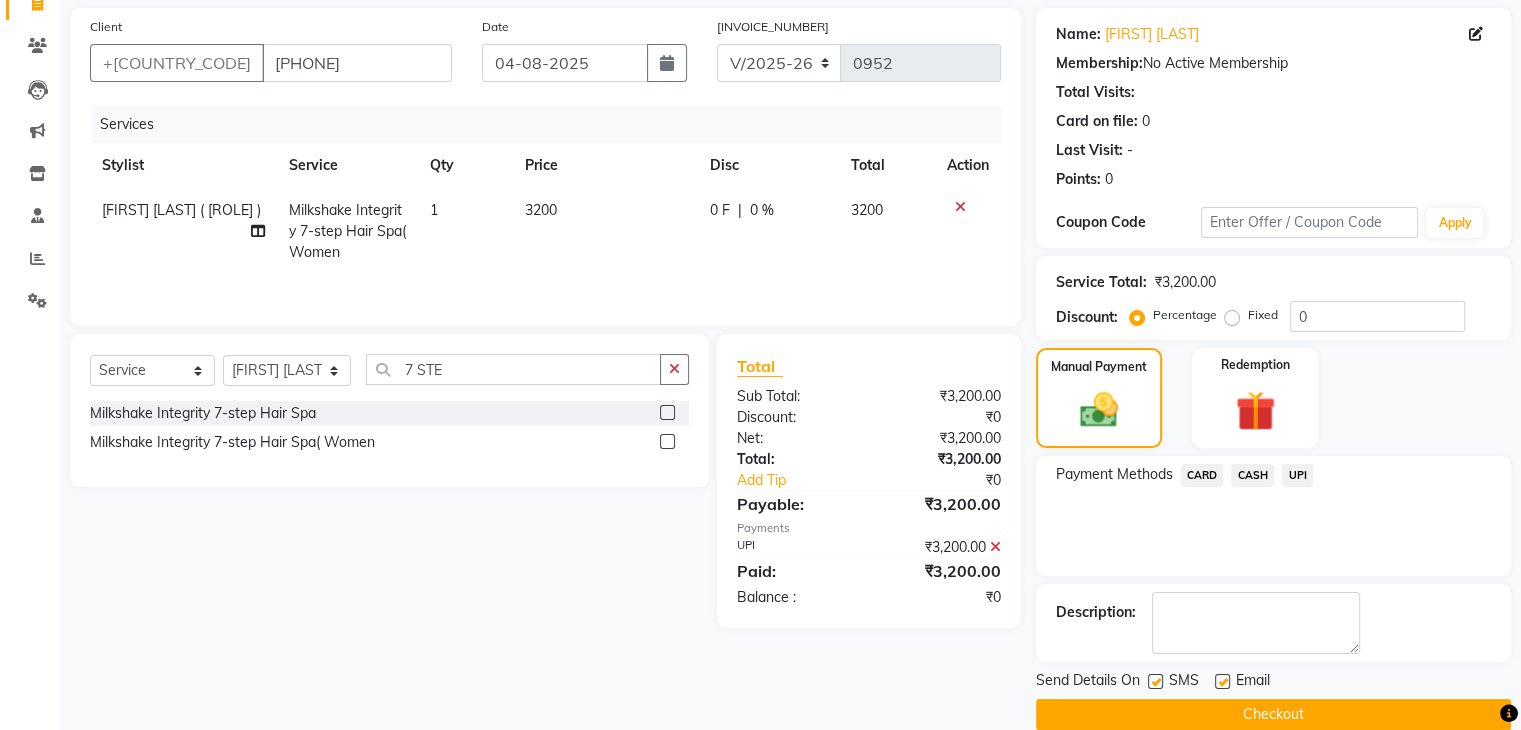 scroll, scrollTop: 171, scrollLeft: 0, axis: vertical 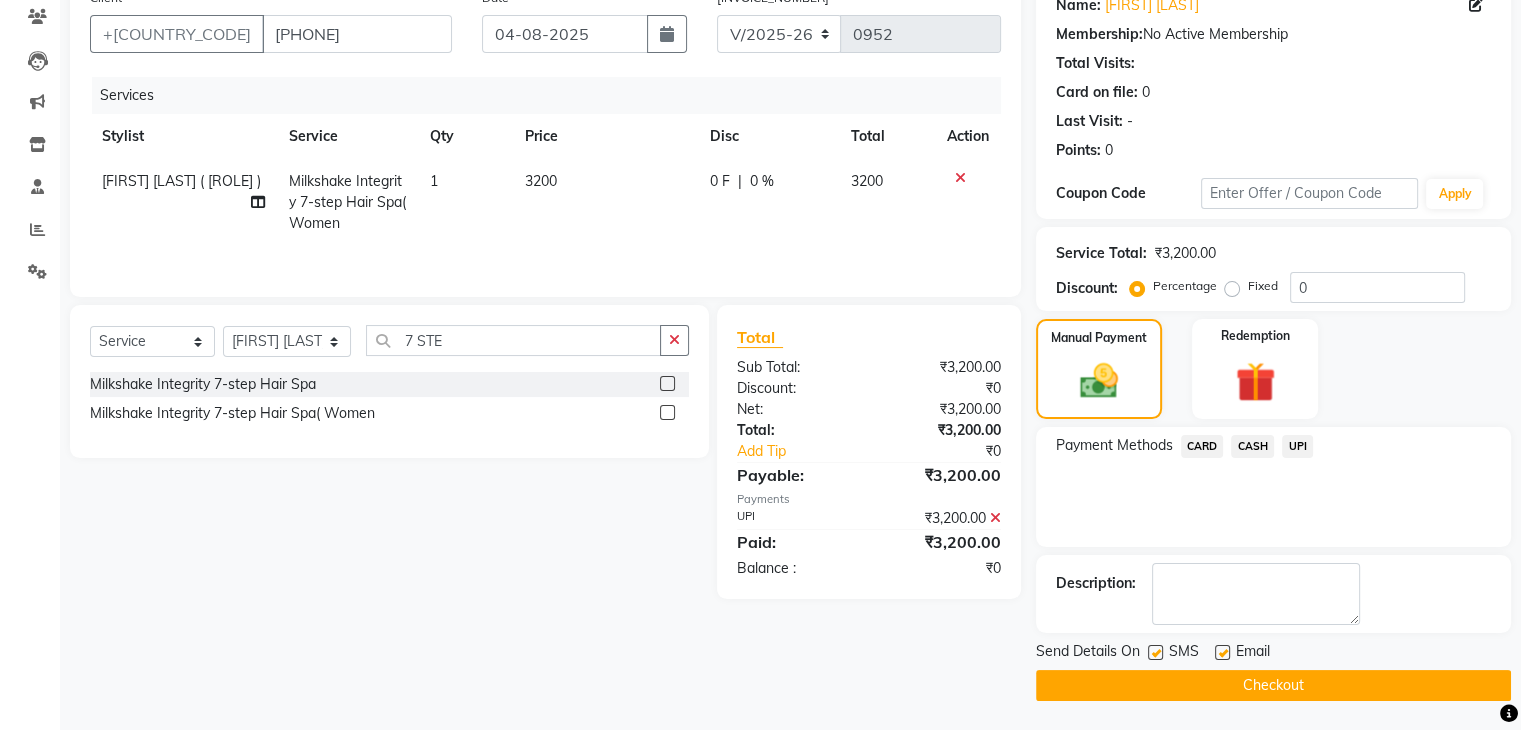 click on "Checkout" 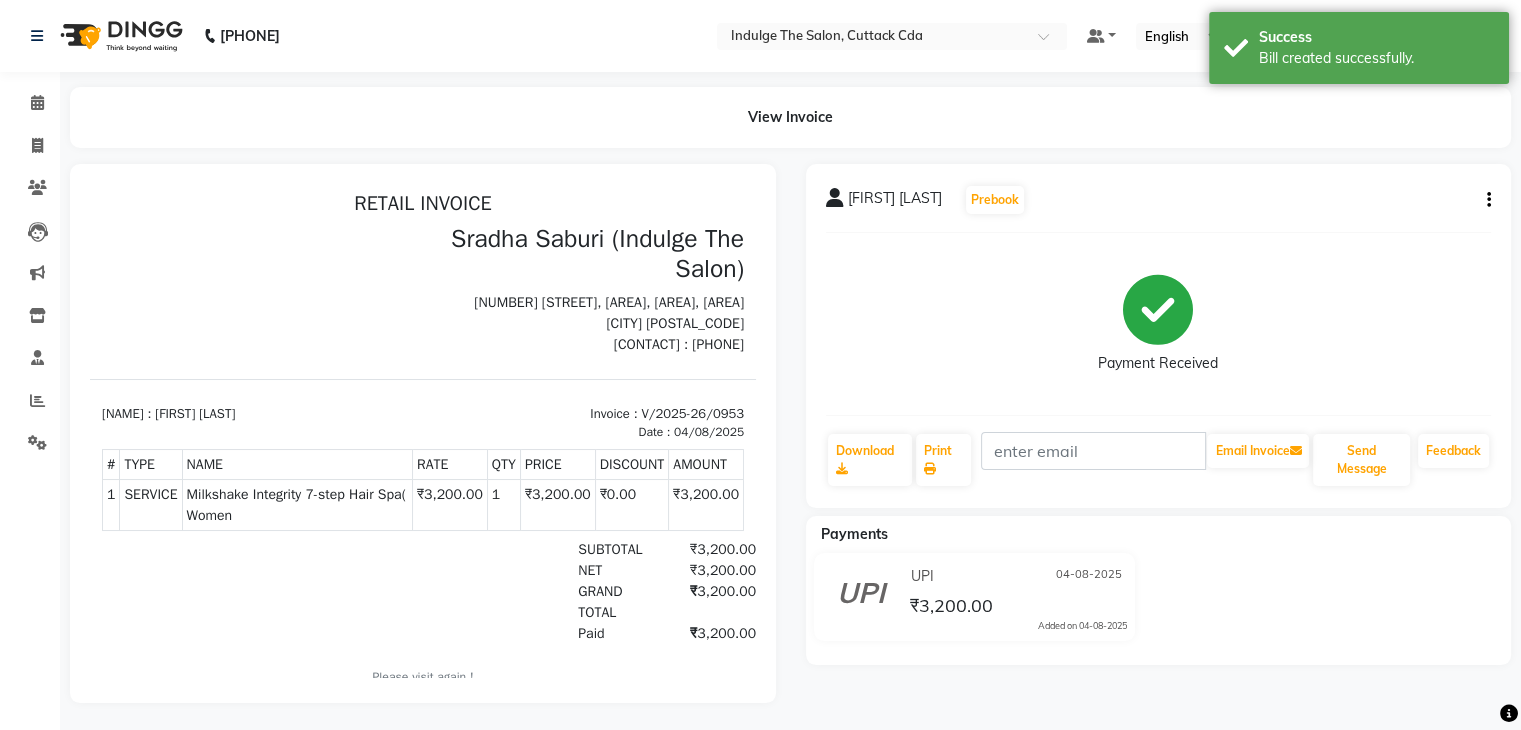 scroll, scrollTop: 0, scrollLeft: 0, axis: both 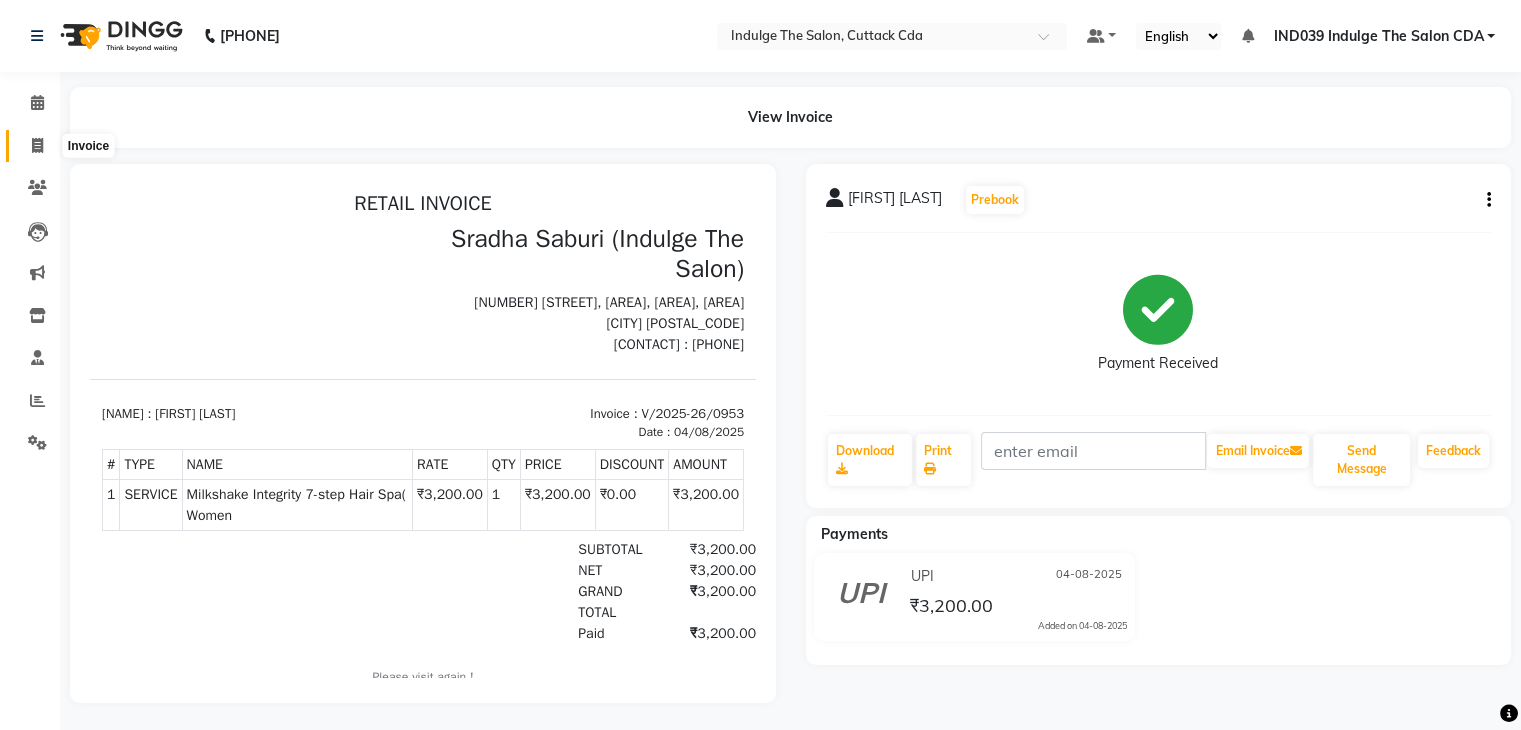 click 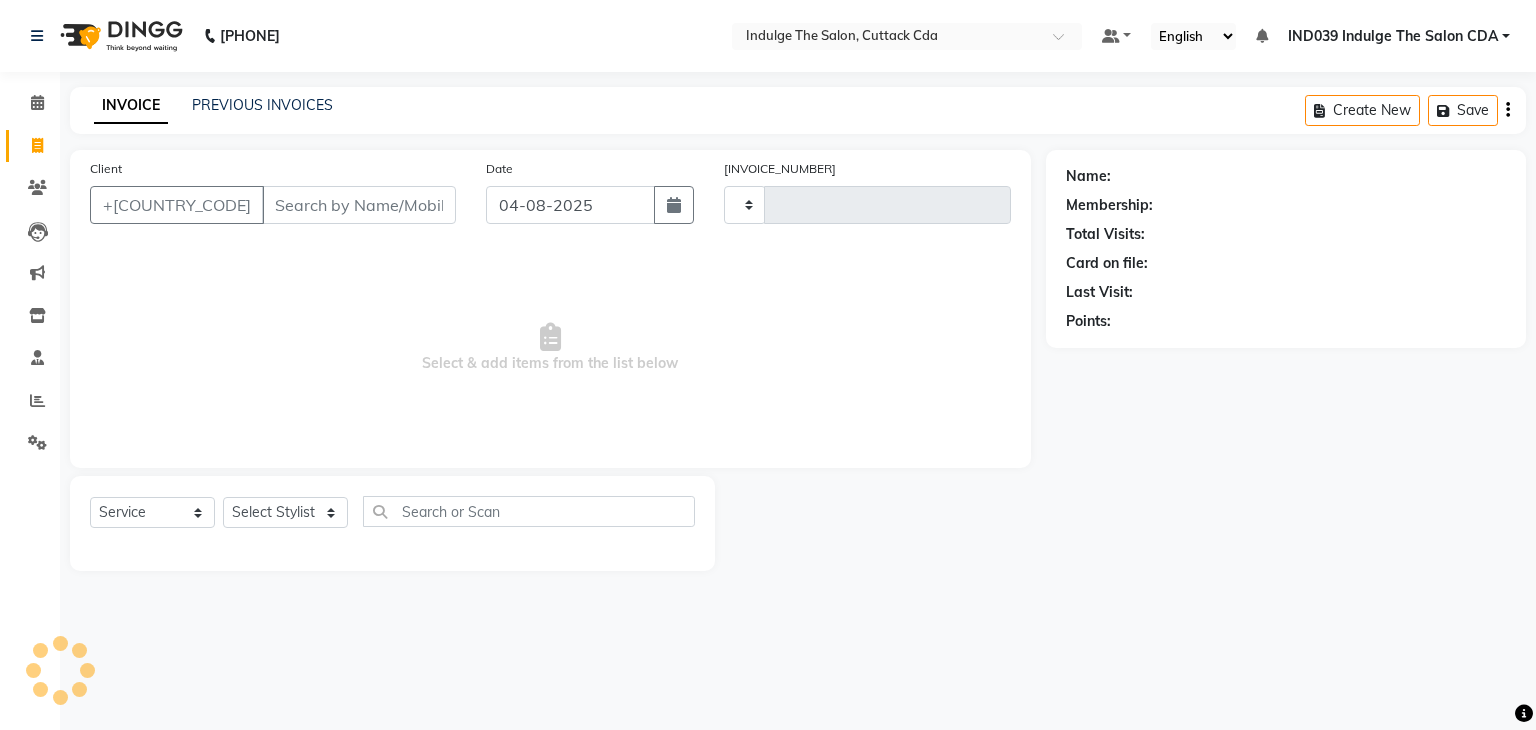 type on "0954" 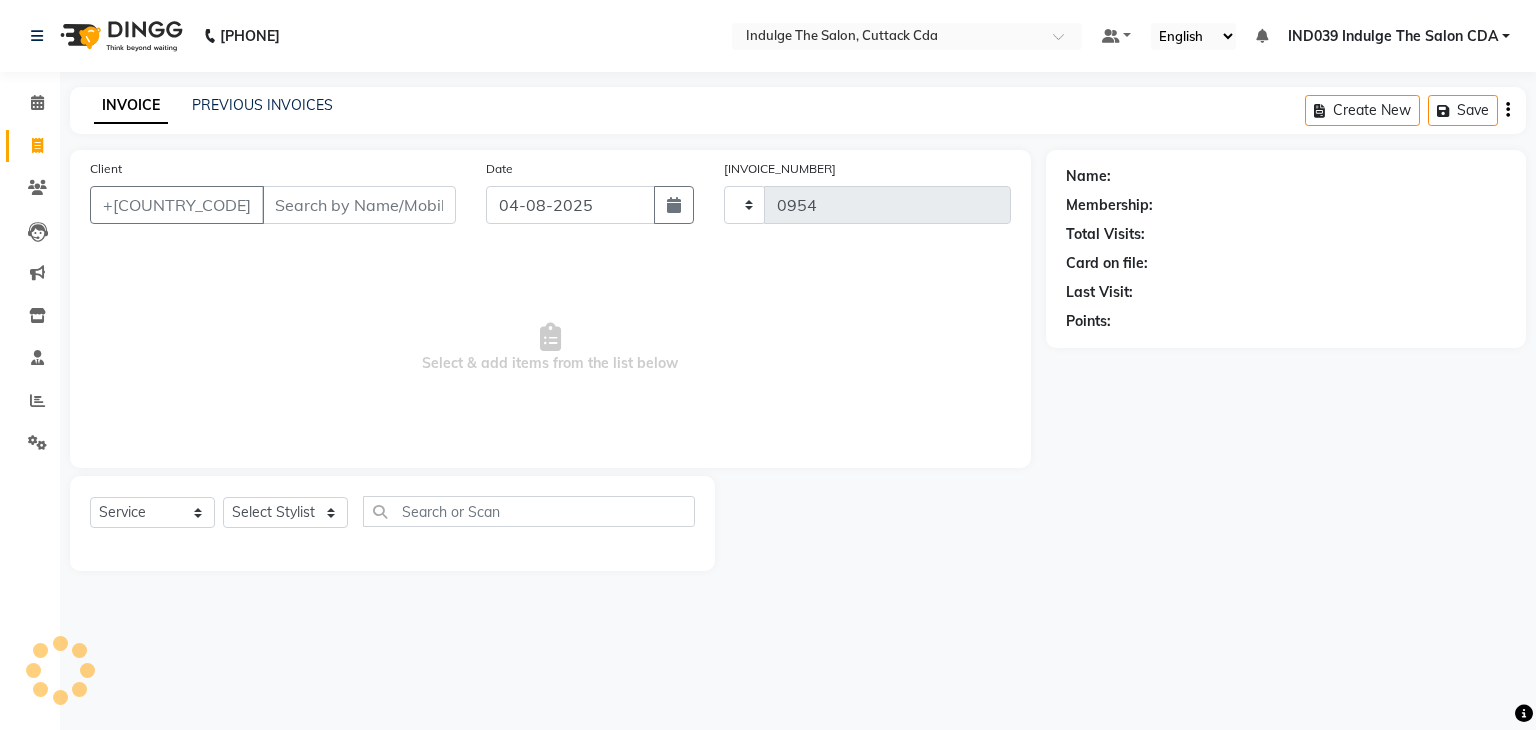 select on "7297" 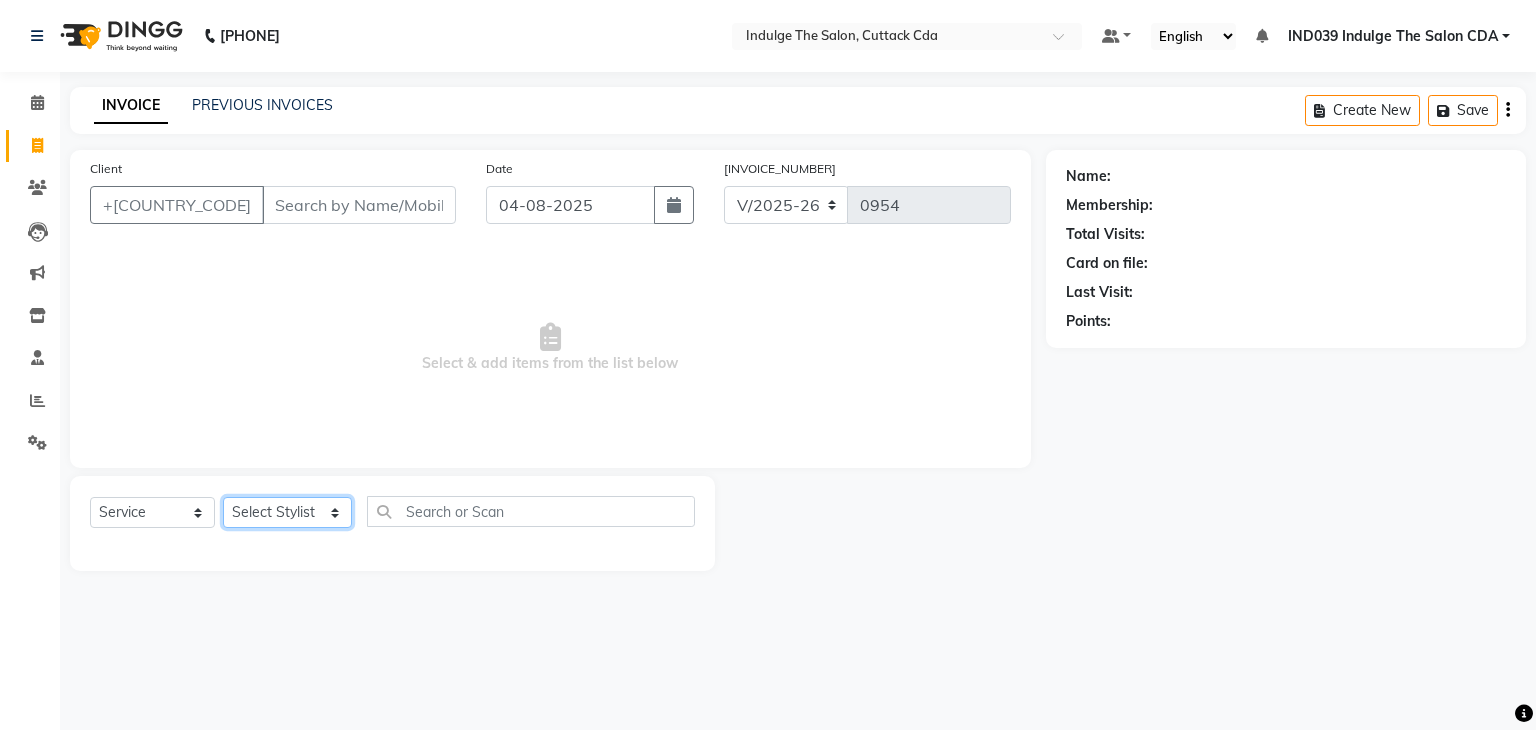 click on "Select Stylist [FIRST] [LAST] [CODE] [NAME] [NAME] [NAME] [FIRST] [LAST] [FIRST] [LAST] [FIRST] [LAST] [FIRST] [LAST]" 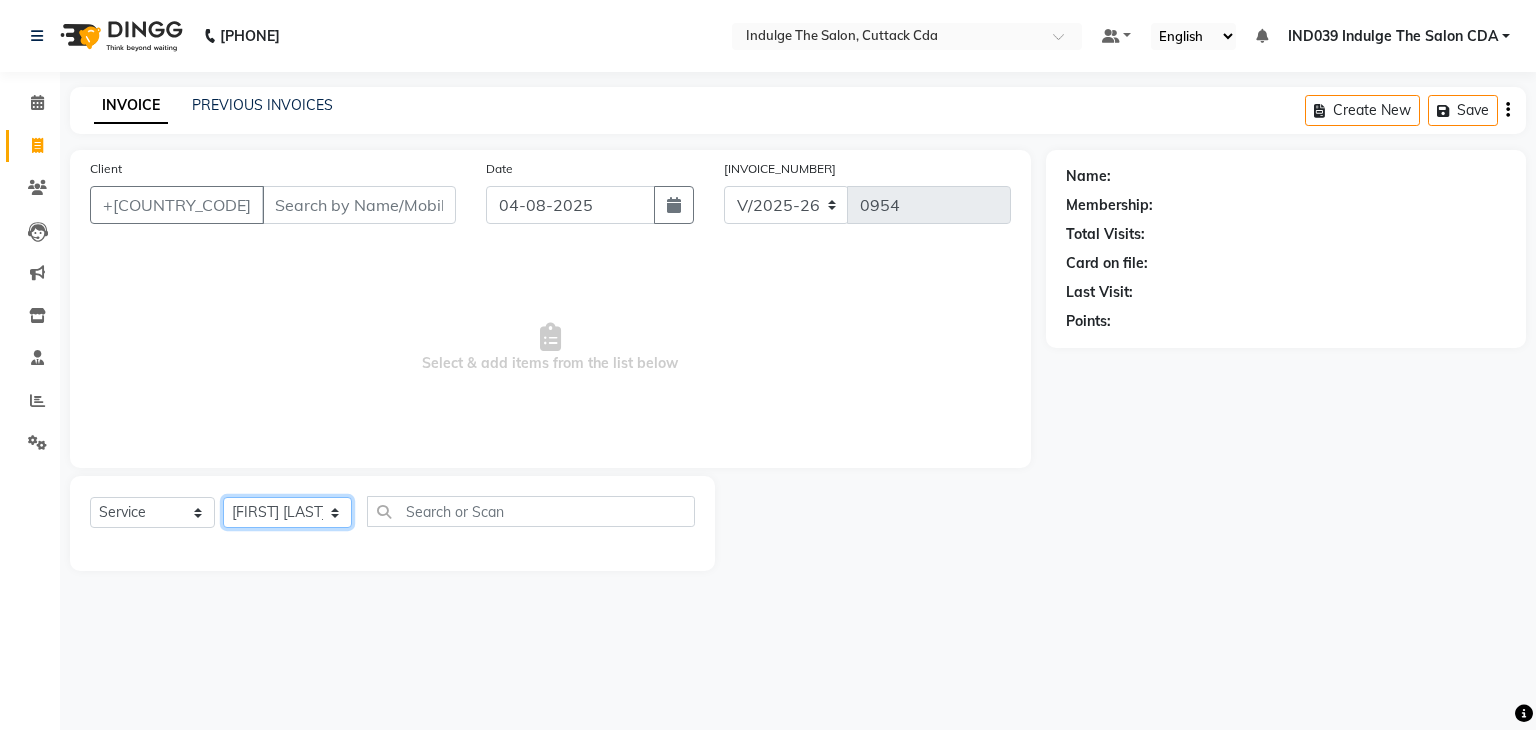 click on "Select Stylist [FIRST] [LAST] [CODE] [NAME] [NAME] [NAME] [FIRST] [LAST] [FIRST] [LAST] [FIRST] [LAST] [FIRST] [LAST]" 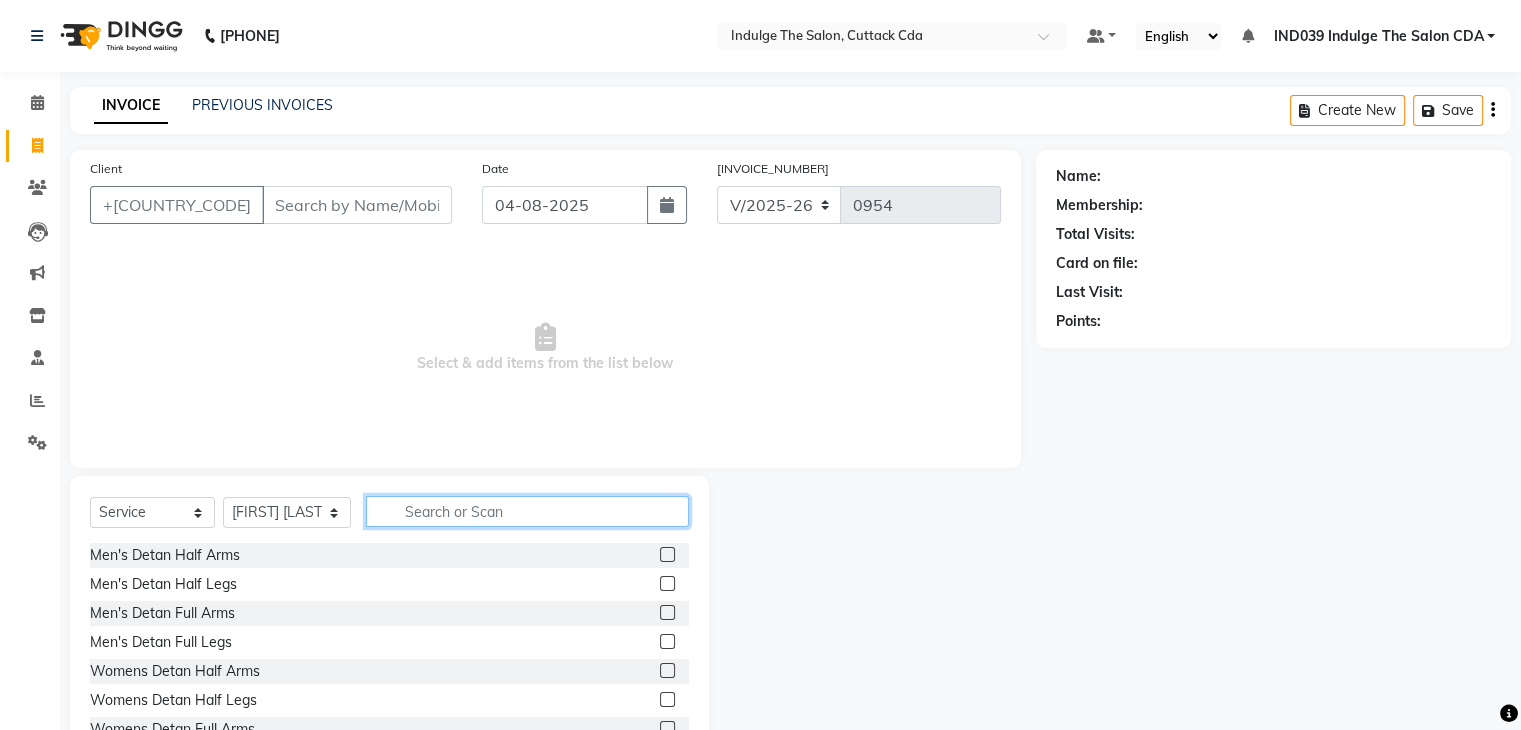 click 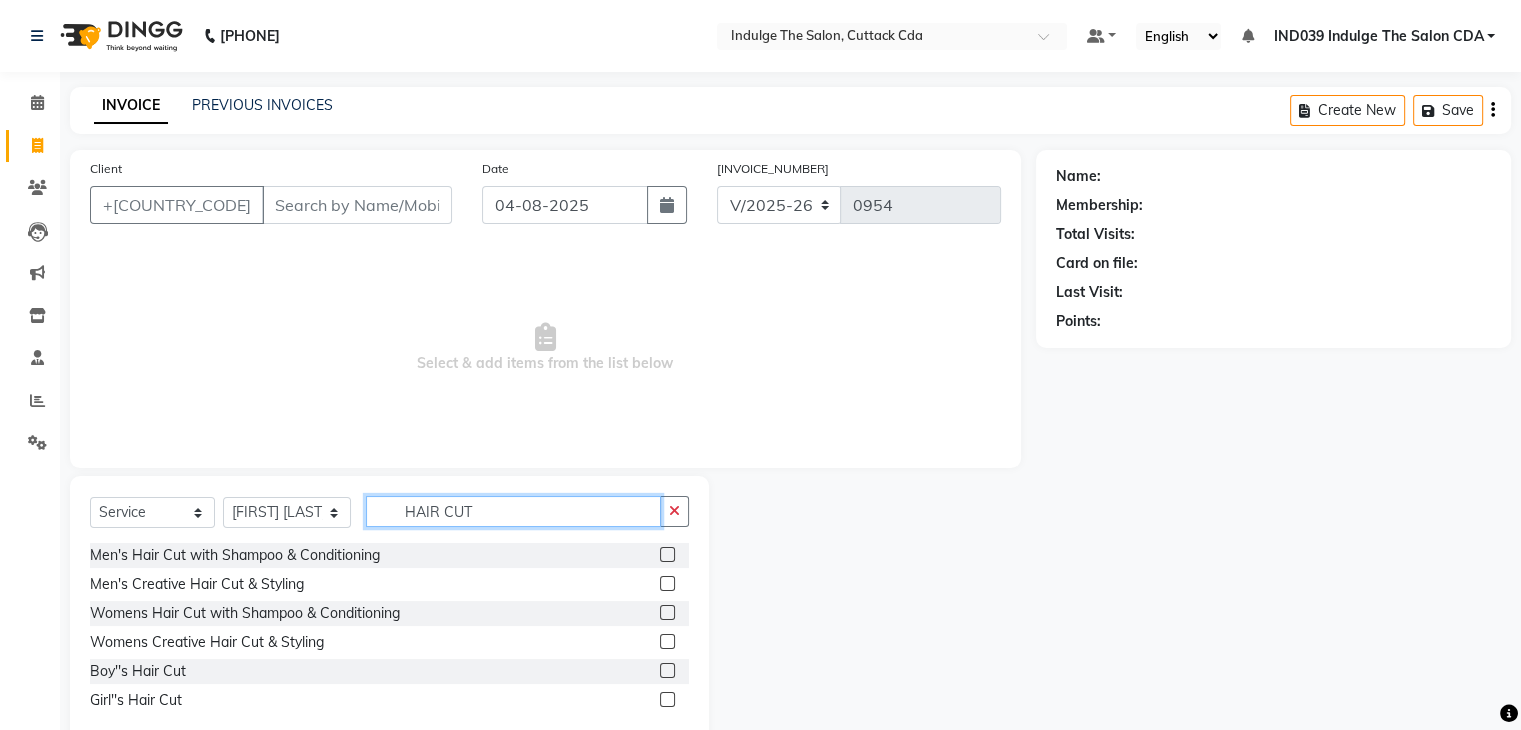 type on "HAIR CUT" 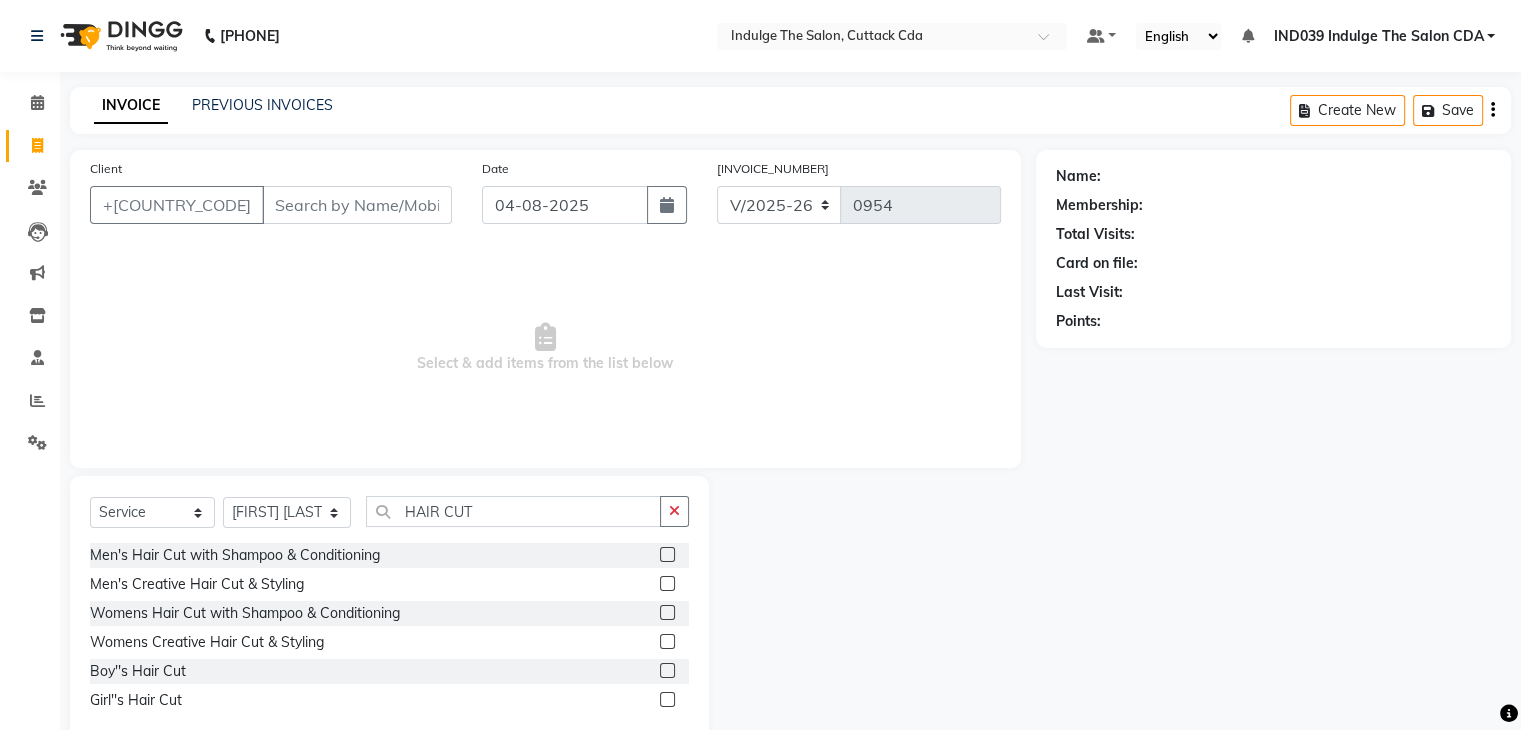 click 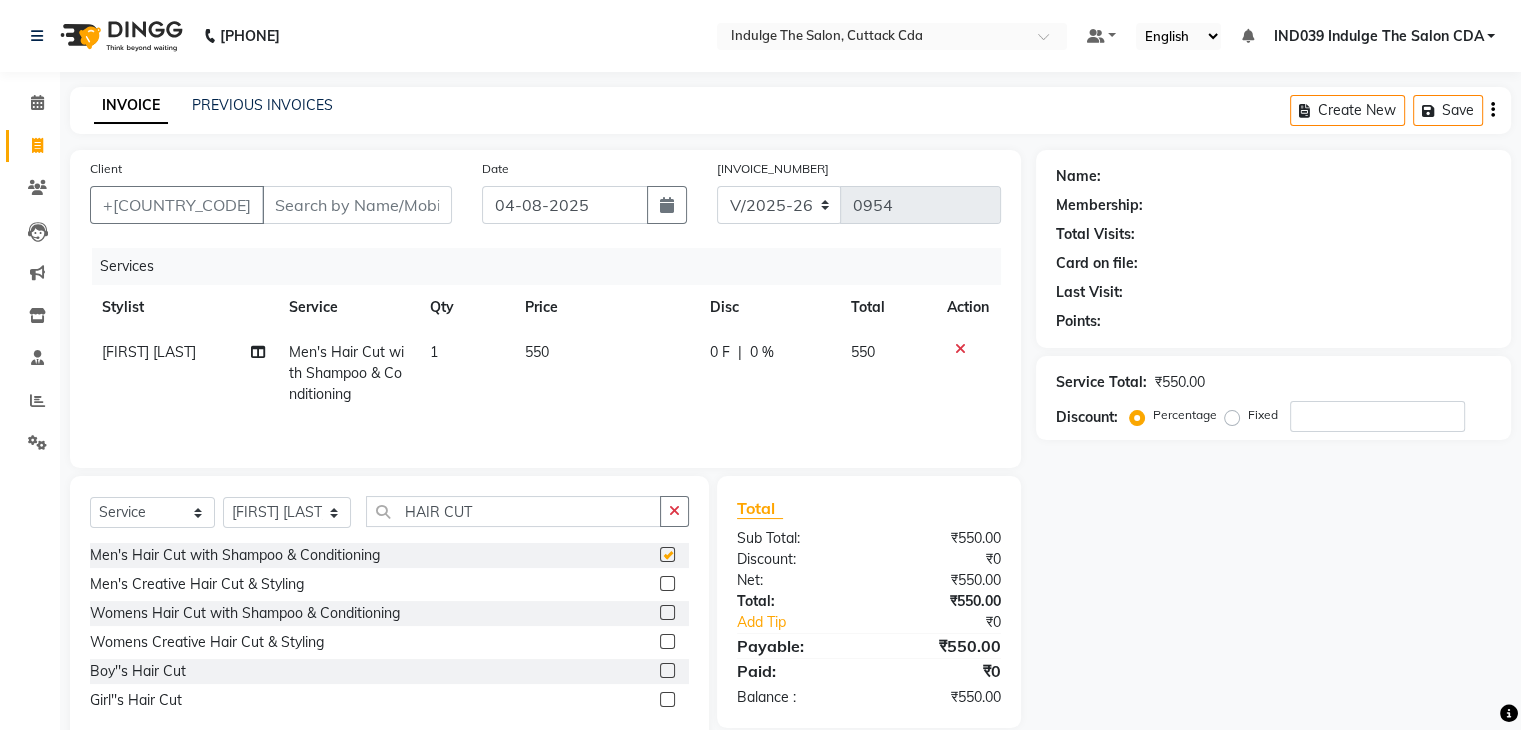 checkbox on "false" 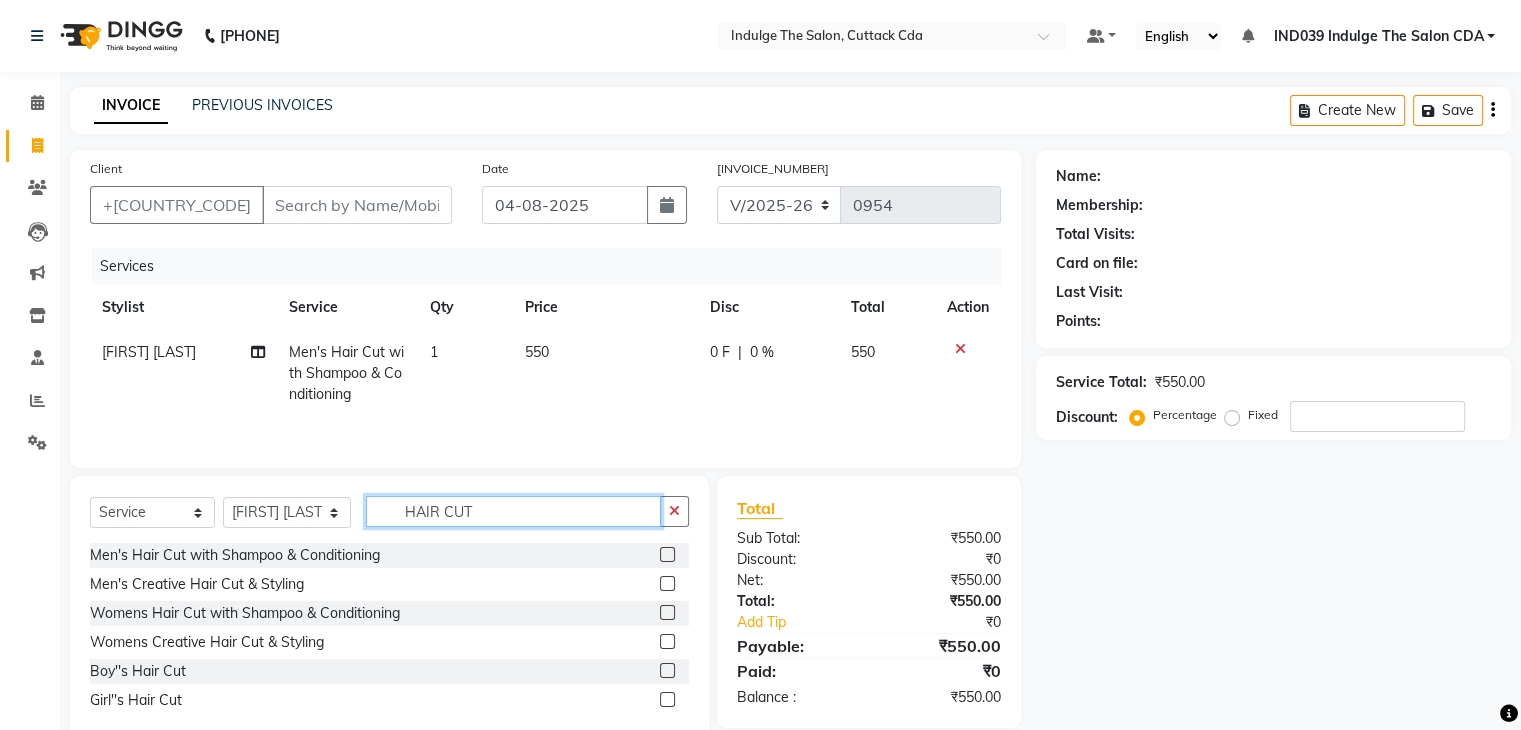 click on "HAIR CUT" 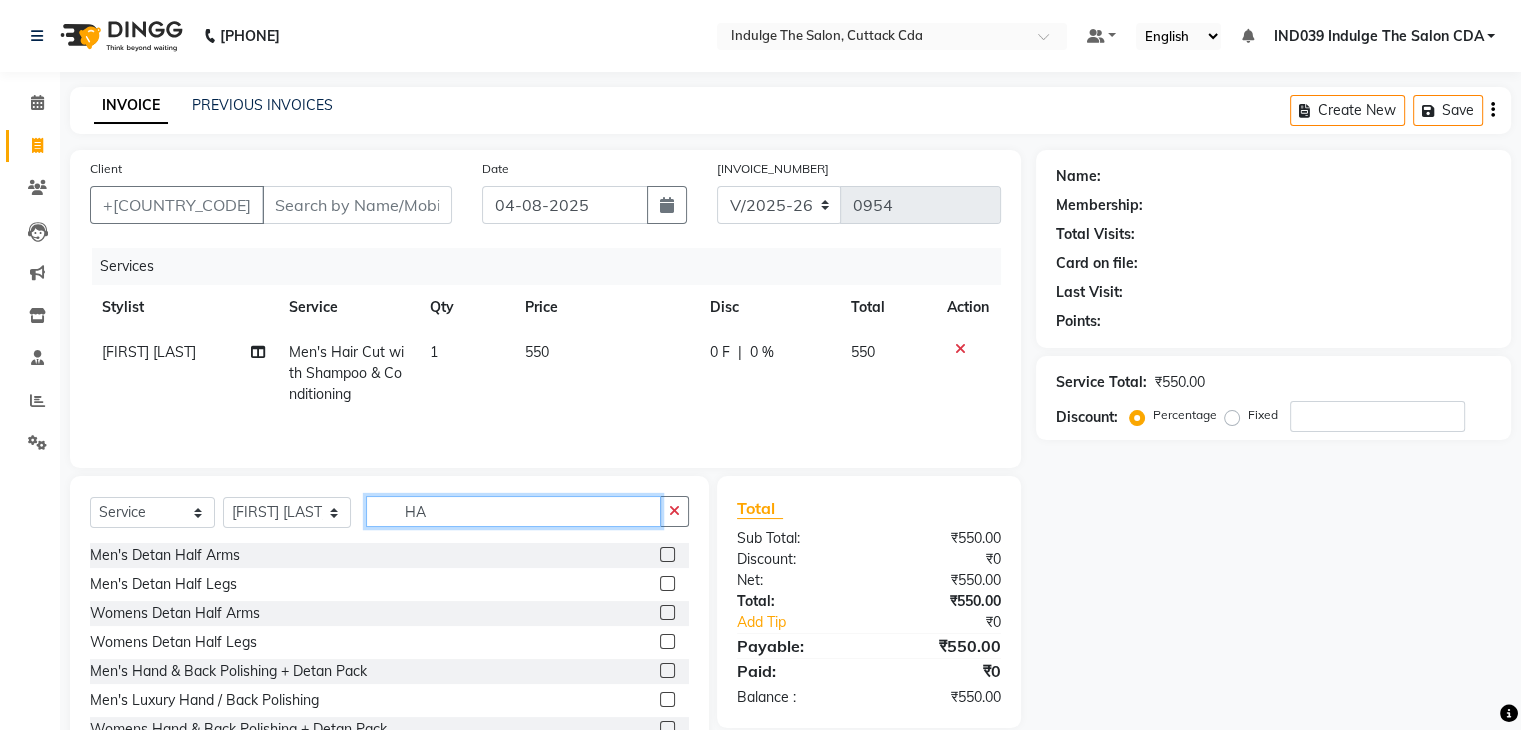type on "H" 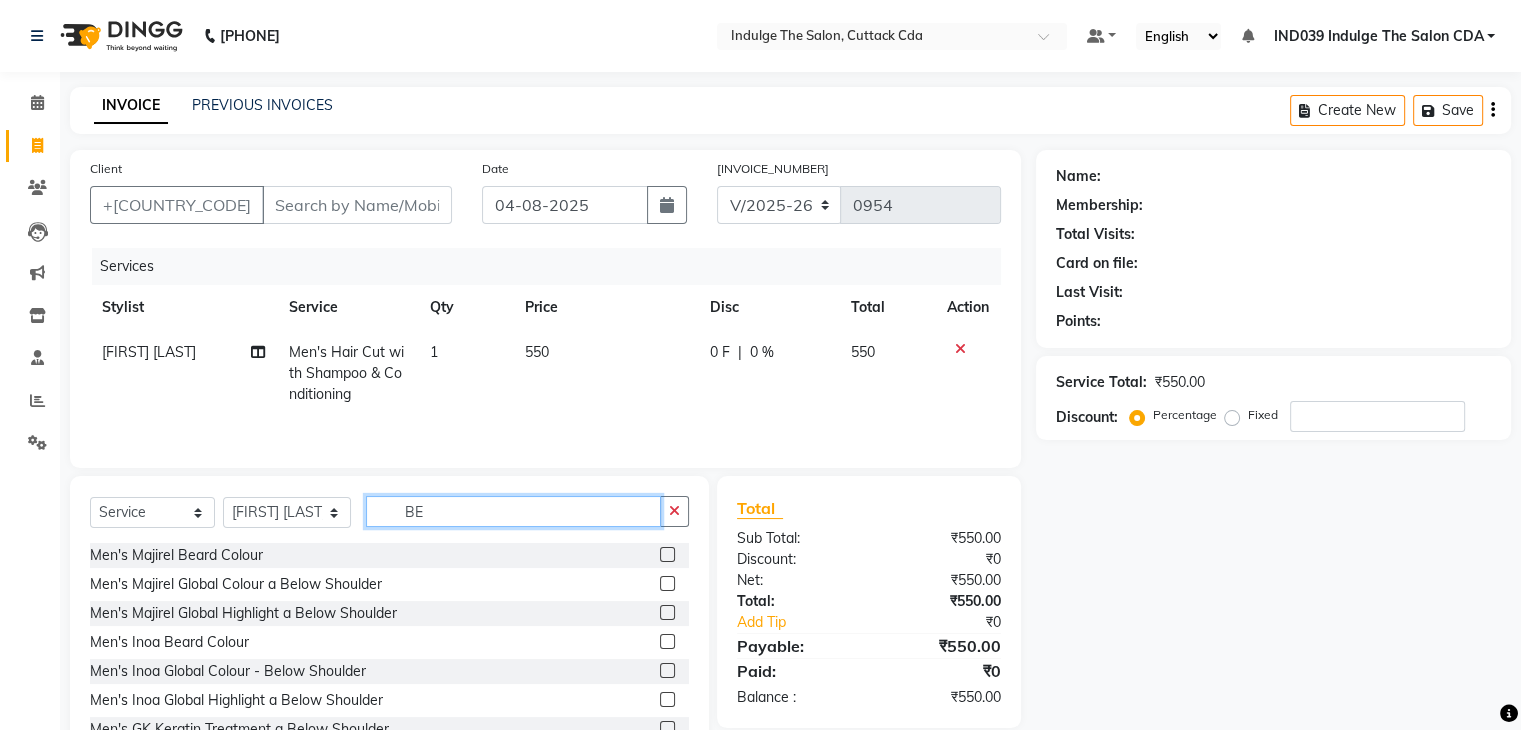 type on "B" 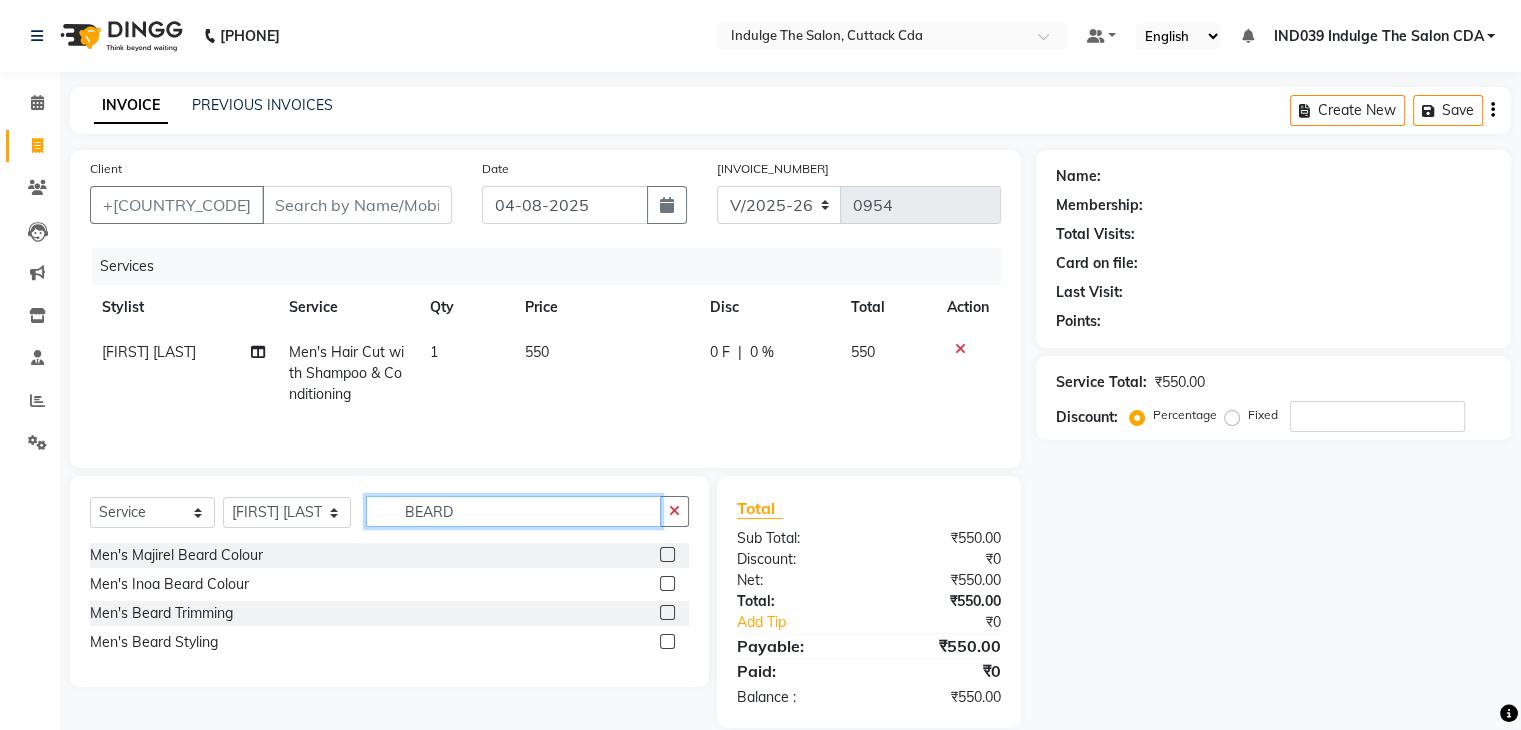 type on "BEARD" 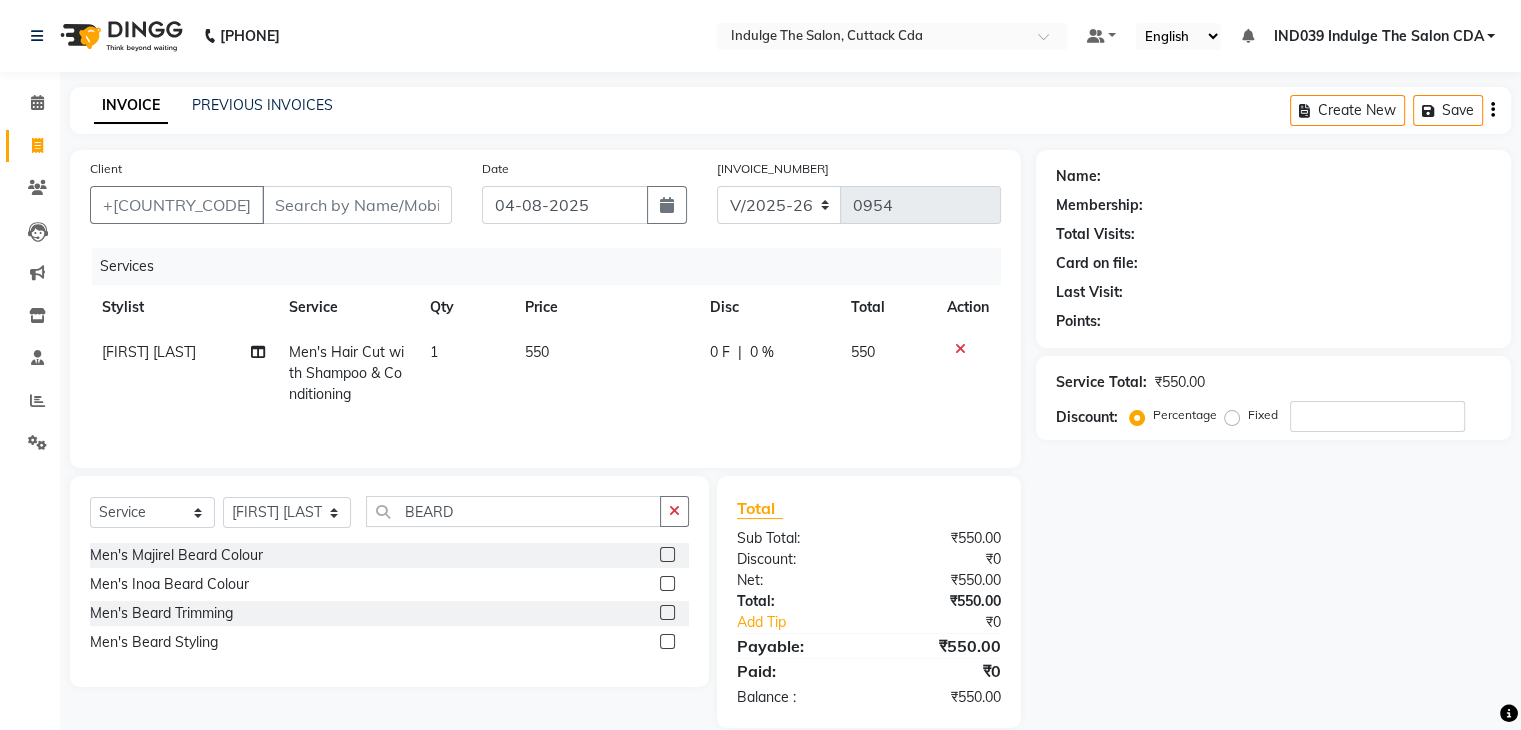 click 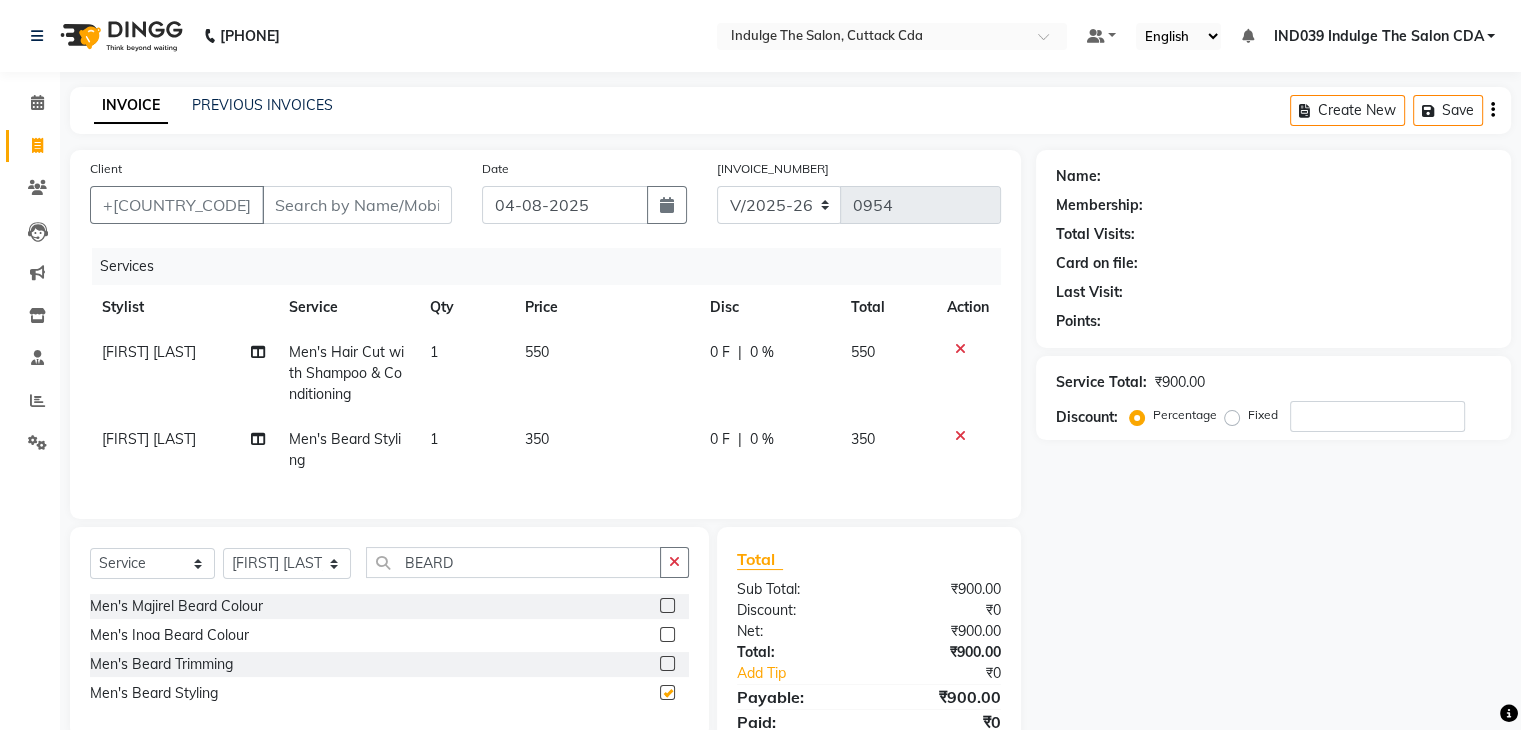 checkbox on "false" 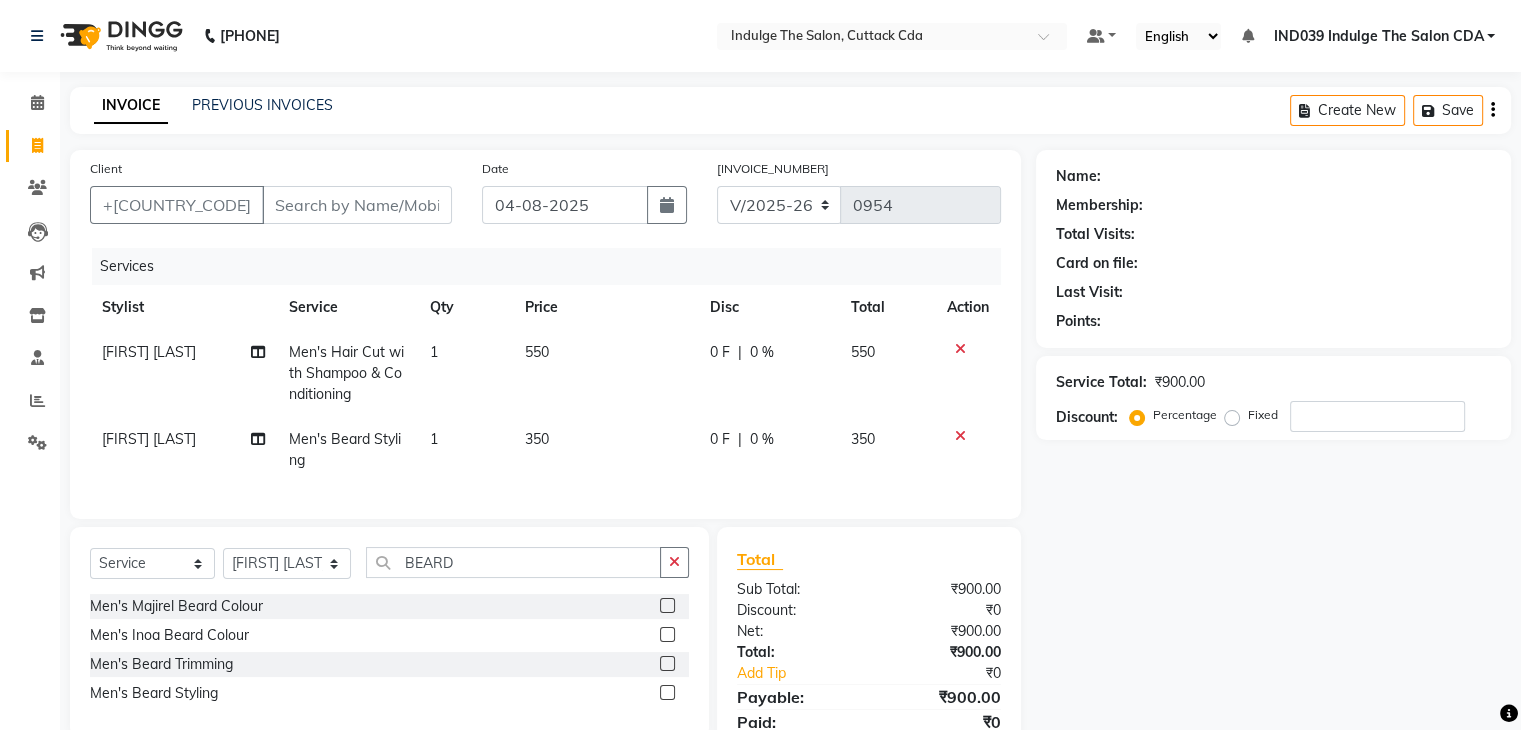 scroll, scrollTop: 95, scrollLeft: 0, axis: vertical 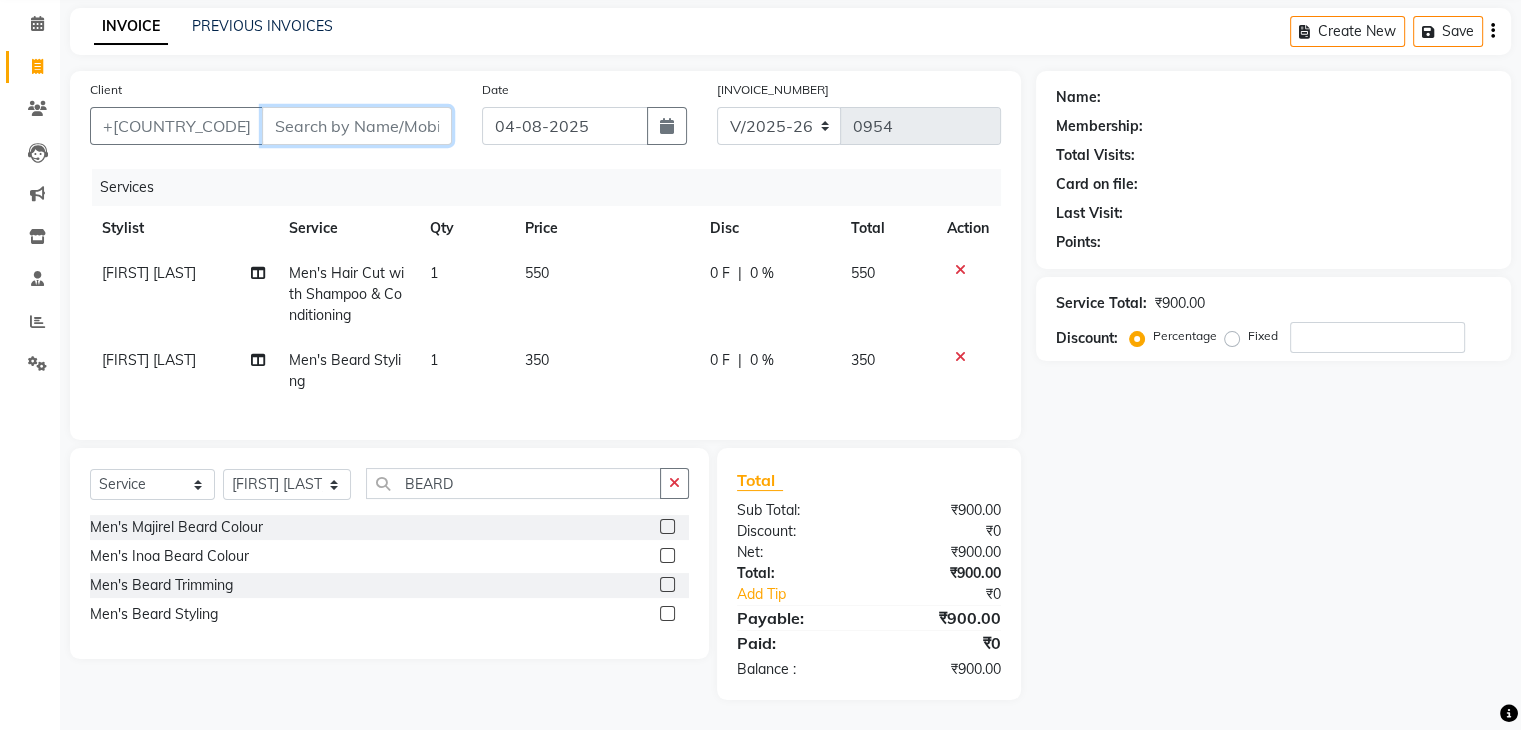 click on "Client" at bounding box center [357, 126] 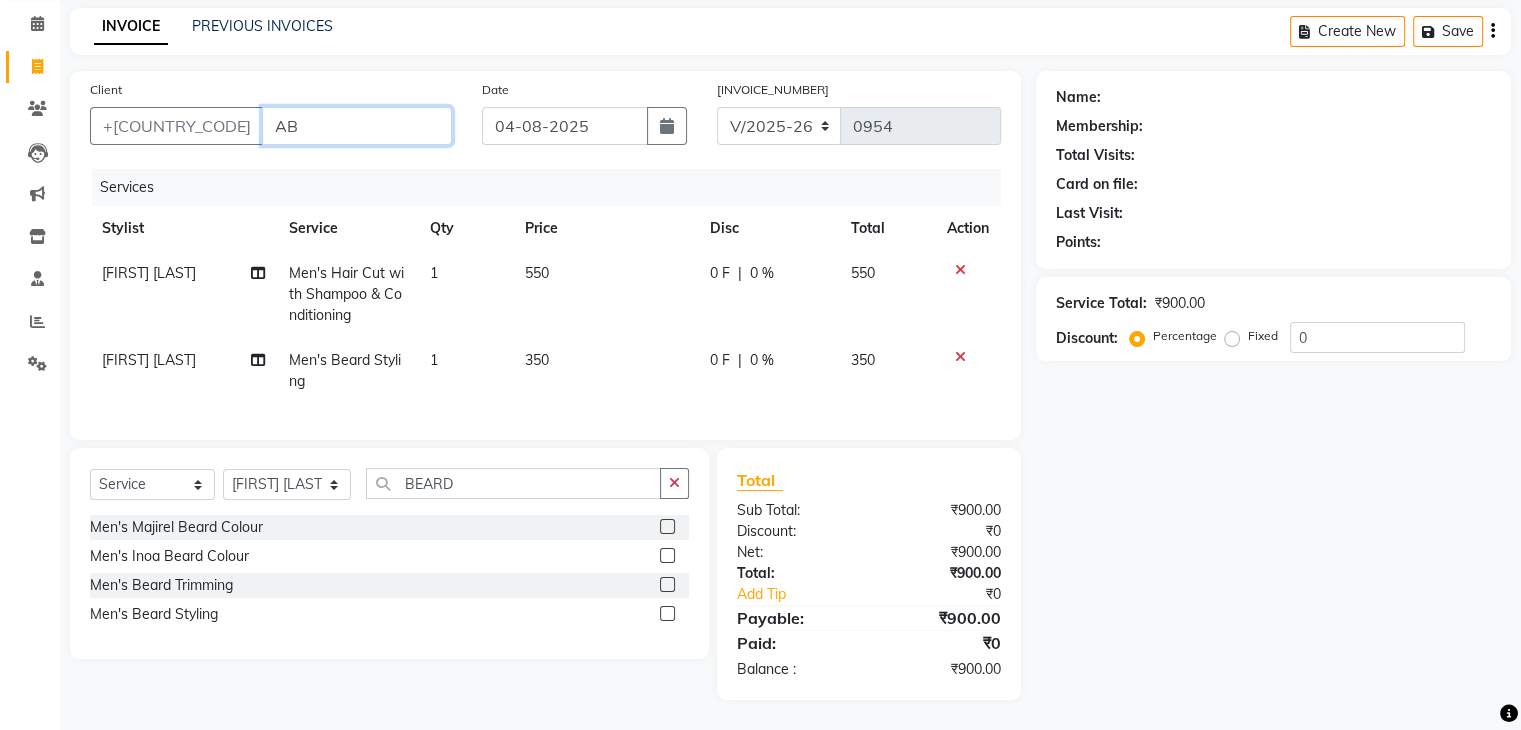 type on "A" 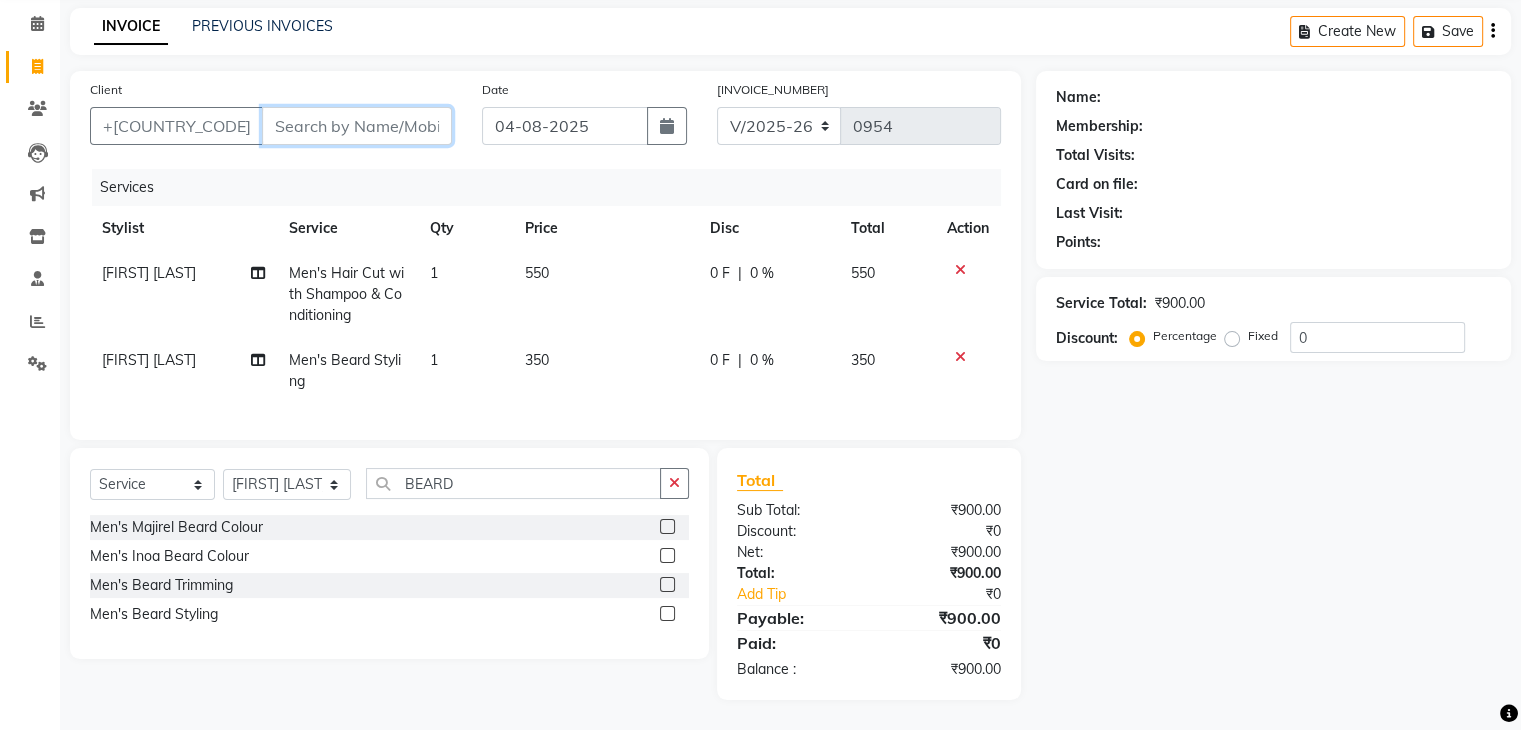 click on "Client" at bounding box center [357, 126] 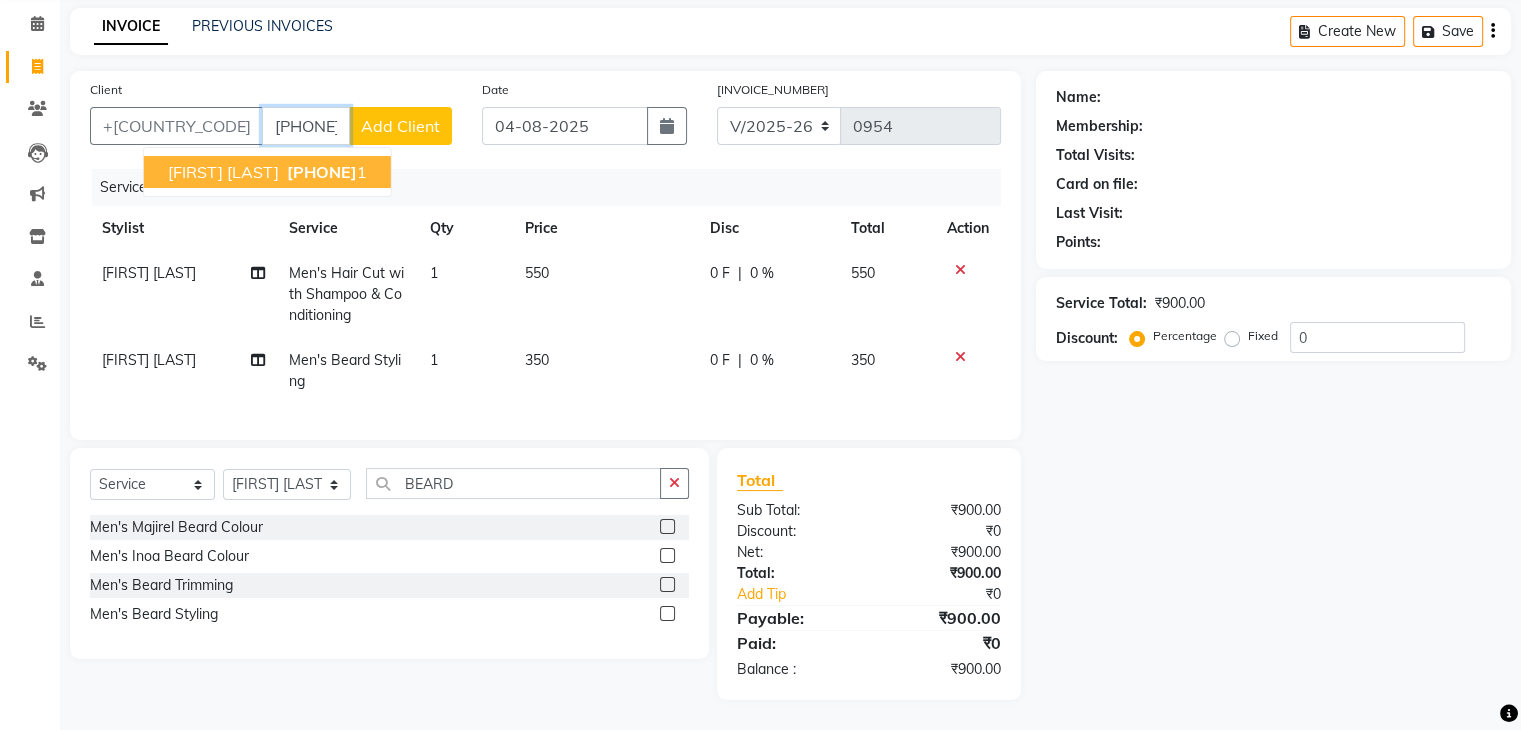 click on "[FIRST] [LAST]" at bounding box center [223, 172] 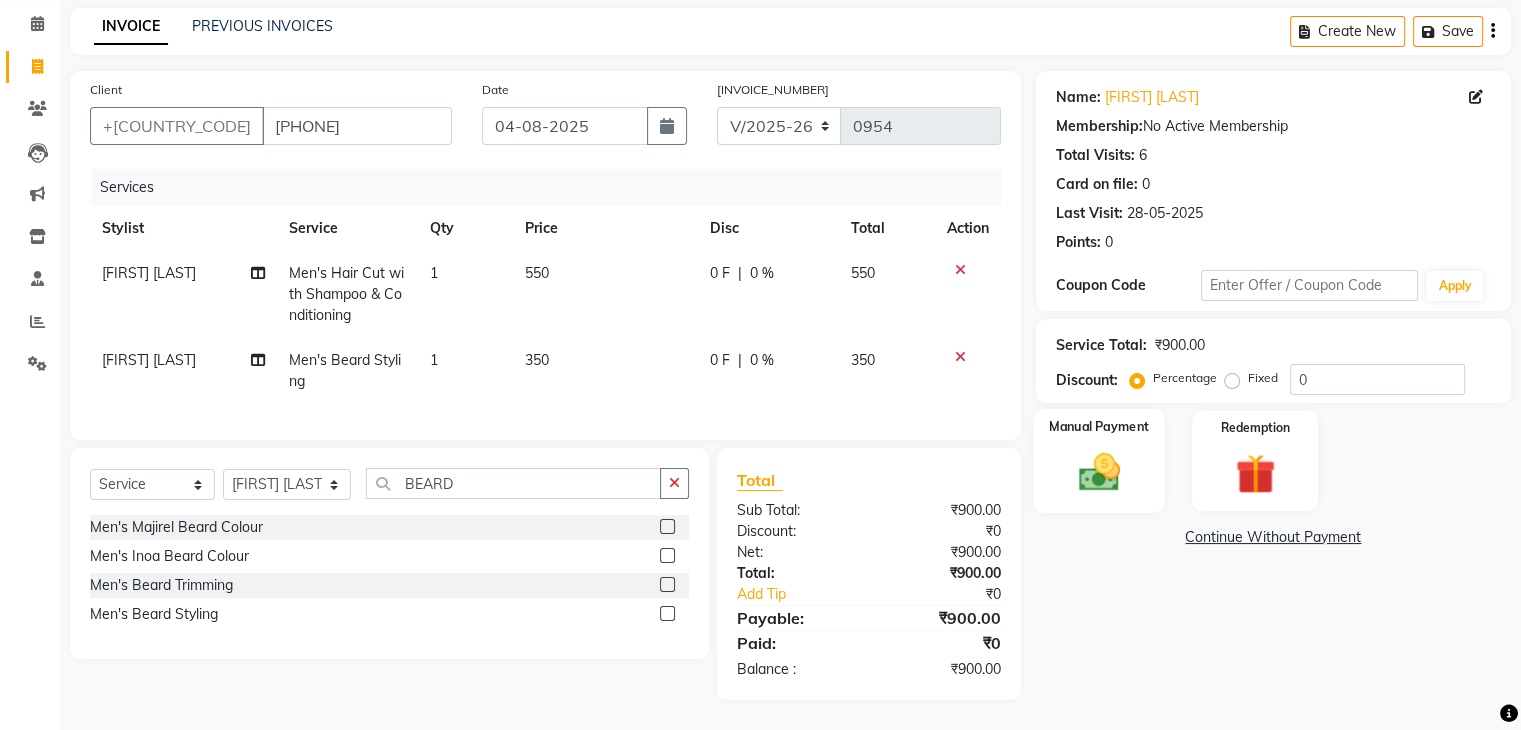 click 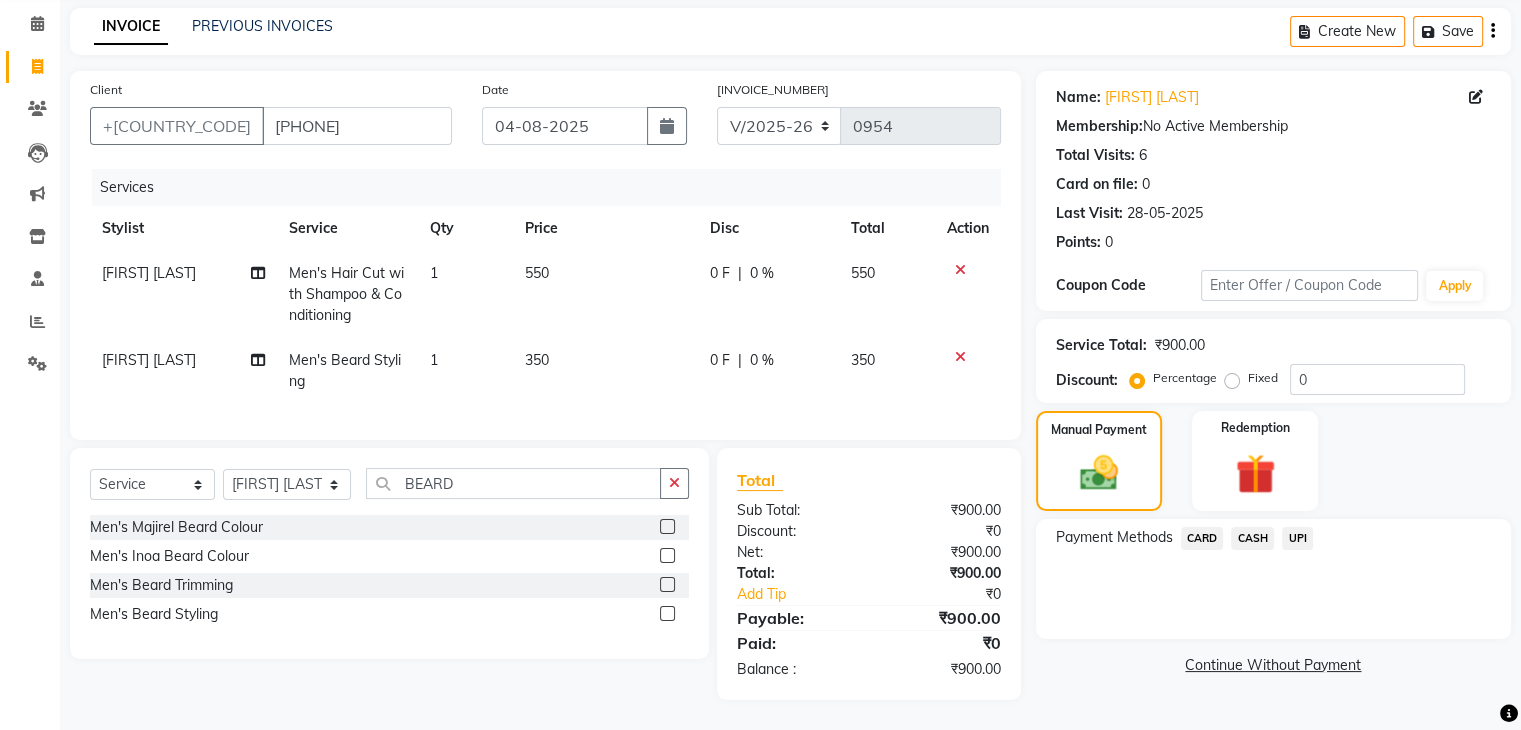 click on "UPI" 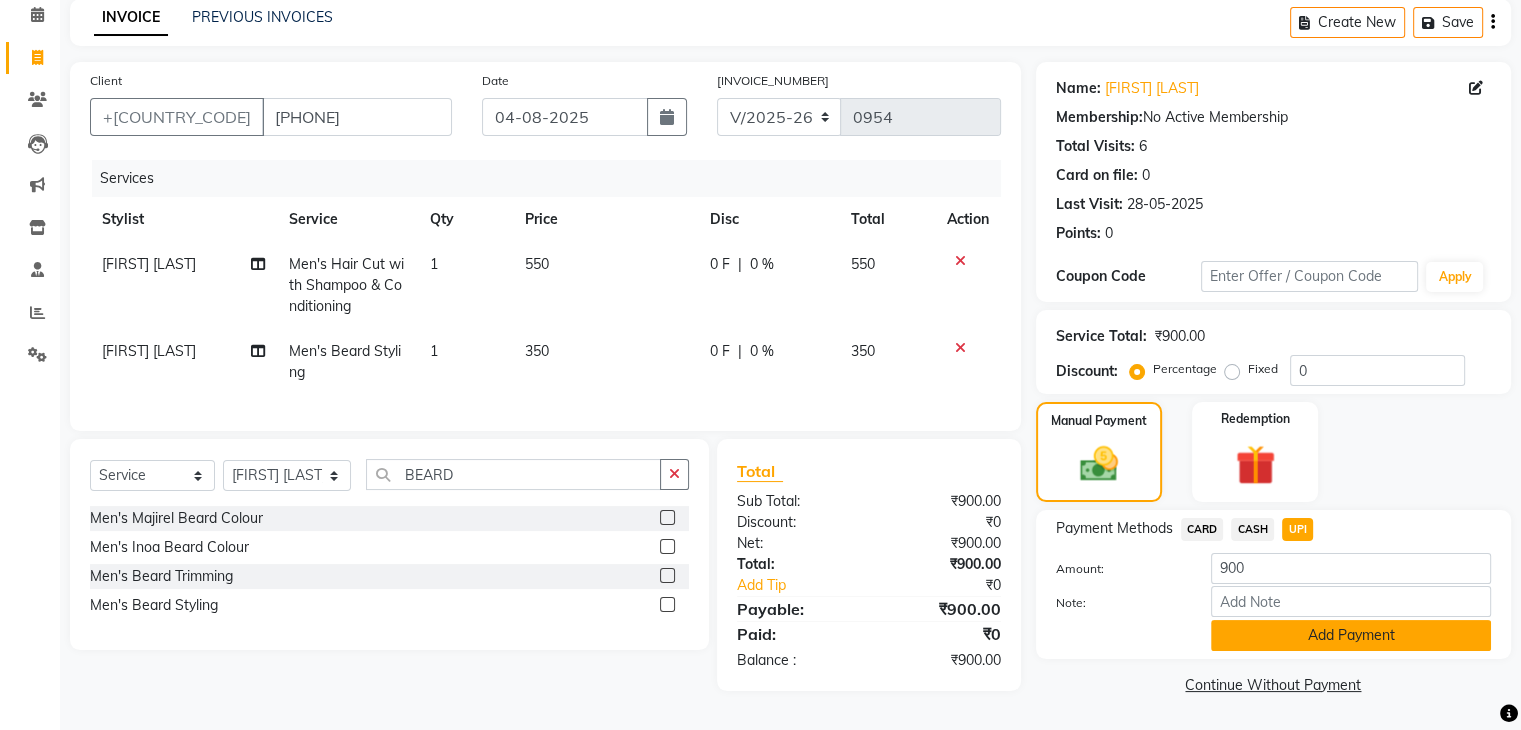 click on "Add Payment" 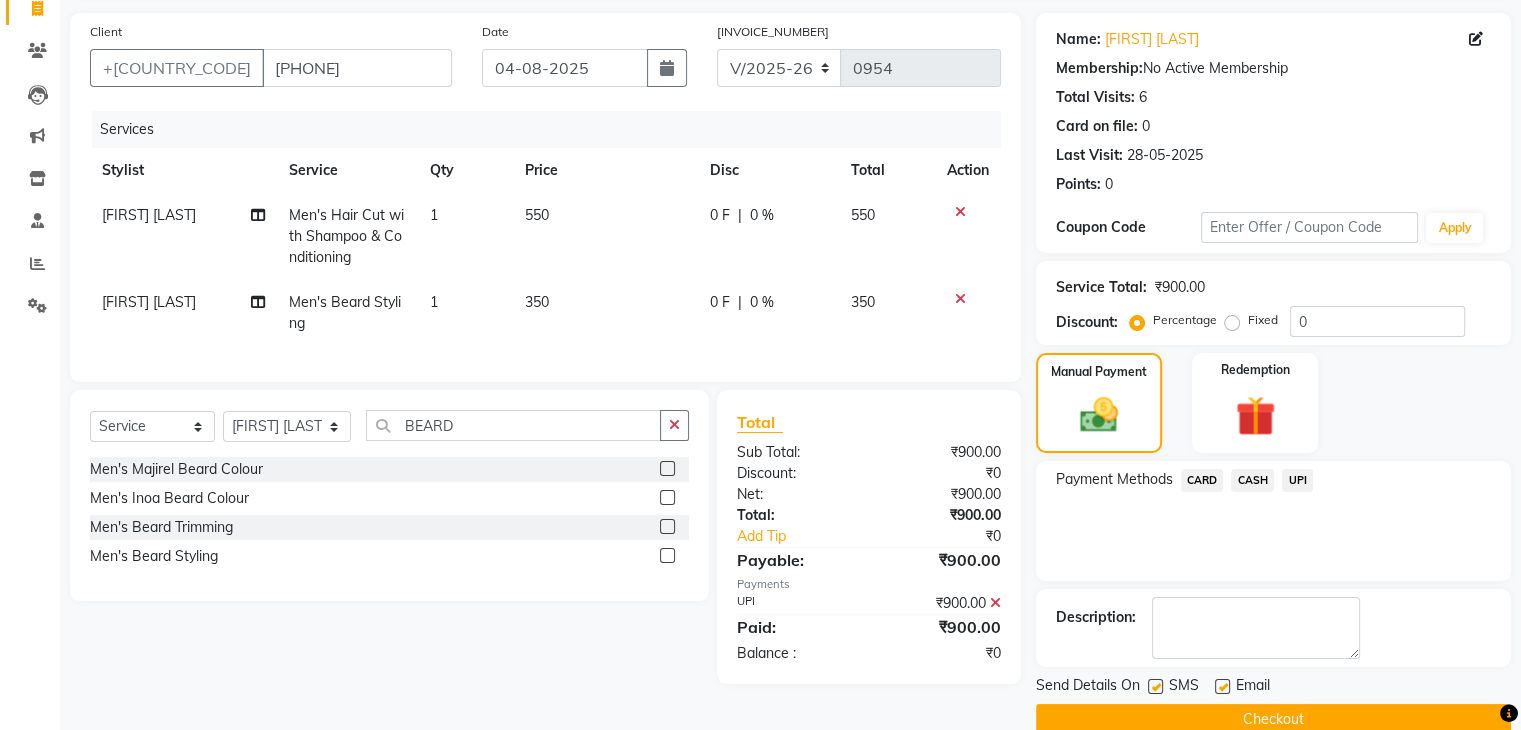 scroll, scrollTop: 171, scrollLeft: 0, axis: vertical 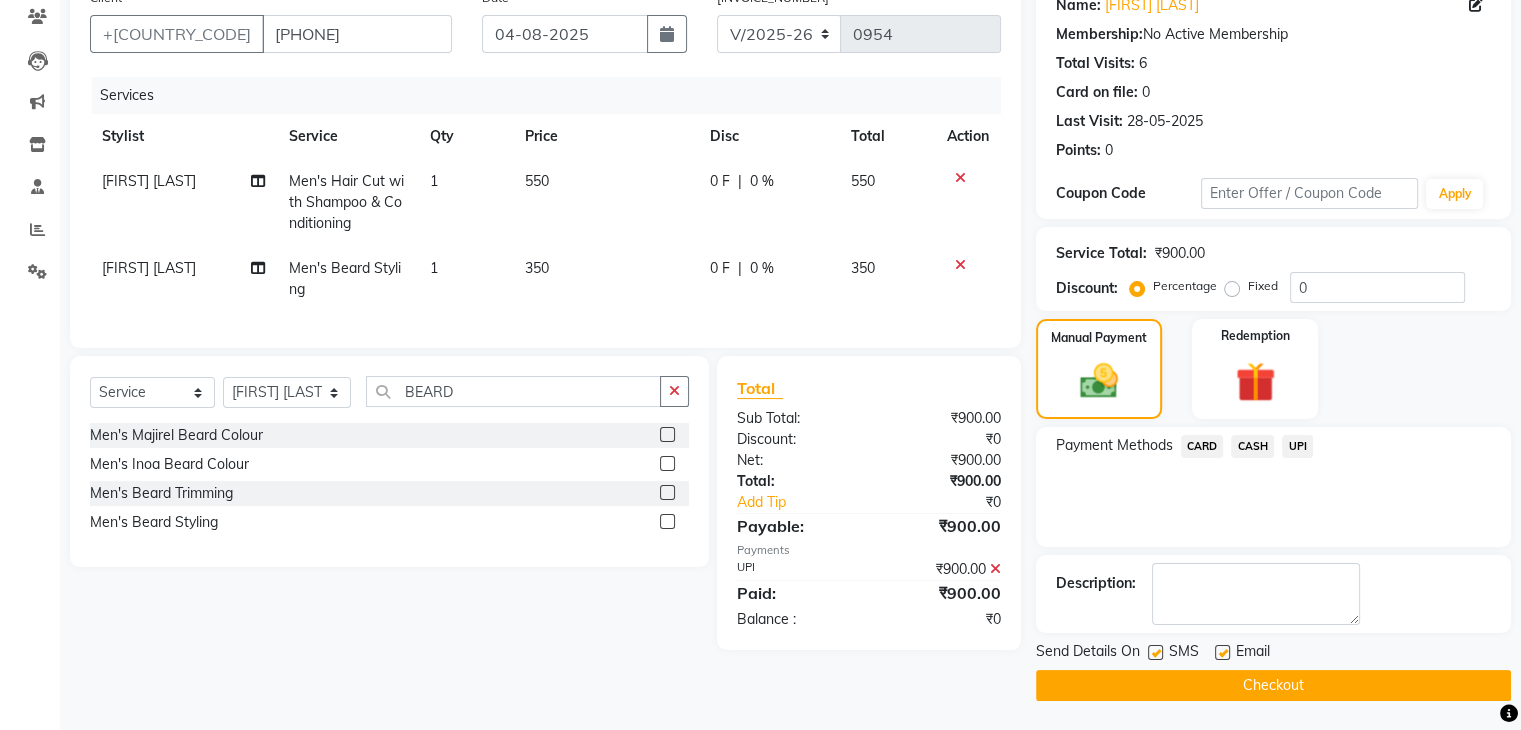 click on "Checkout" 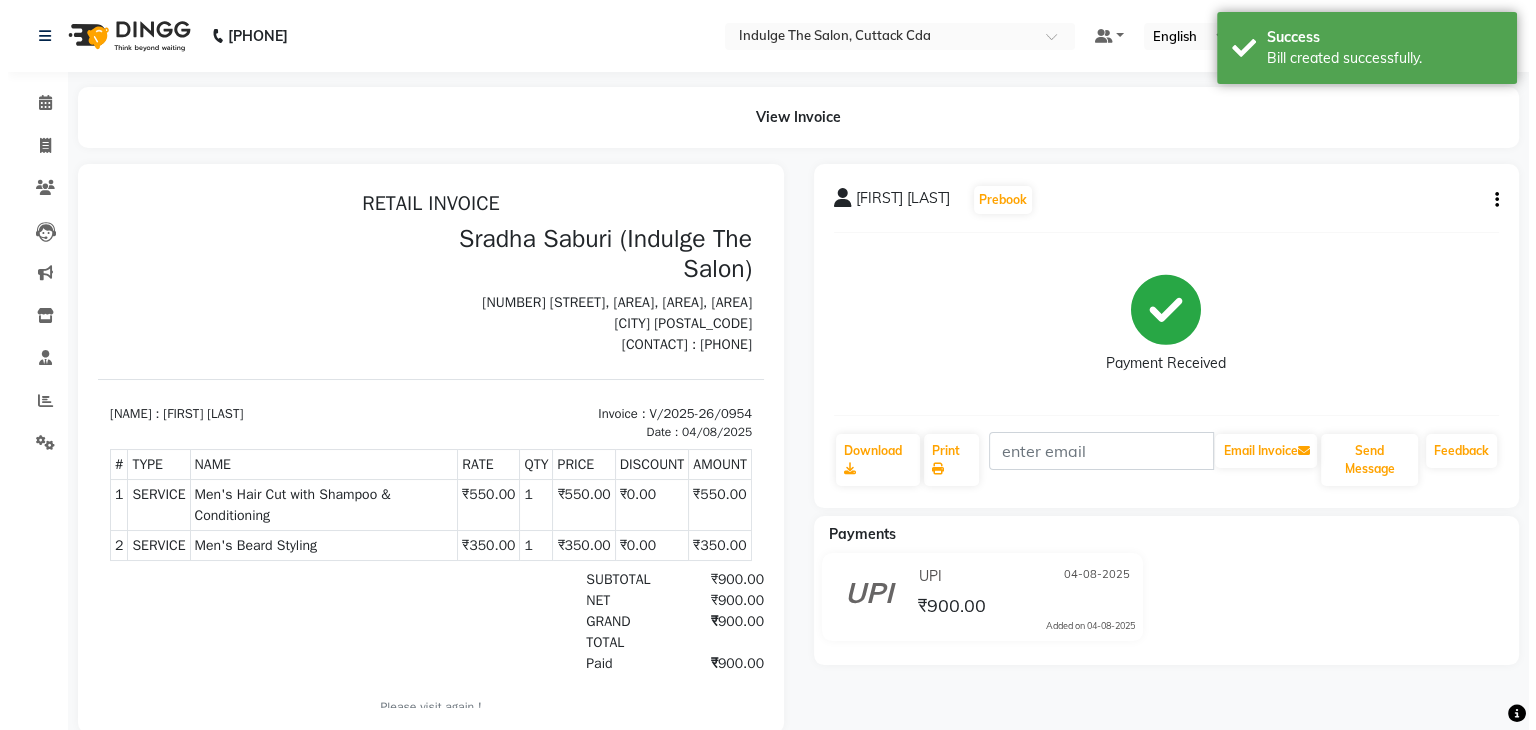 scroll, scrollTop: 0, scrollLeft: 0, axis: both 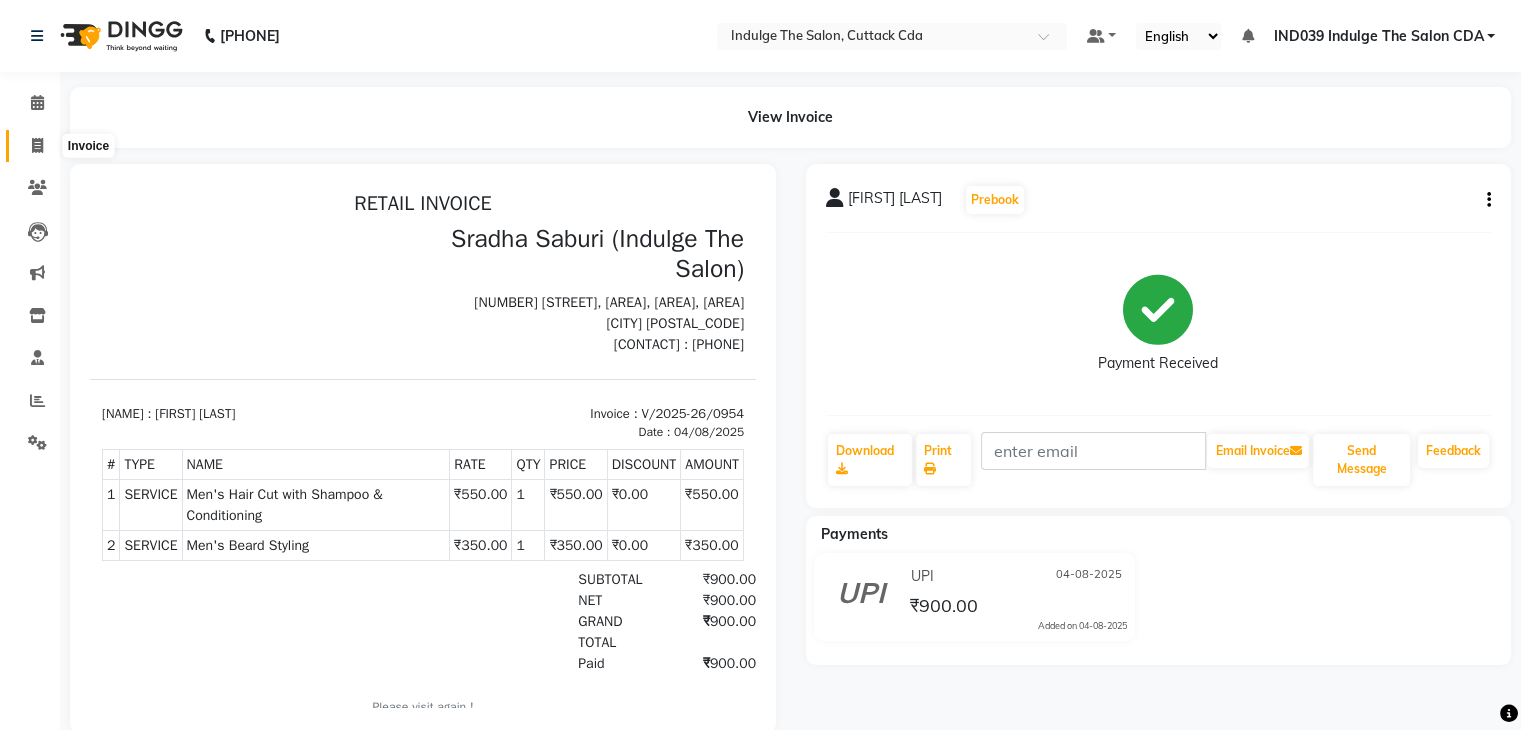 click 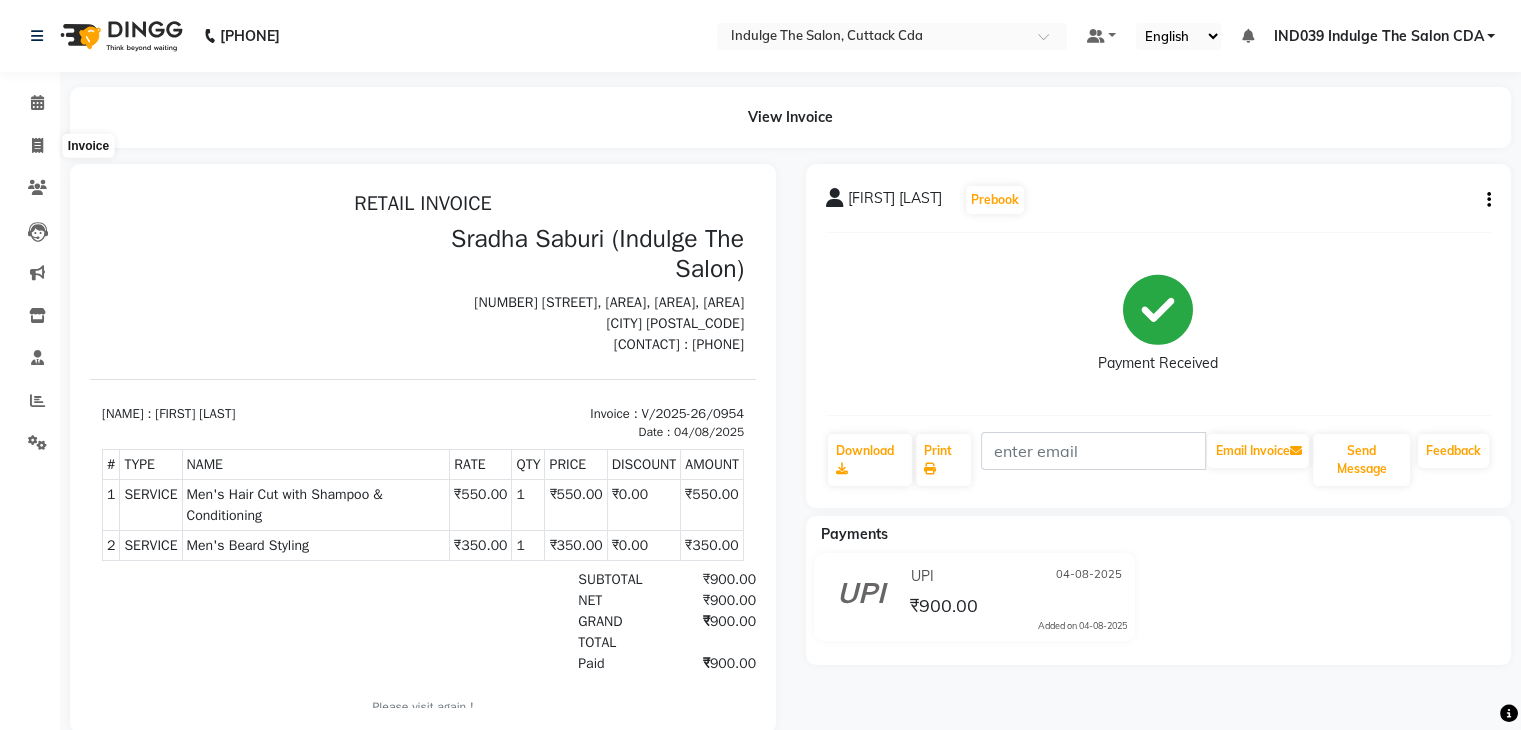 select on "service" 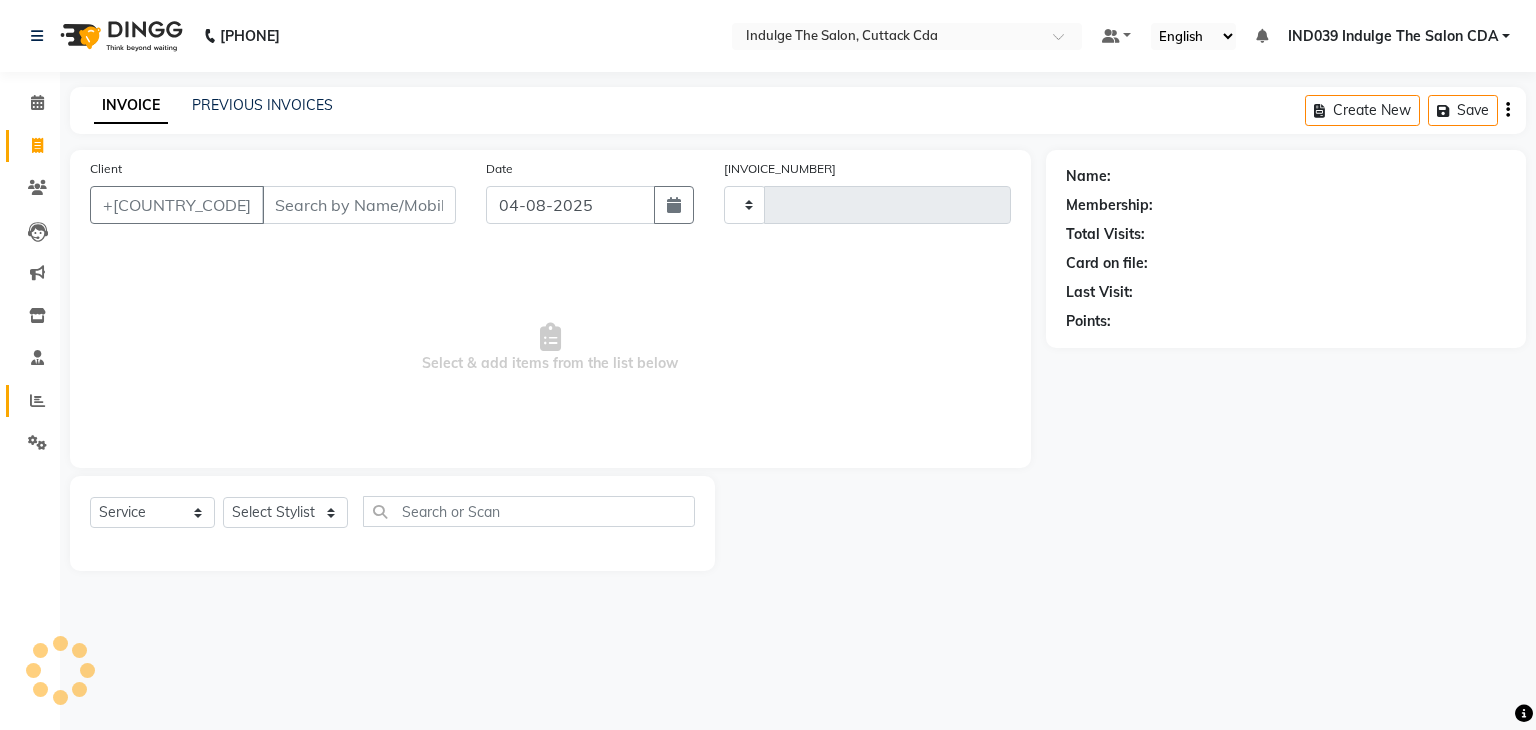 type on "0955" 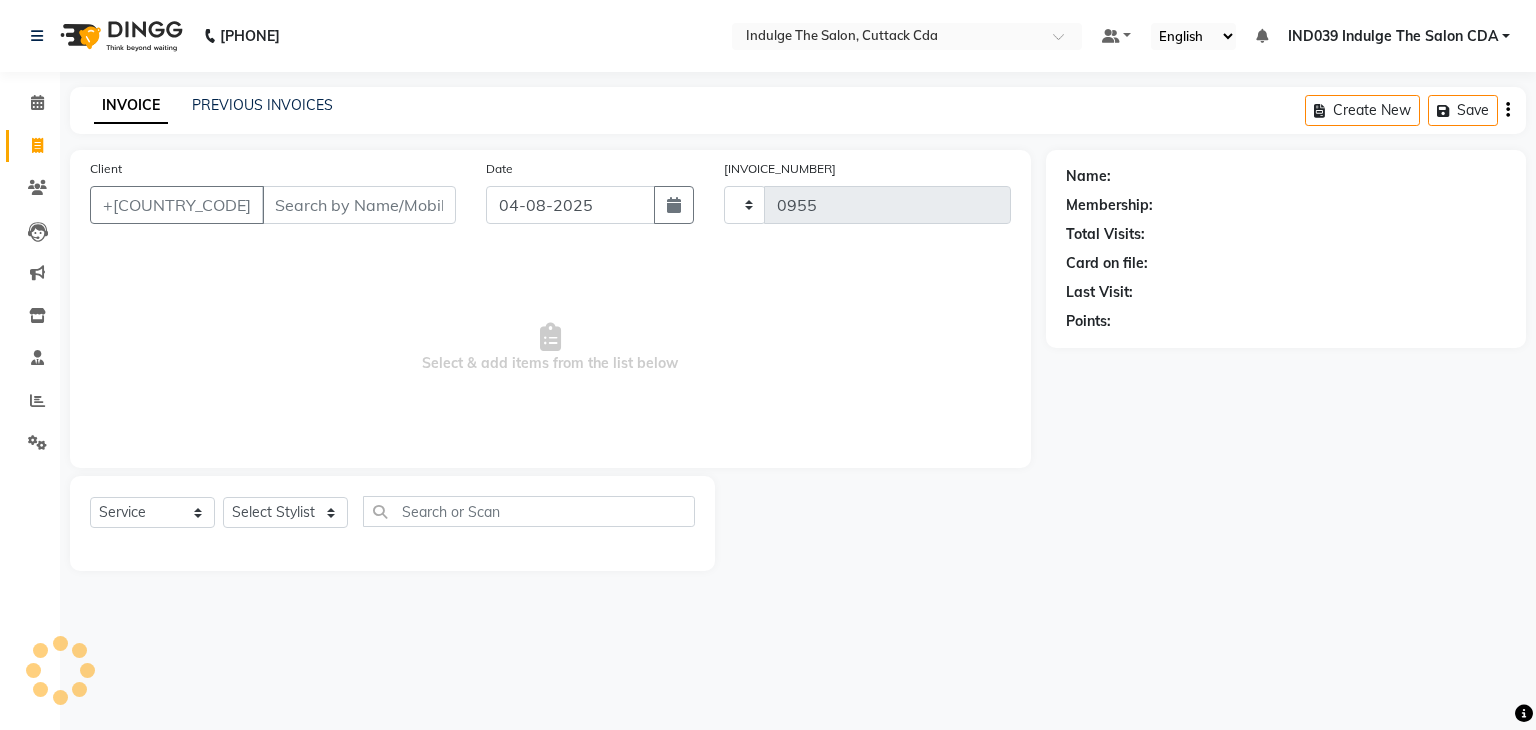 select on "7297" 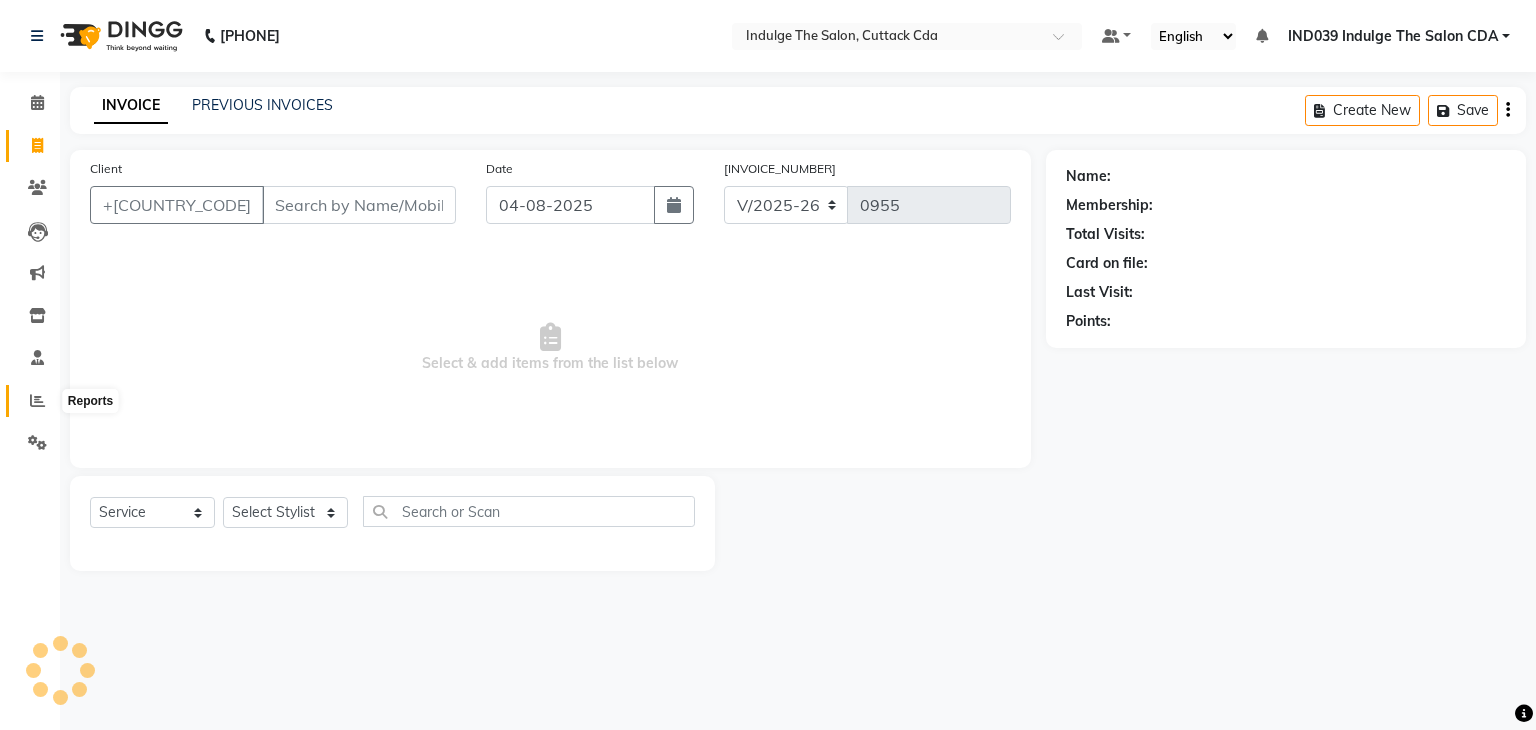 click 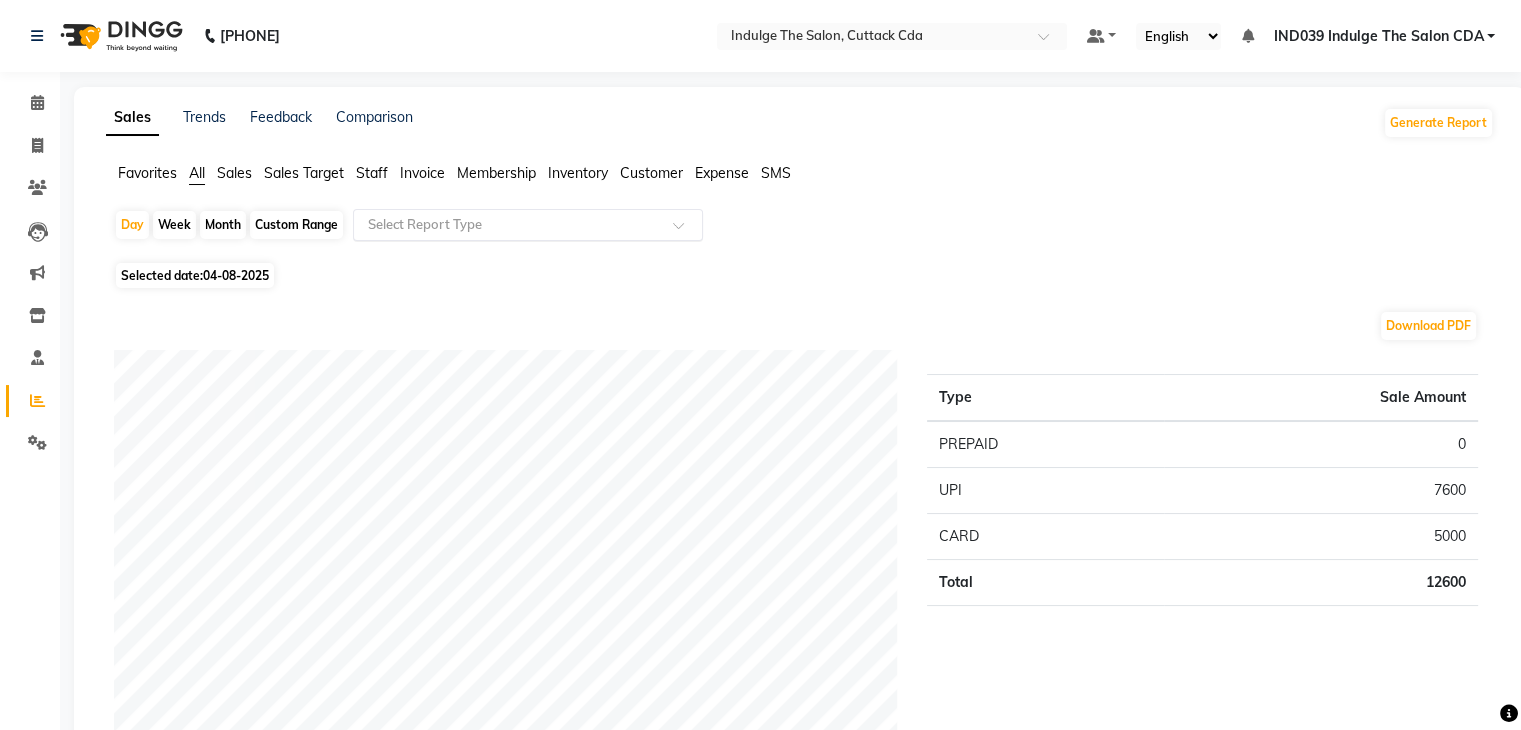 click 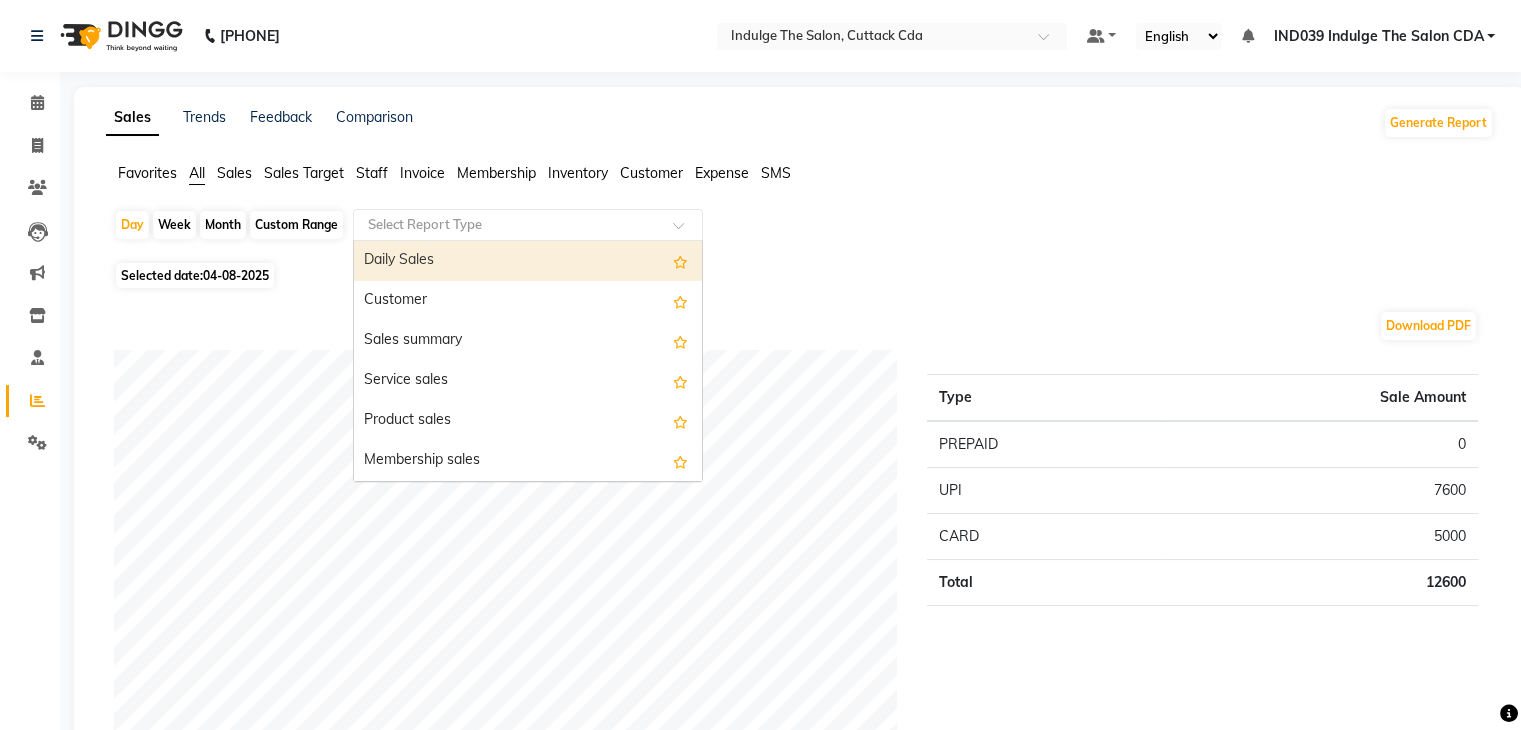 click on "Daily Sales" at bounding box center (528, 261) 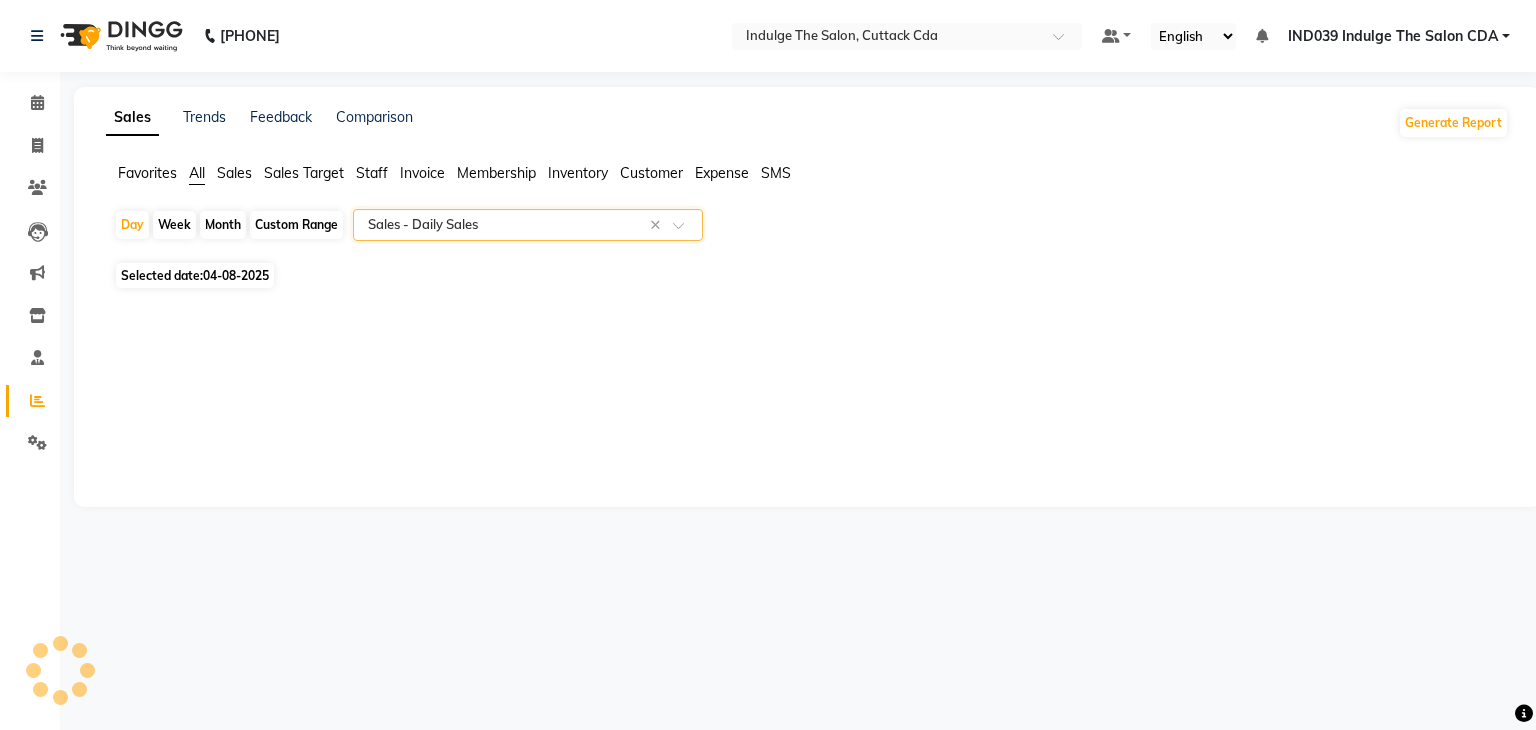 select on "full_report" 